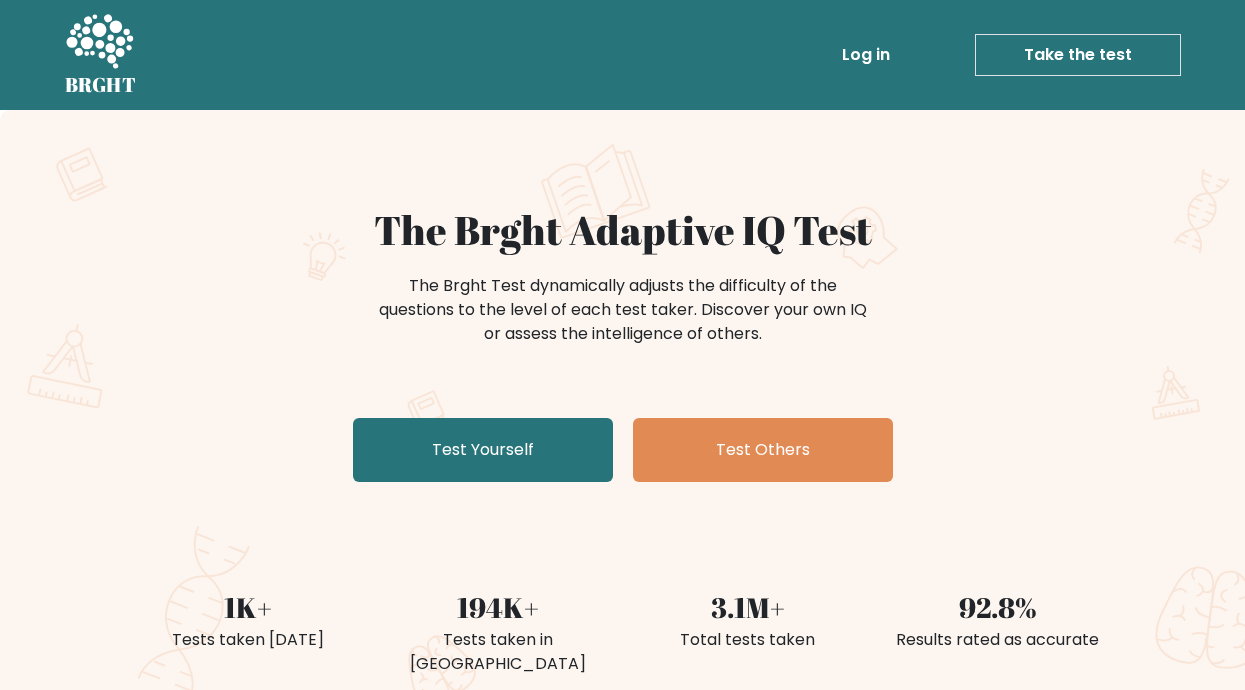 scroll, scrollTop: 0, scrollLeft: 0, axis: both 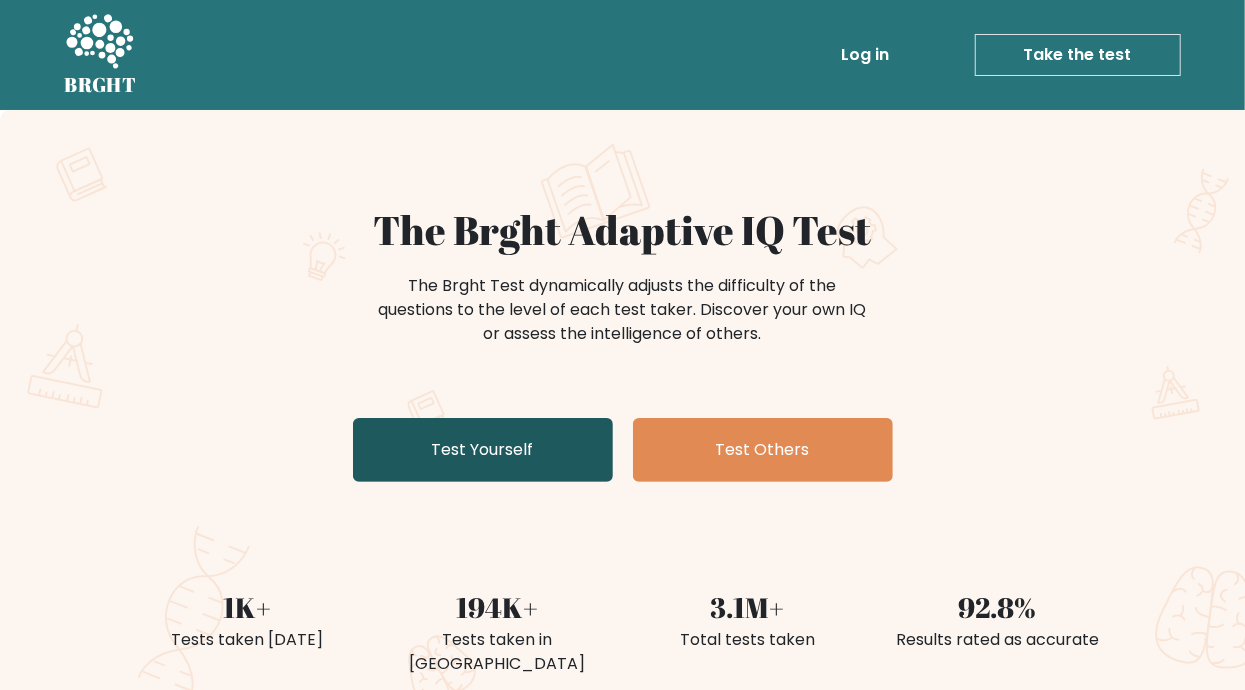 click on "Test Yourself" at bounding box center [483, 450] 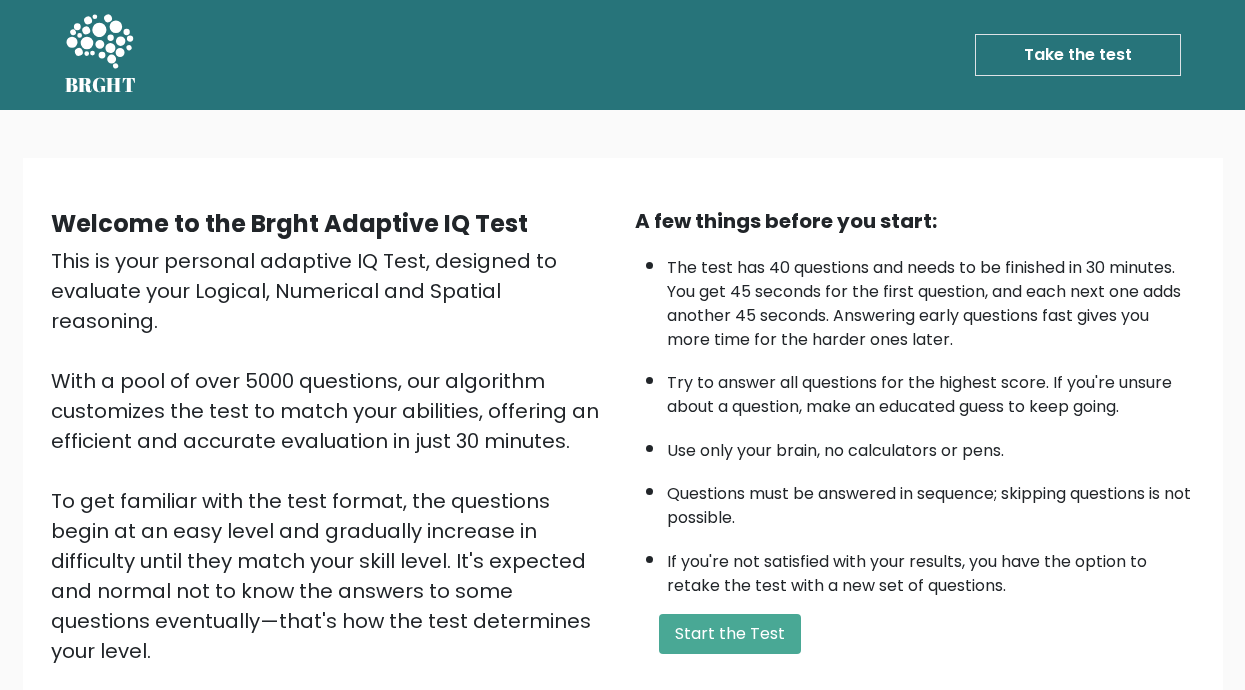 scroll, scrollTop: 0, scrollLeft: 0, axis: both 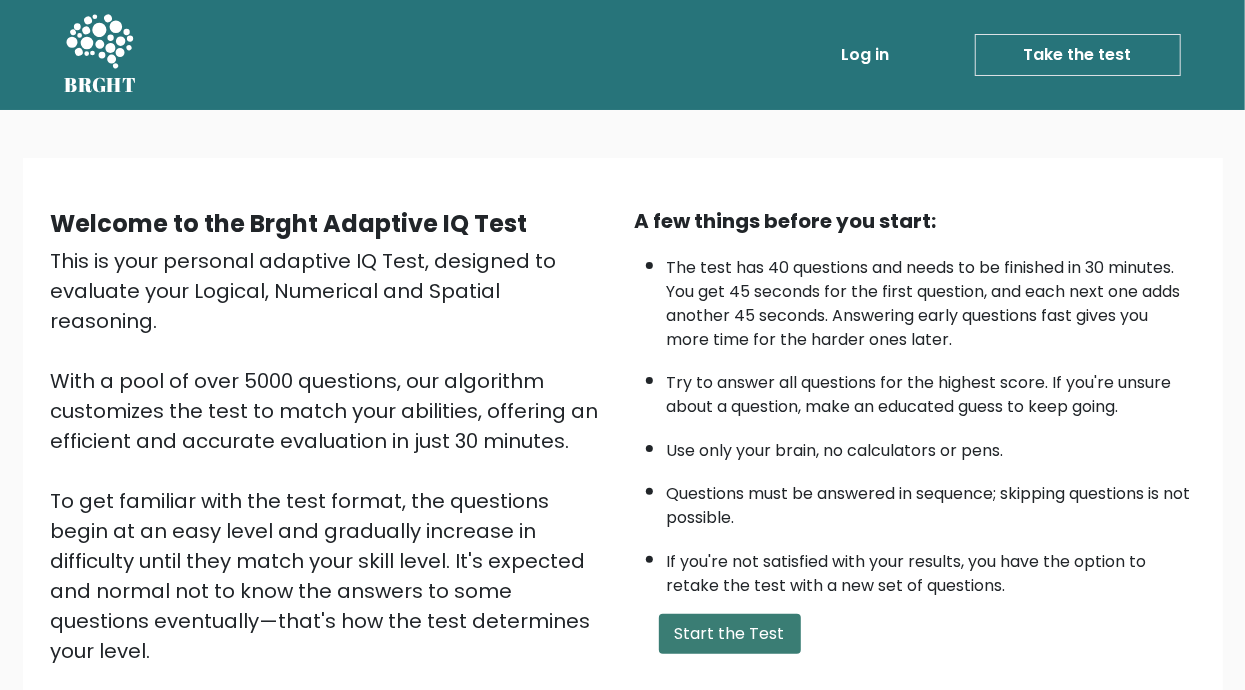 click on "Start the Test" at bounding box center (730, 634) 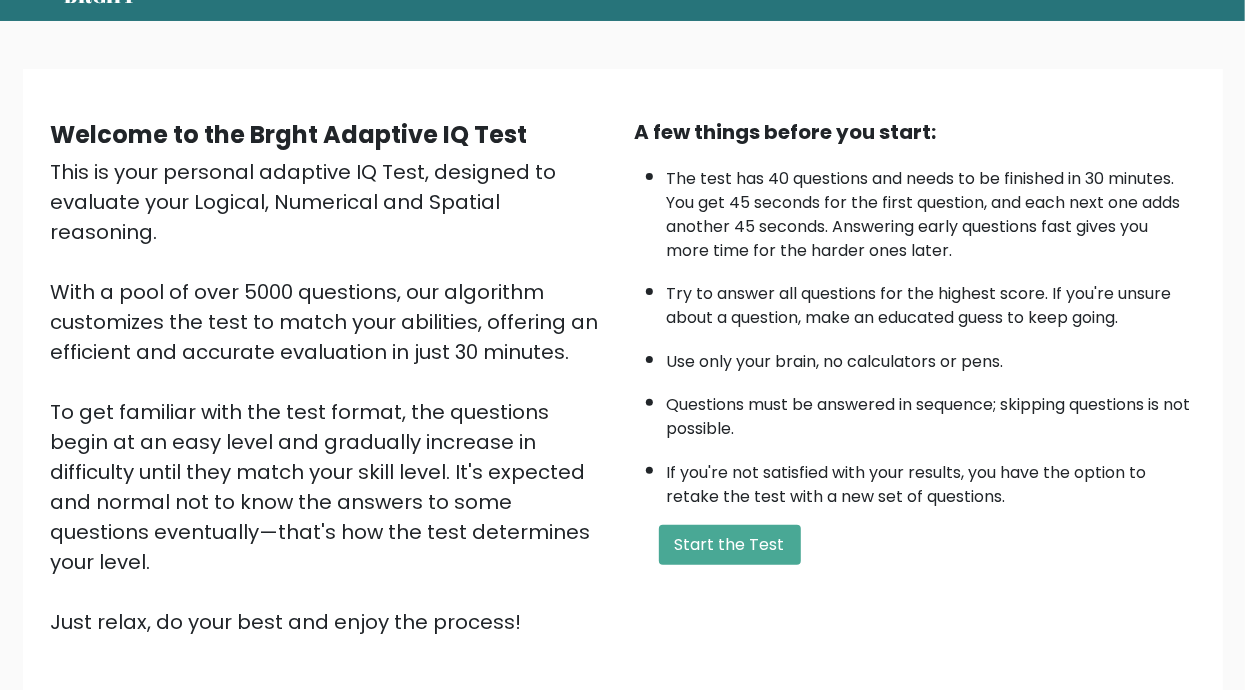 scroll, scrollTop: 108, scrollLeft: 0, axis: vertical 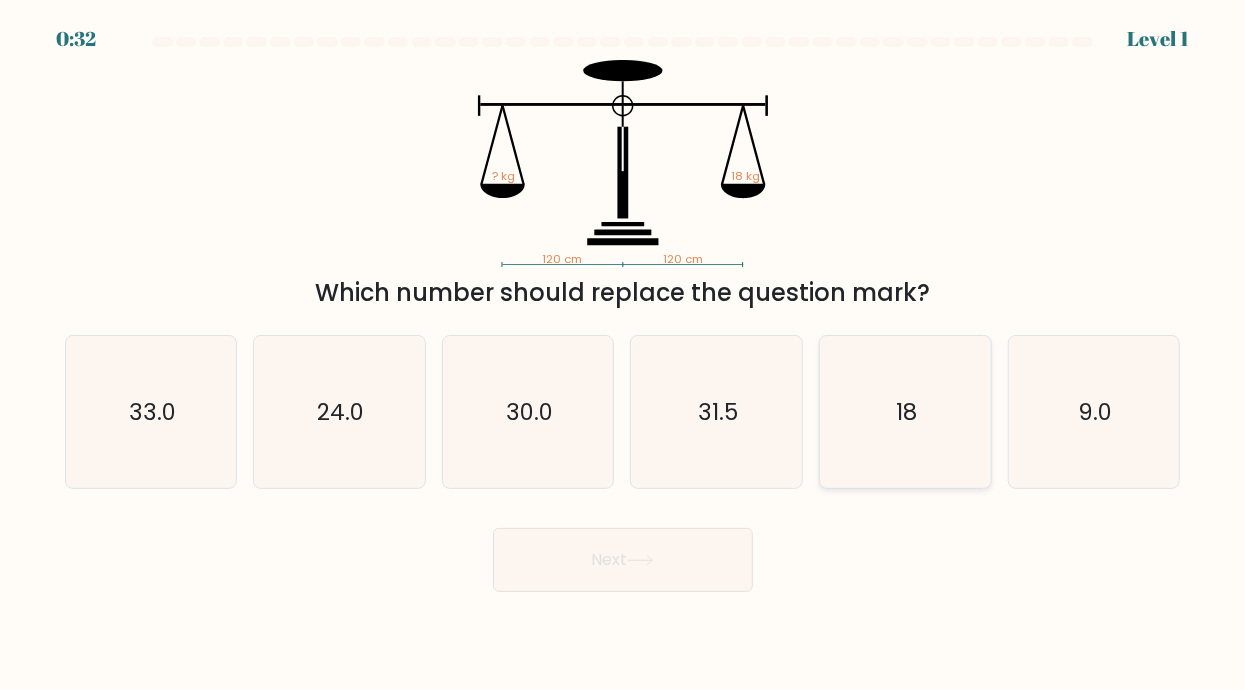 click on "18" 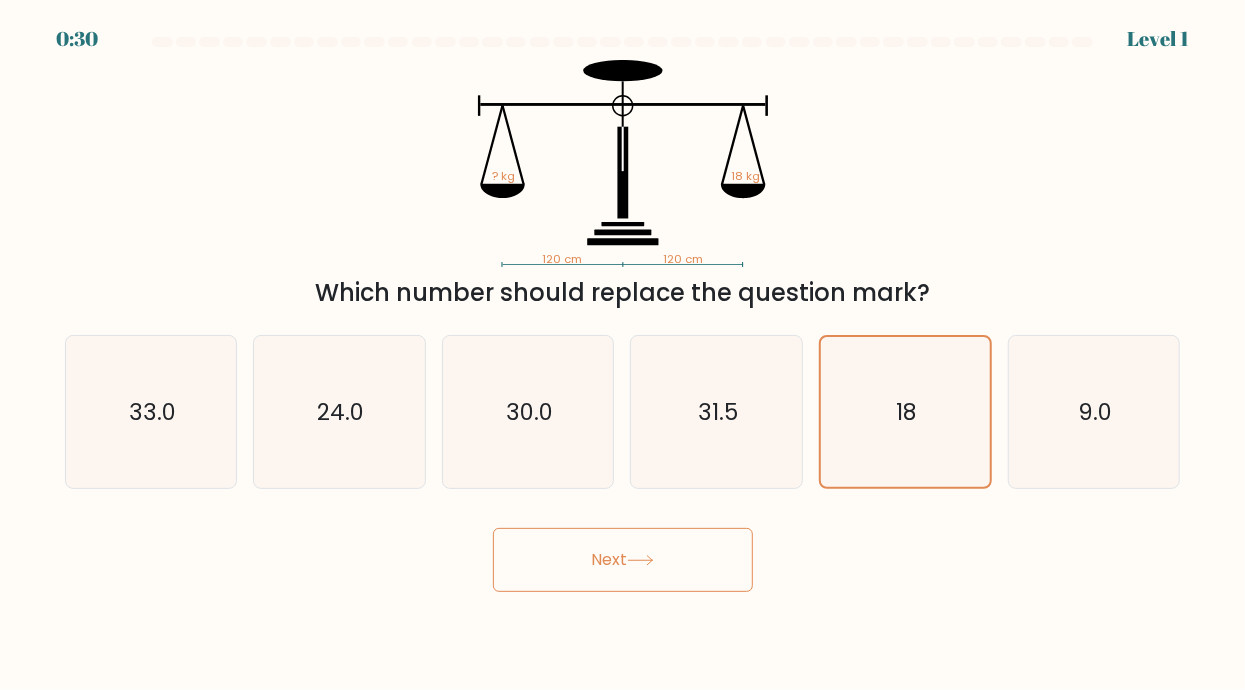 click on "Next" at bounding box center [623, 560] 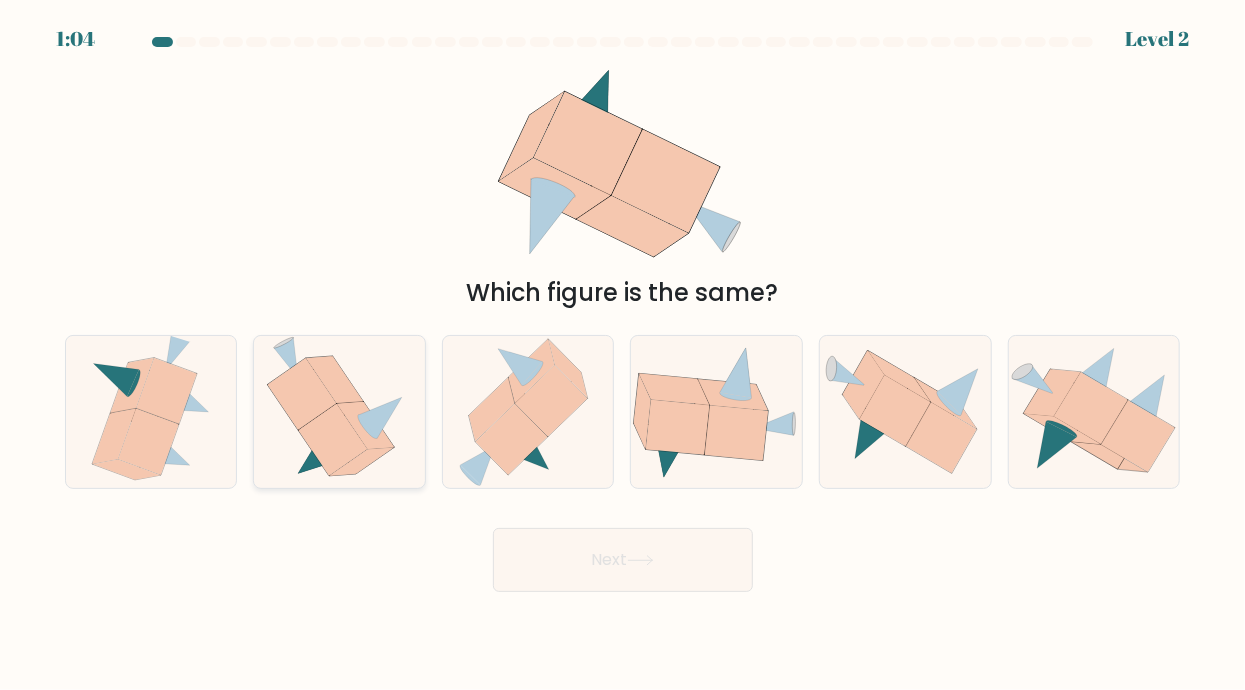 click 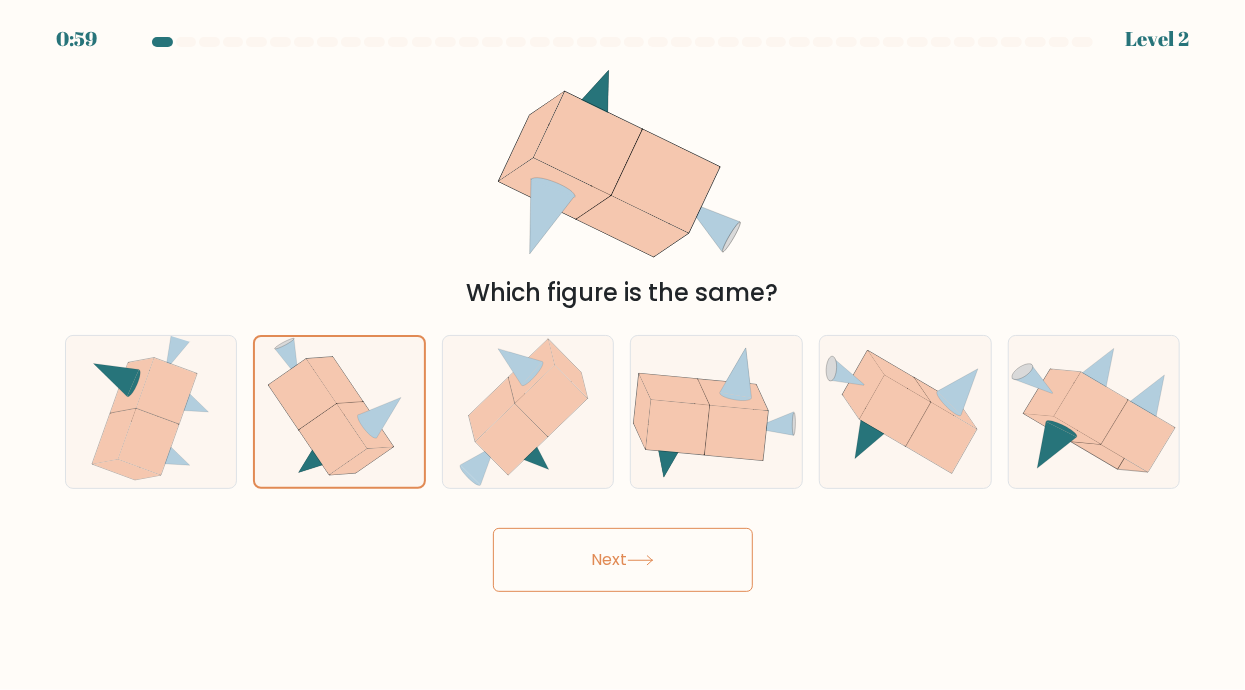 click on "Next" at bounding box center (623, 560) 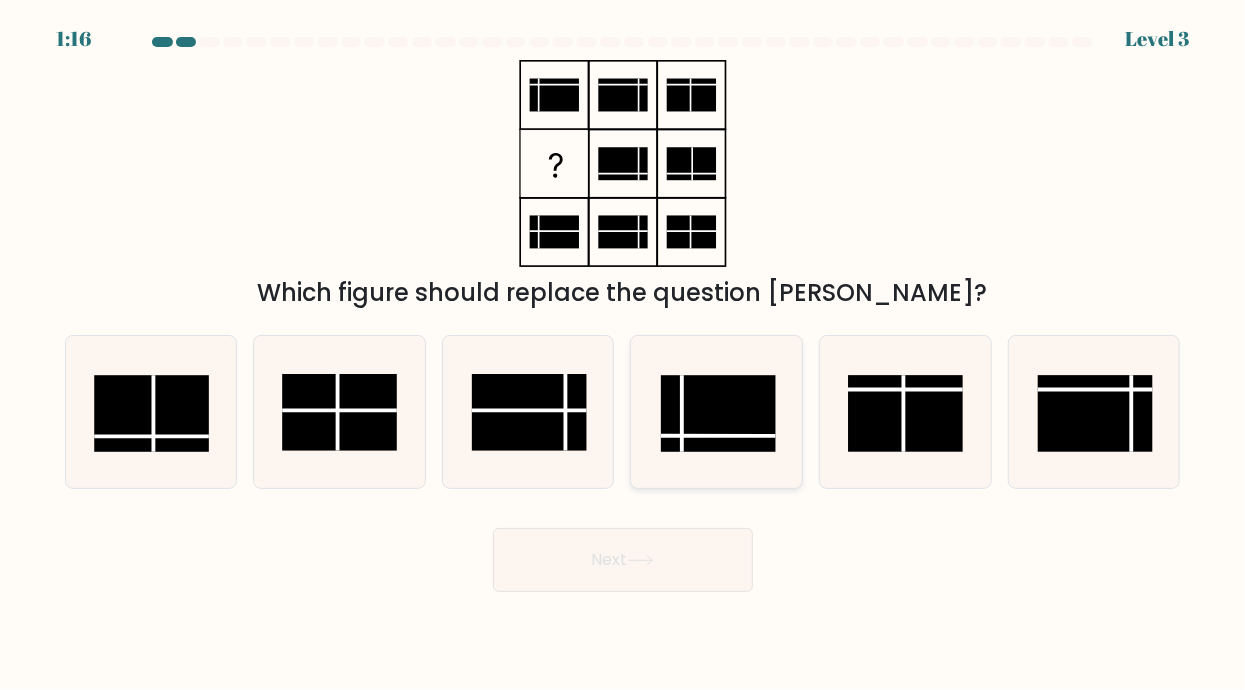 click 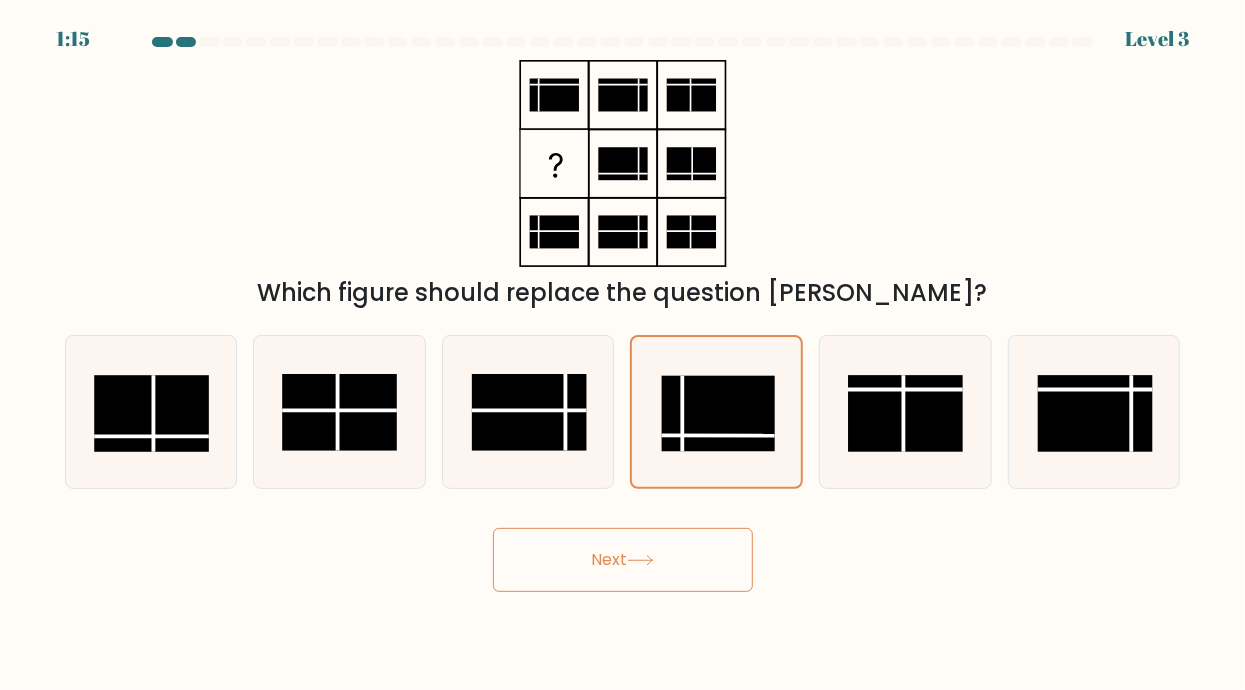 click on "Next" at bounding box center [623, 560] 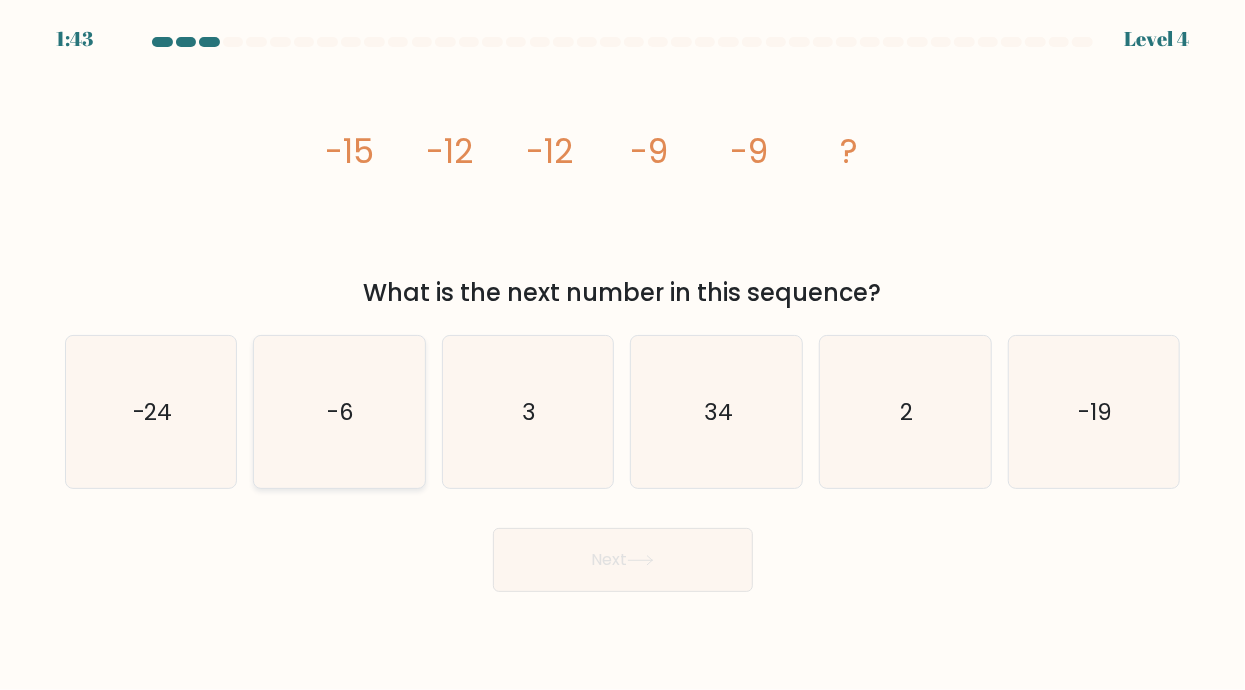 click on "-6" 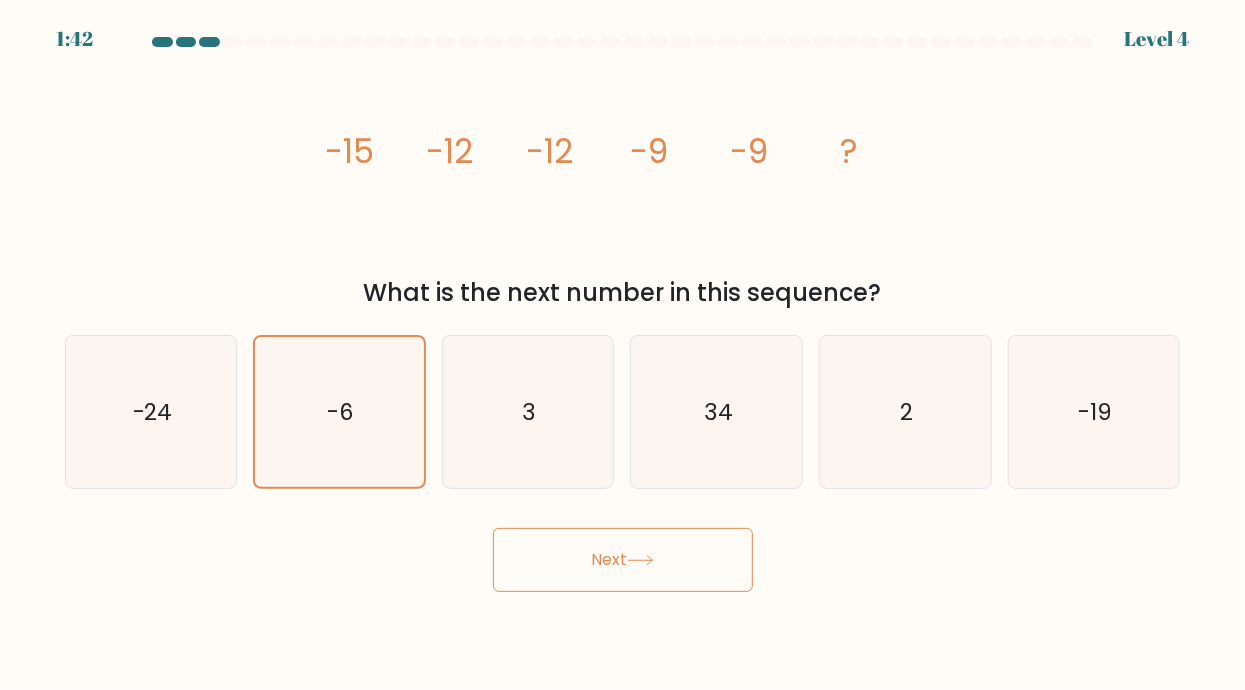 click on "Next" at bounding box center (623, 560) 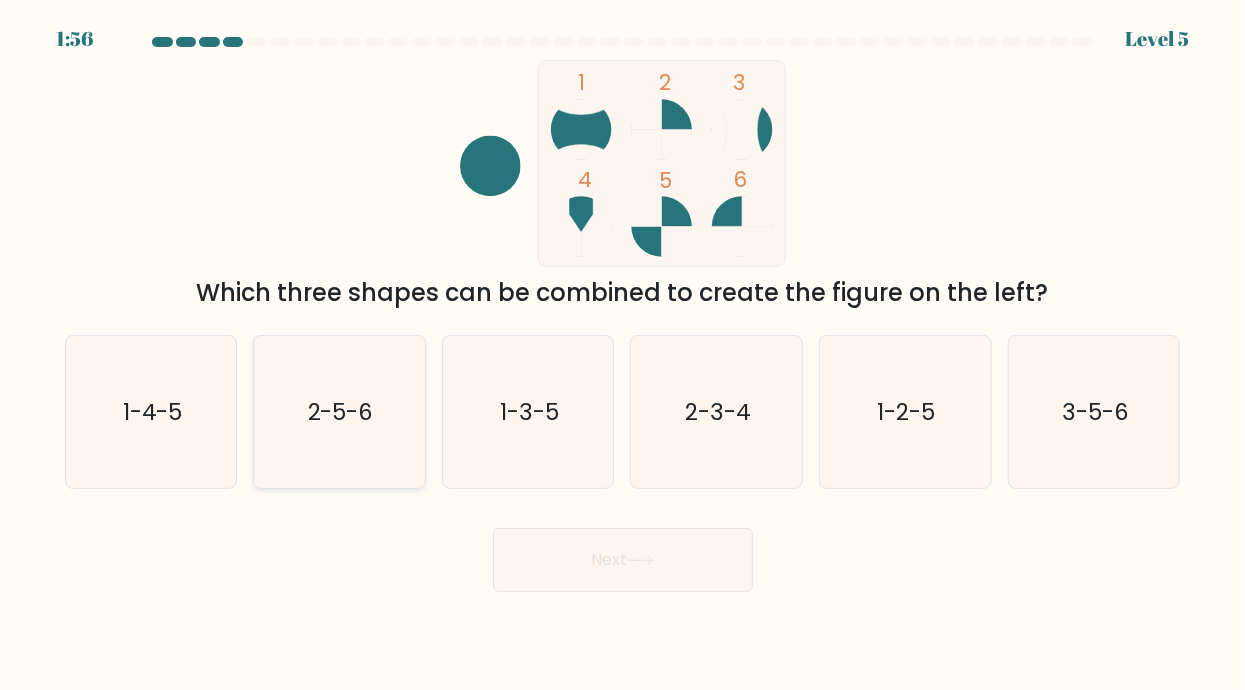 click on "2-5-6" 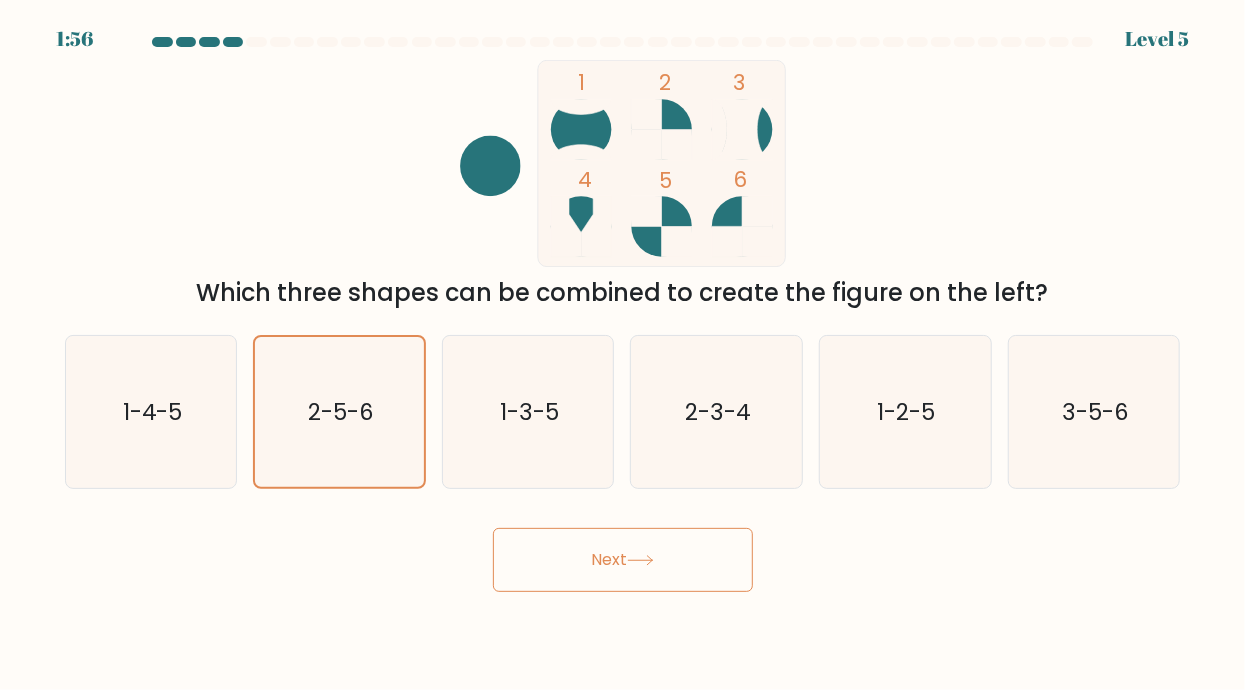 click on "Next" at bounding box center (623, 560) 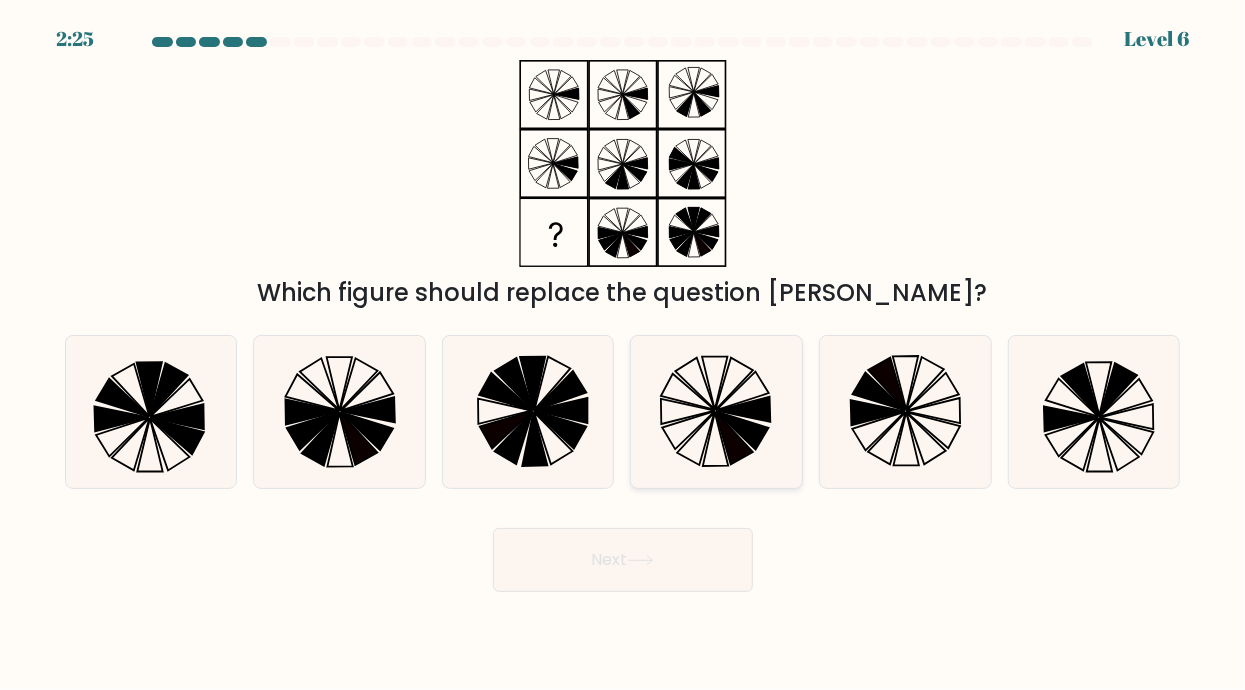 click 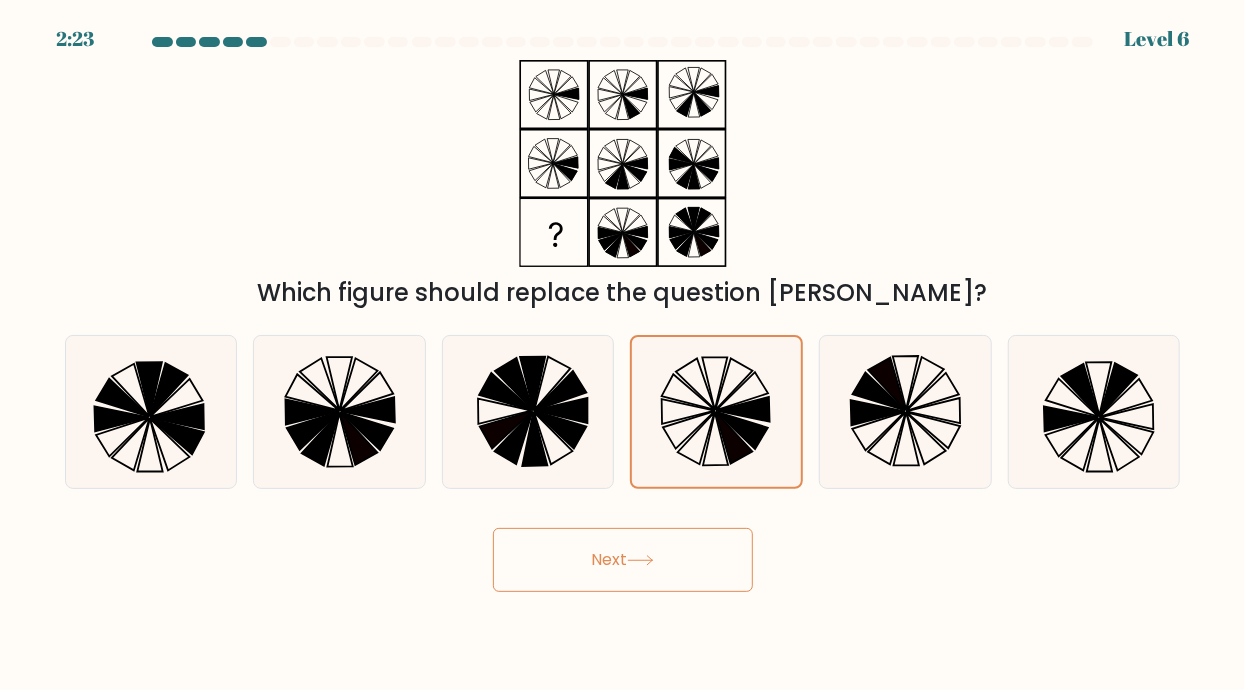 click on "Next" at bounding box center [623, 560] 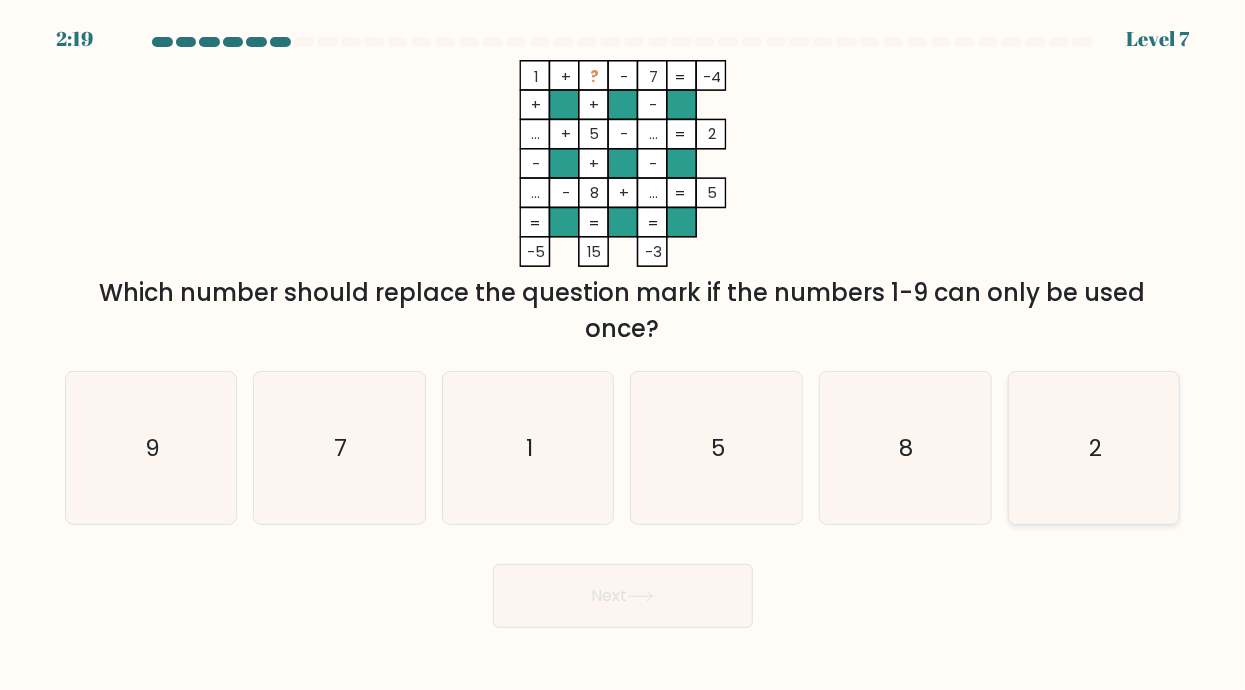 click on "2" 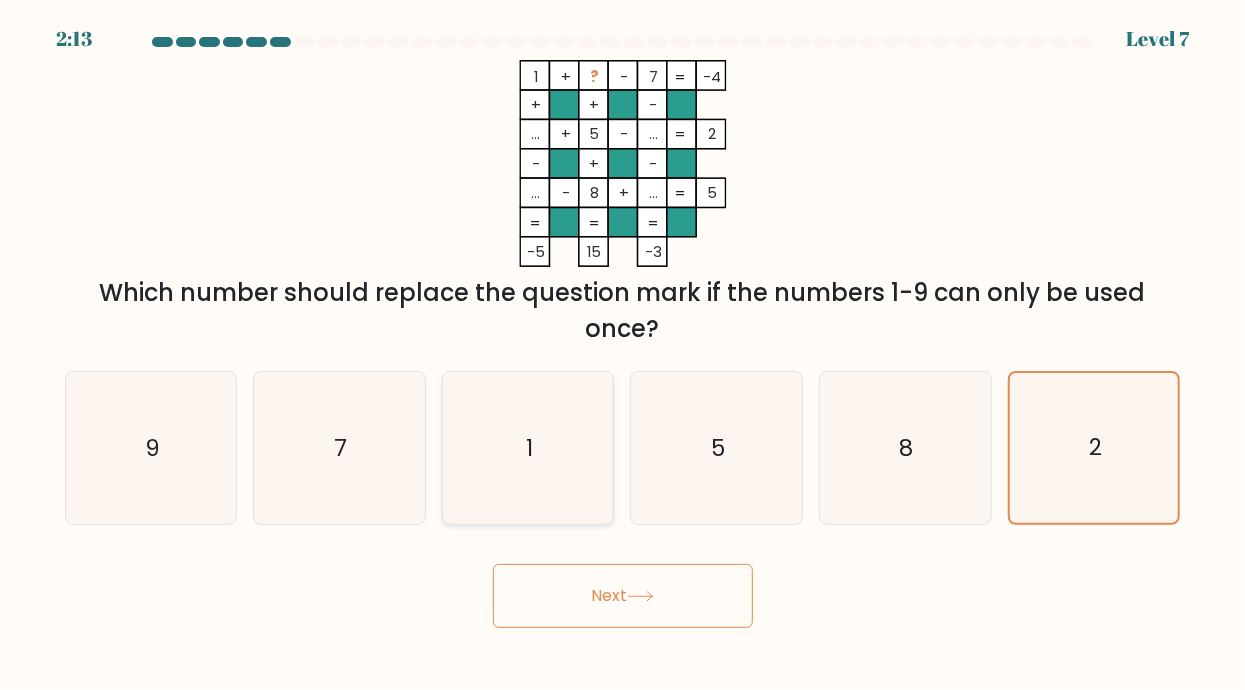 click on "1" 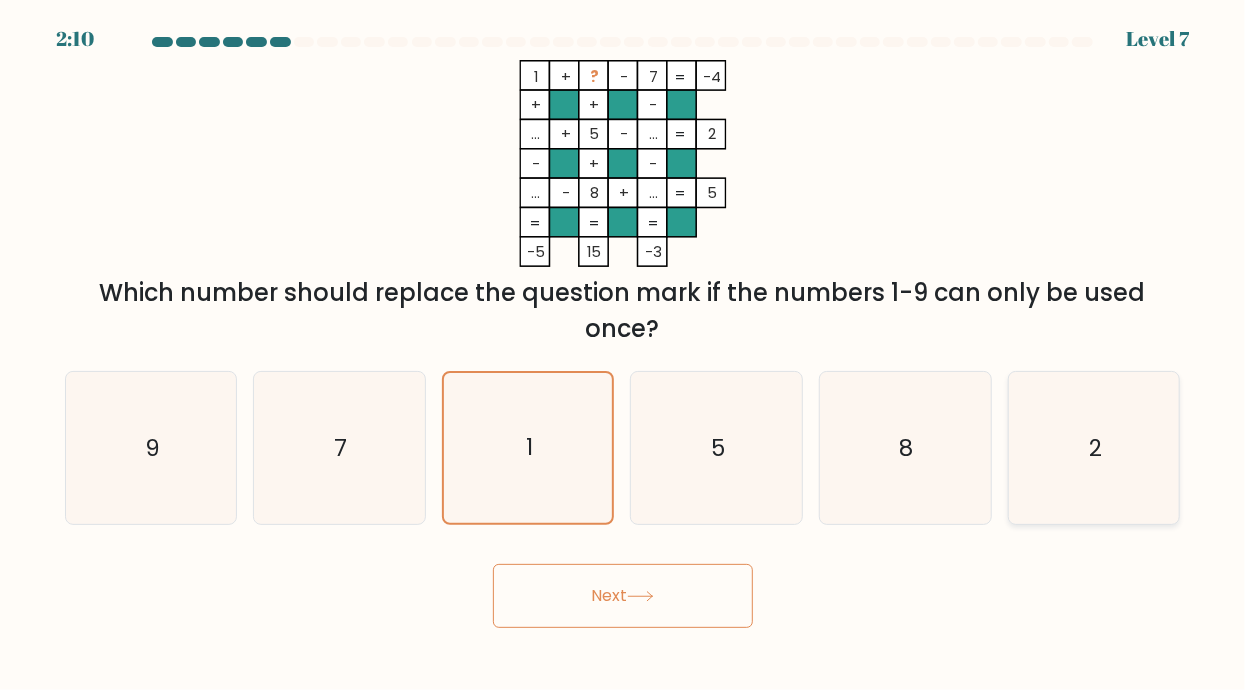 click on "2" 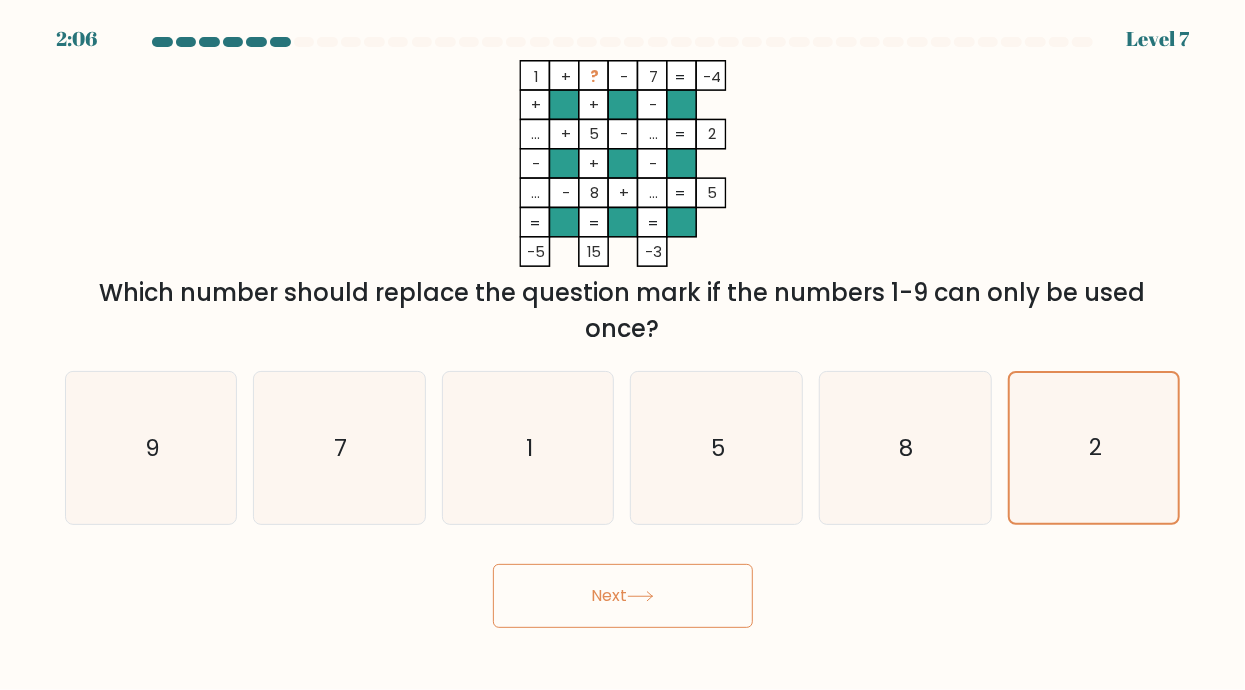 click on "Next" at bounding box center [623, 596] 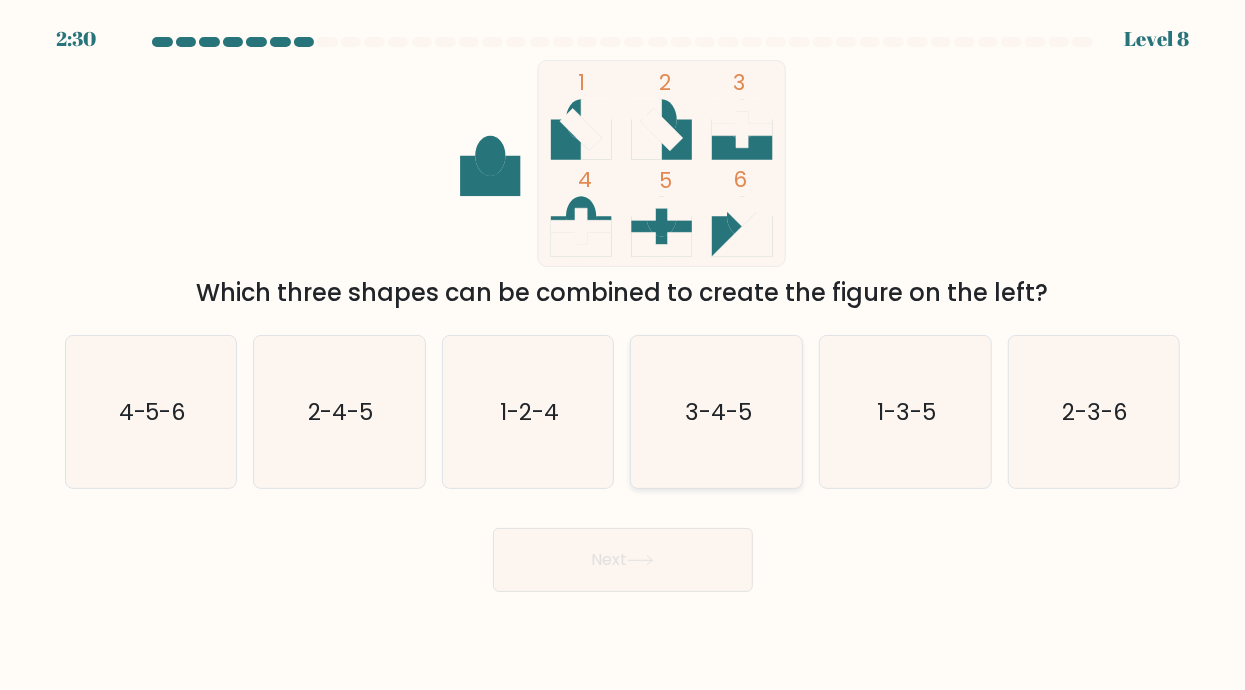 click on "3-4-5" 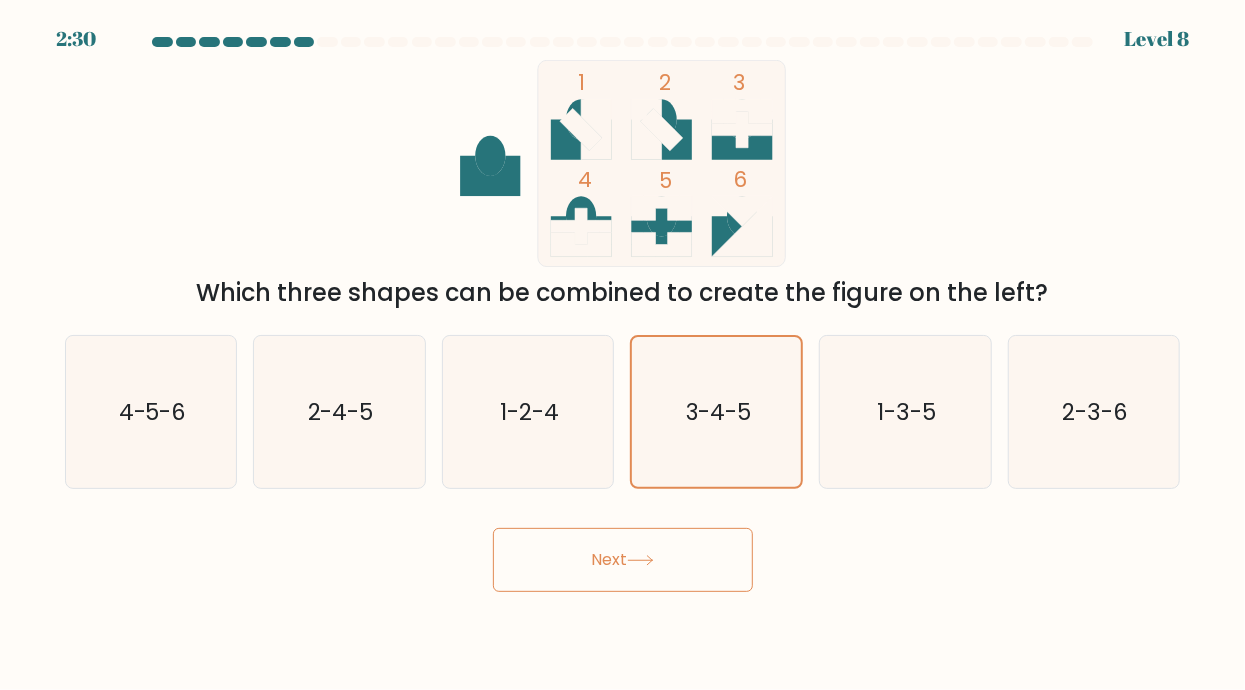 click on "Next" at bounding box center (623, 560) 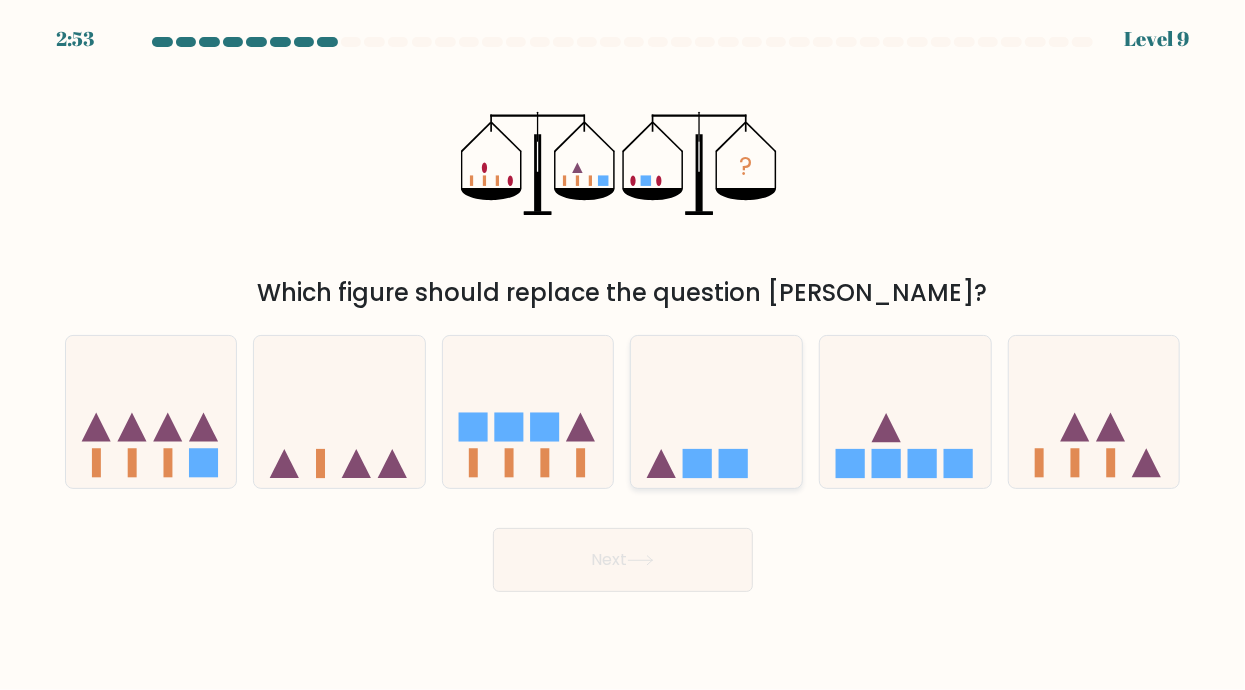 click 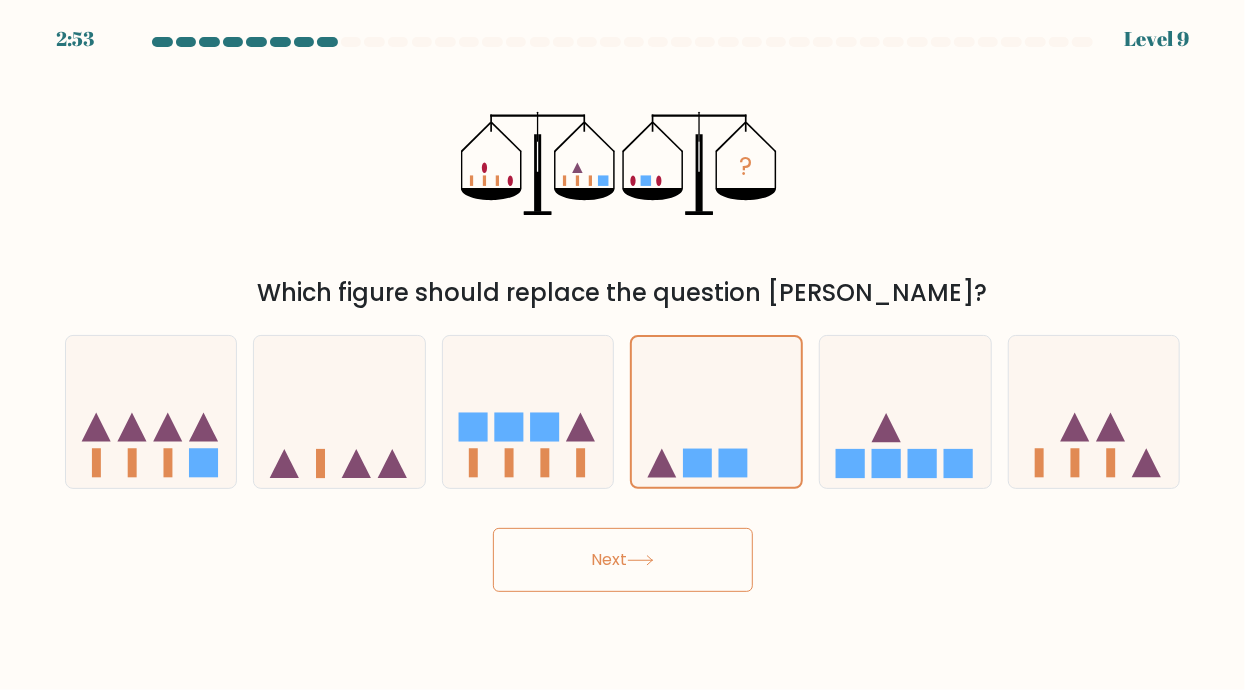 click on "2:53
Level 9" at bounding box center [622, 345] 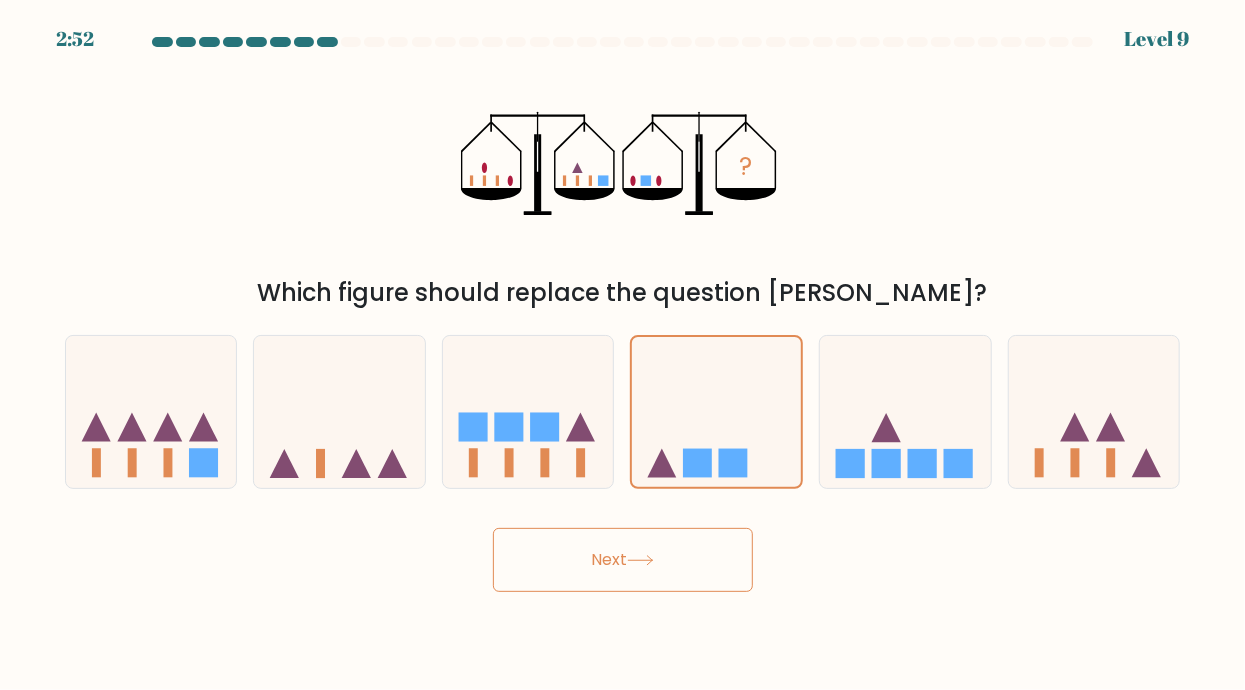 click on "Next" at bounding box center (623, 560) 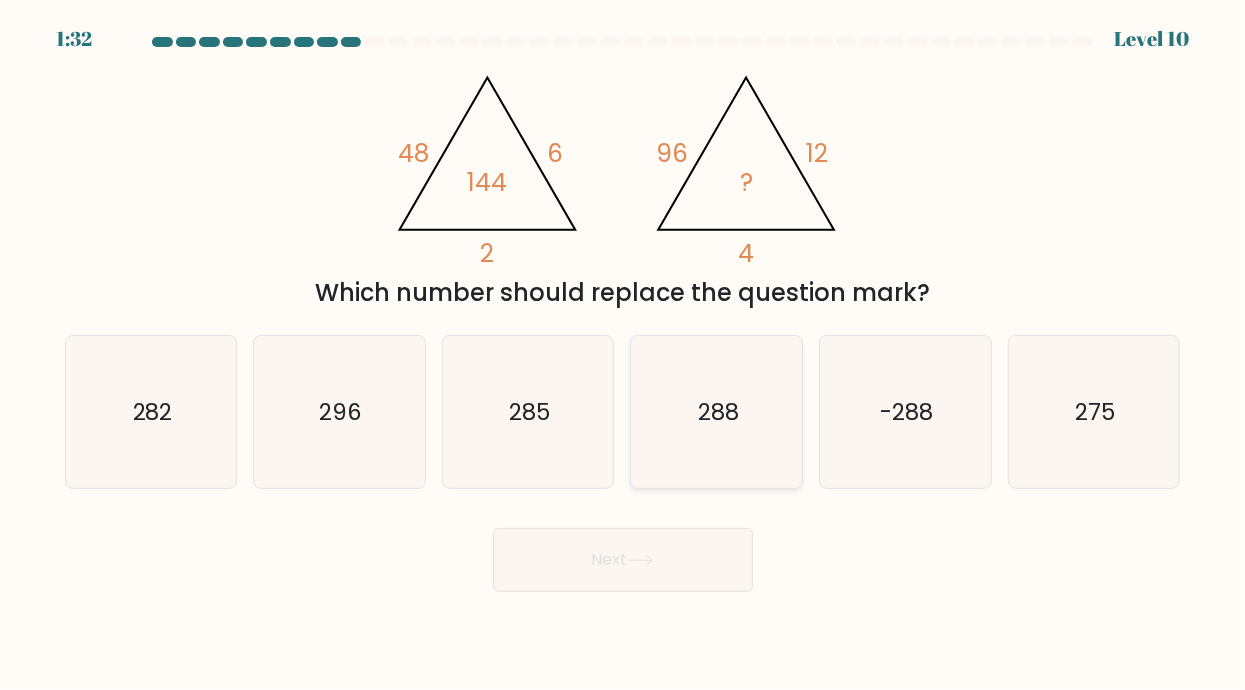 click on "288" 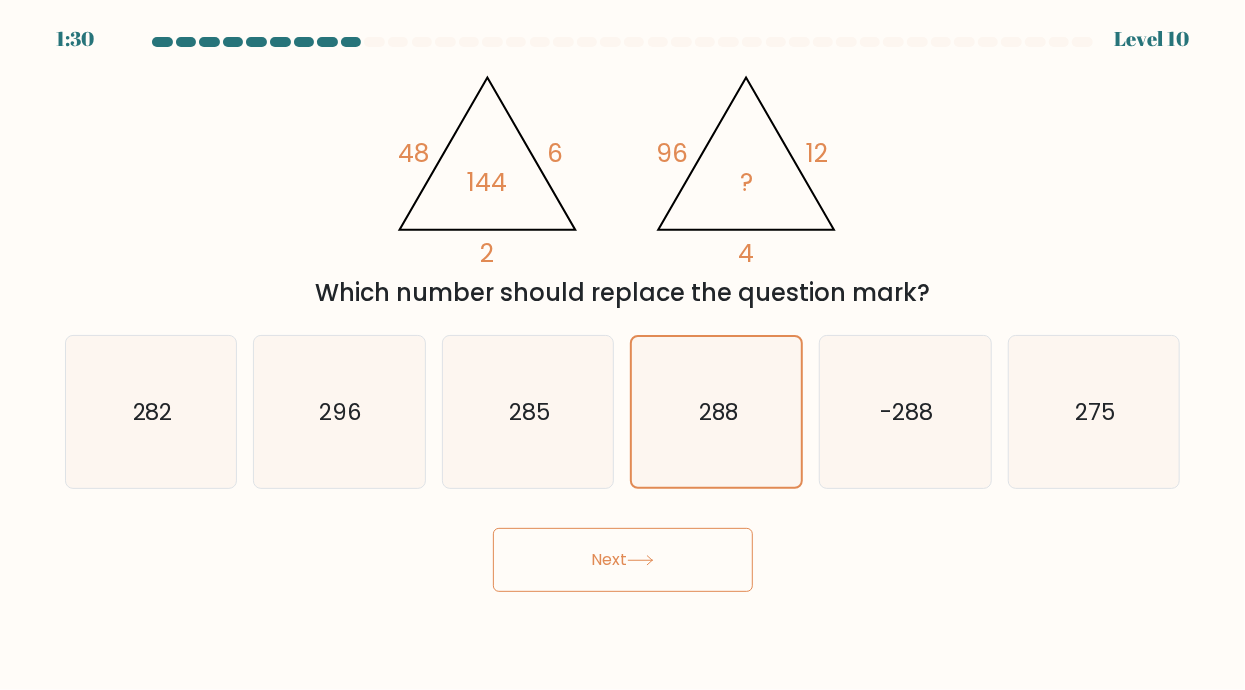 click on "Next" at bounding box center (623, 560) 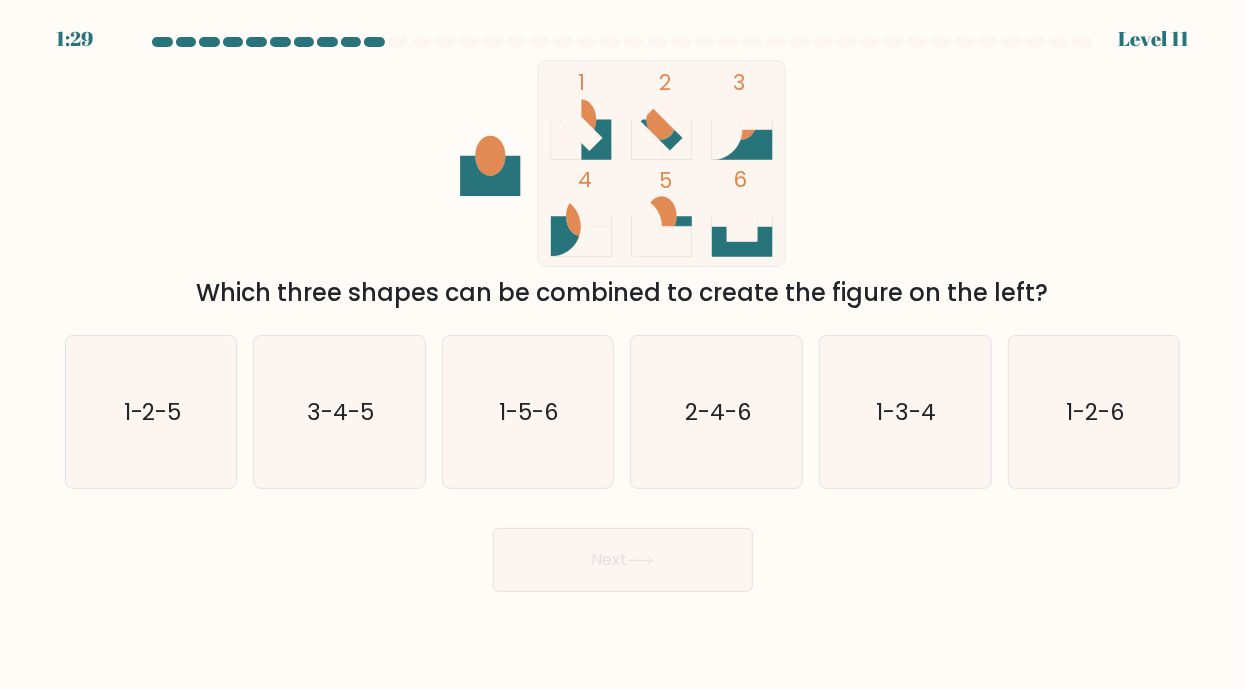 click on "Next" at bounding box center [623, 560] 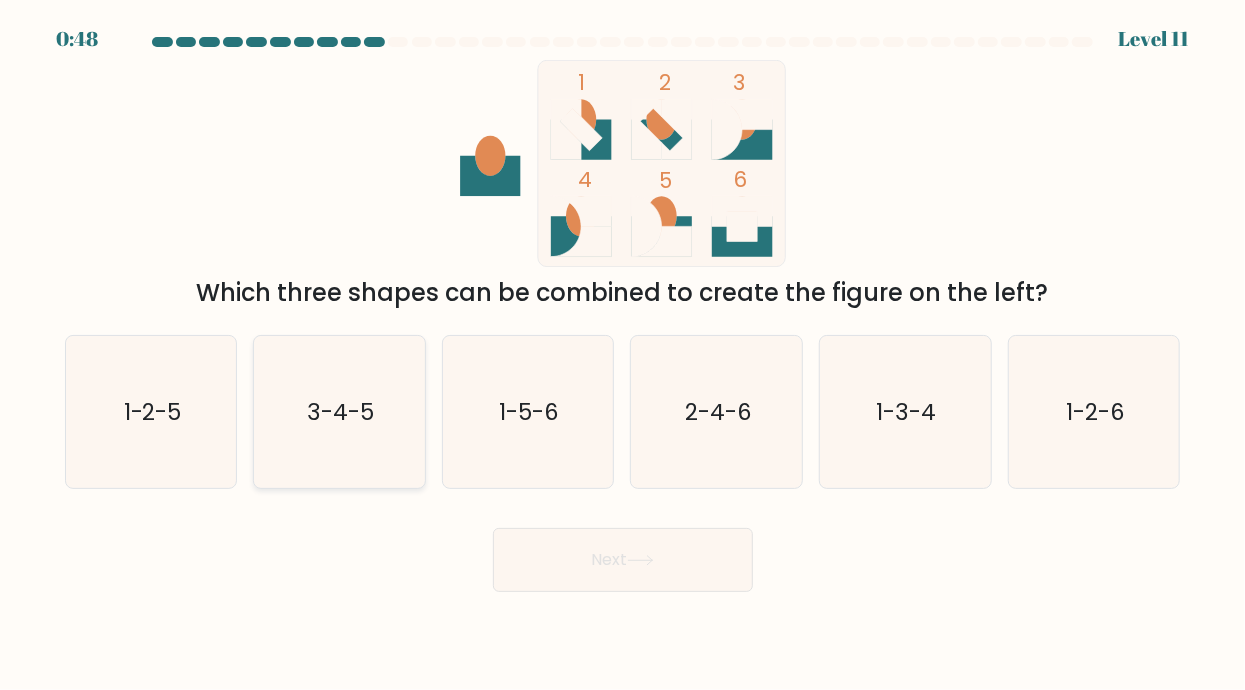 click on "3-4-5" 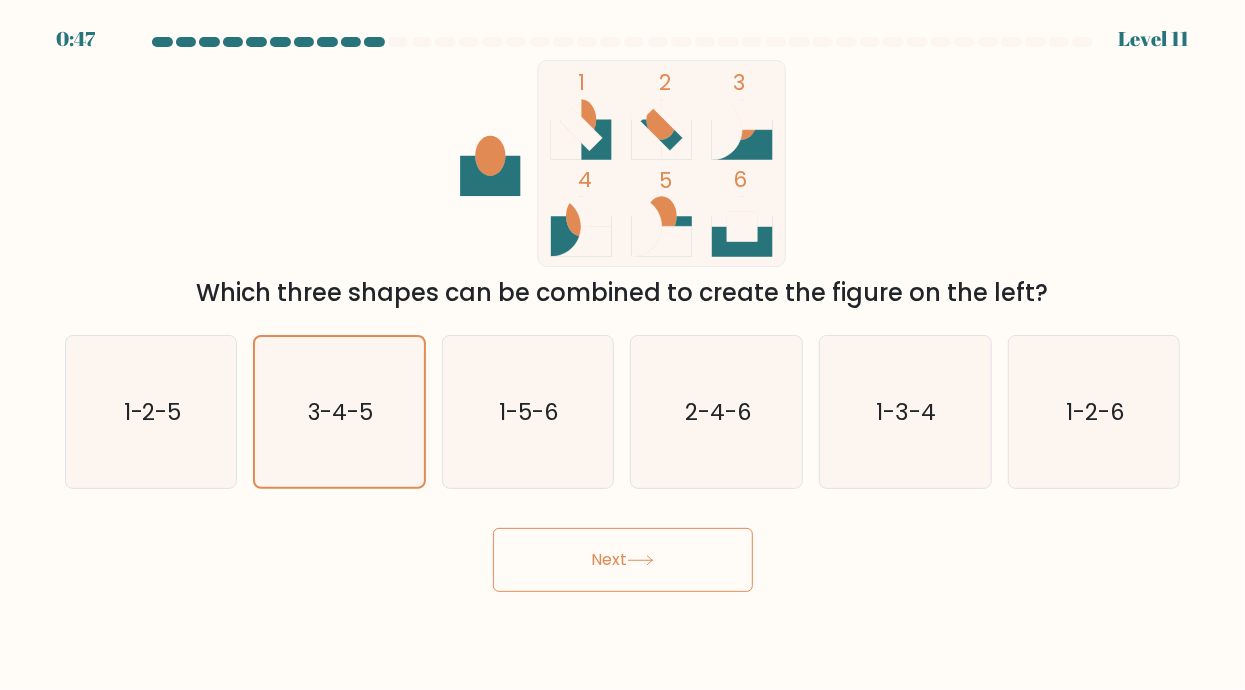 click on "Next" at bounding box center (623, 560) 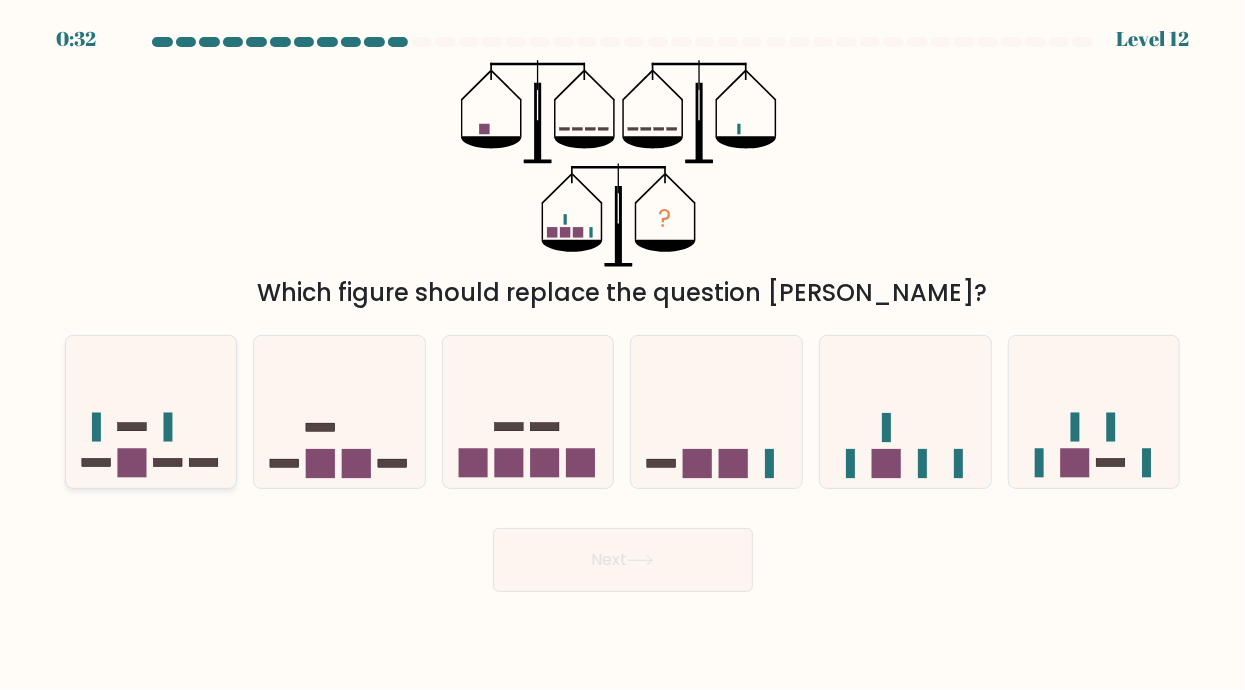 click 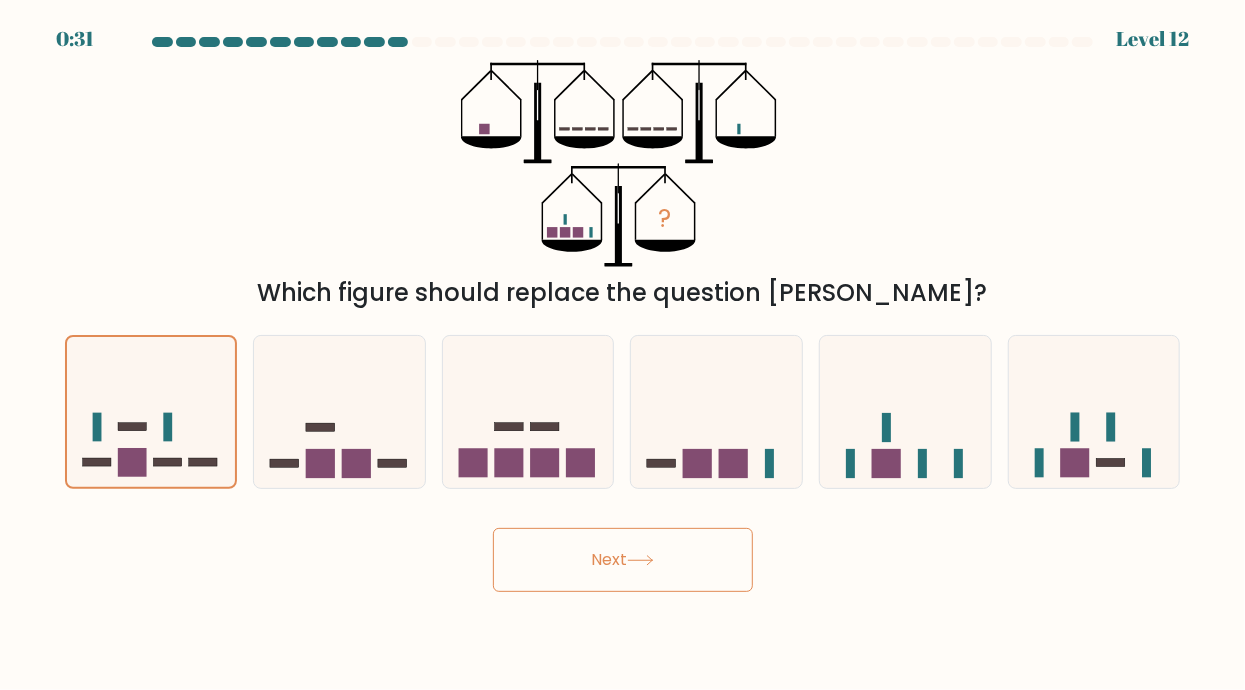 click on "Next" at bounding box center (623, 560) 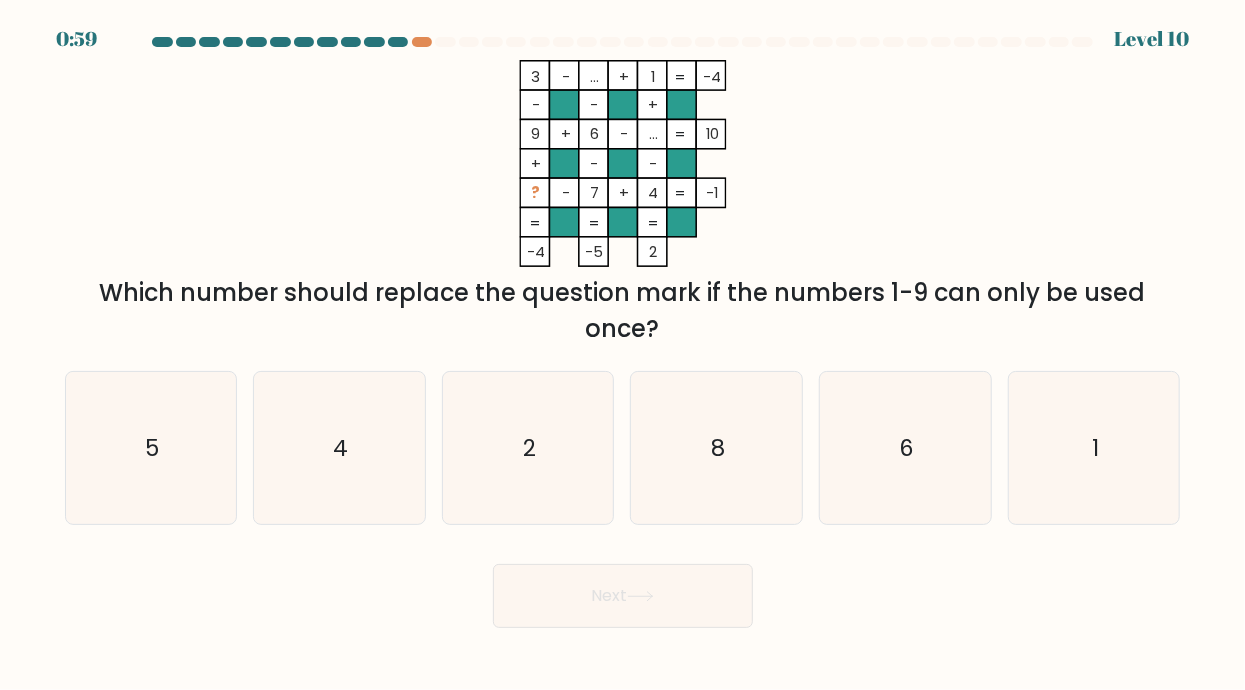 click on "?" 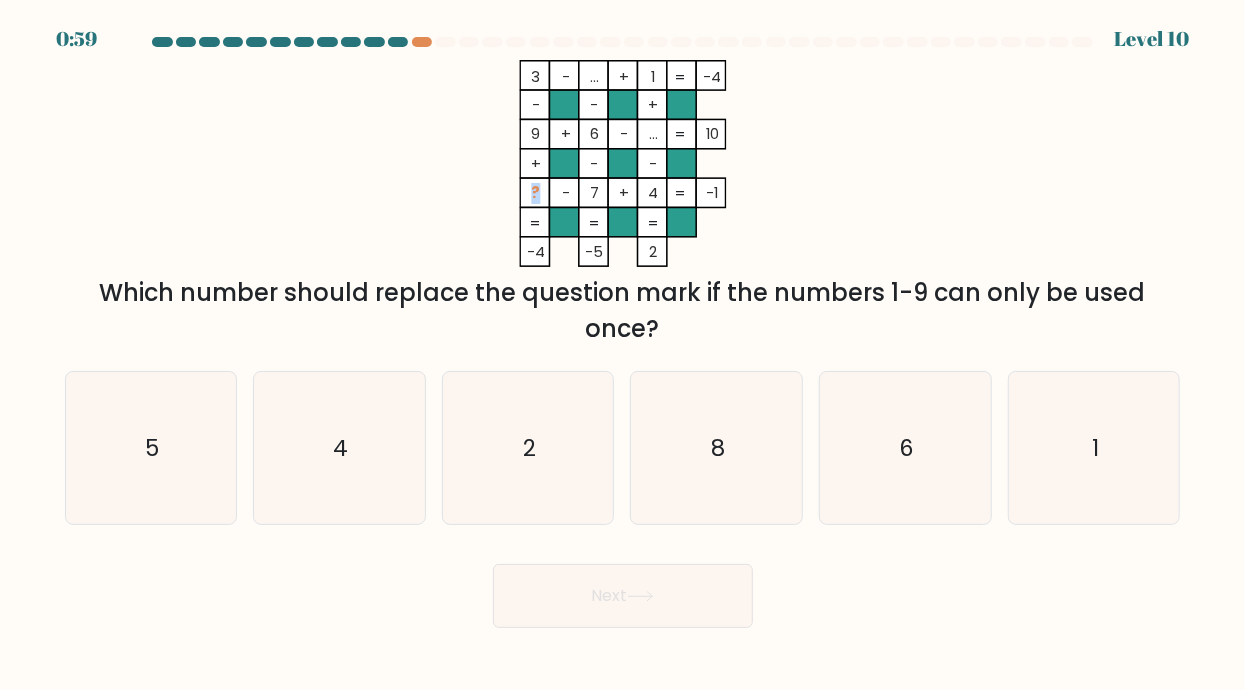 click on "?" 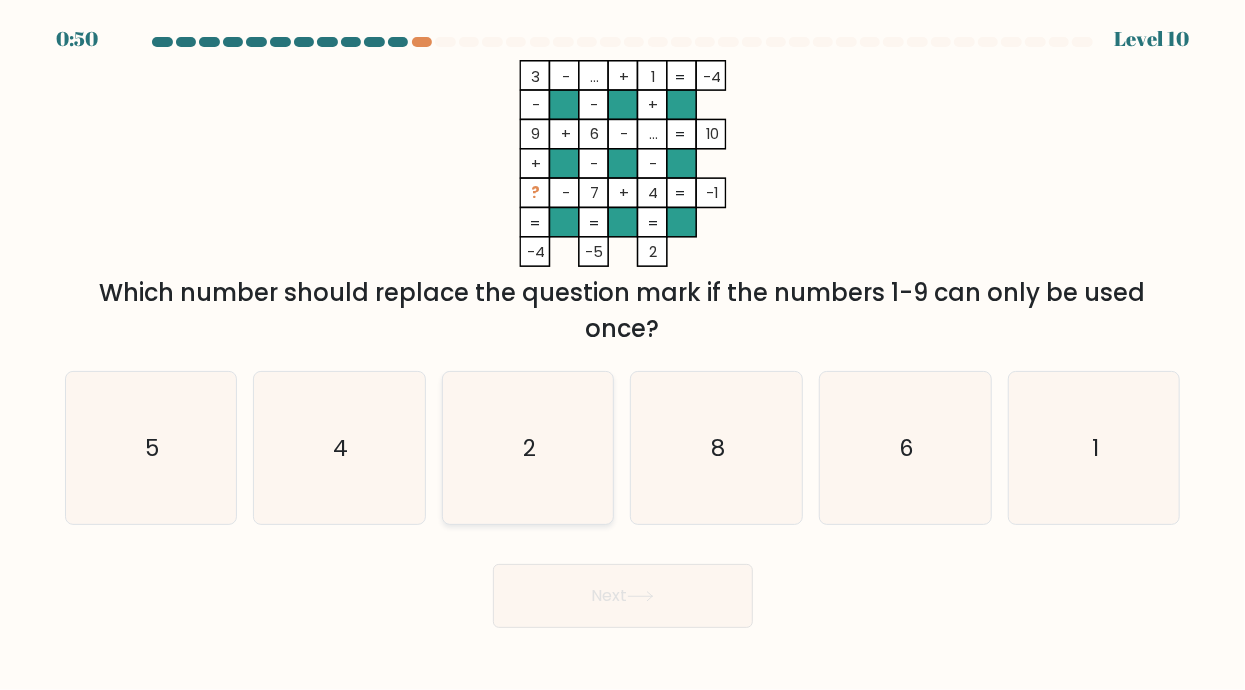 click on "2" 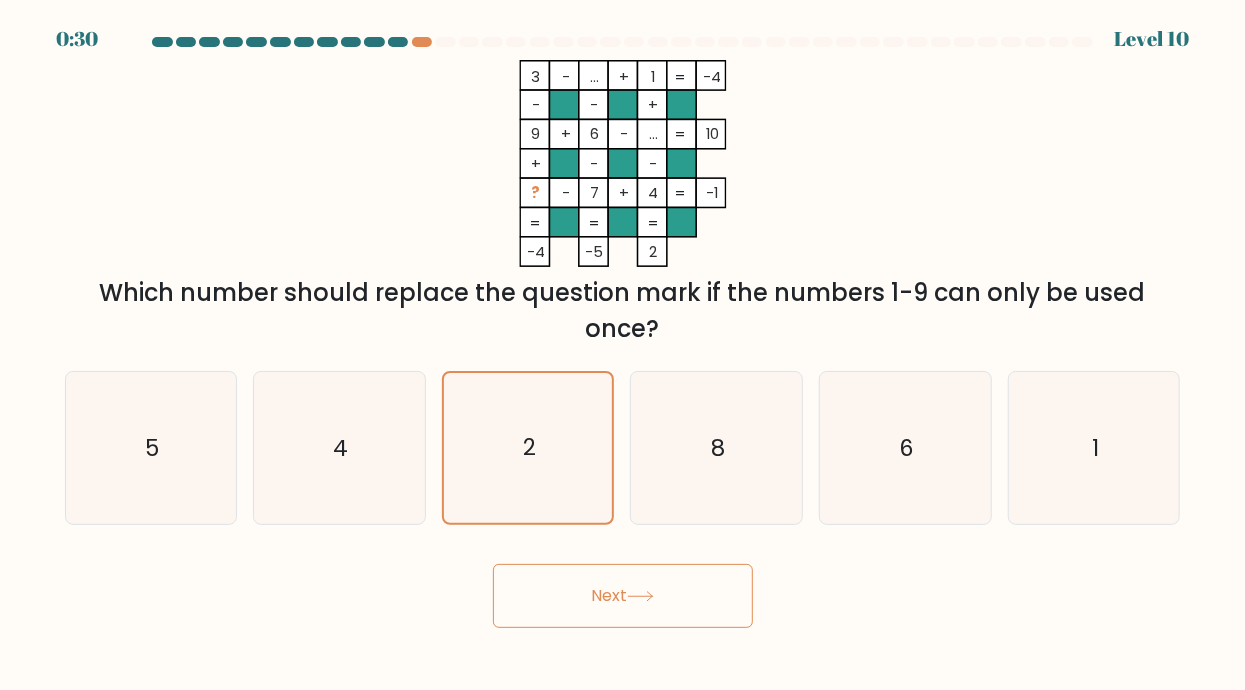 click on "Next" at bounding box center [623, 596] 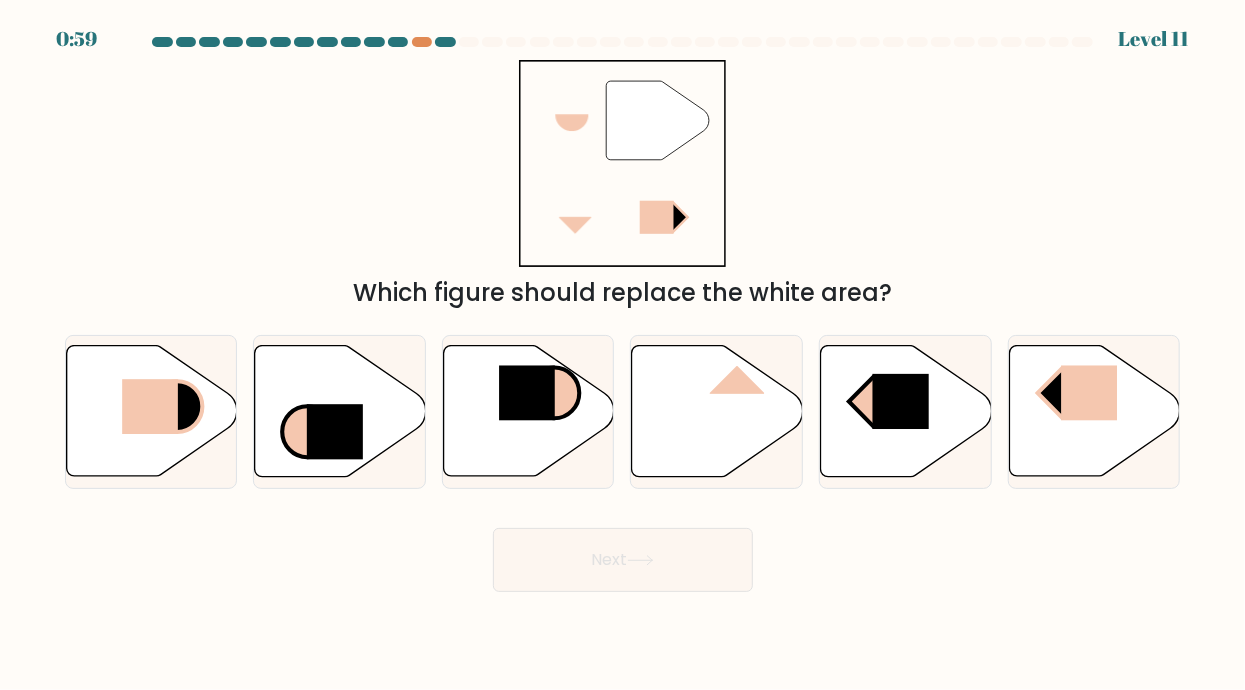 type 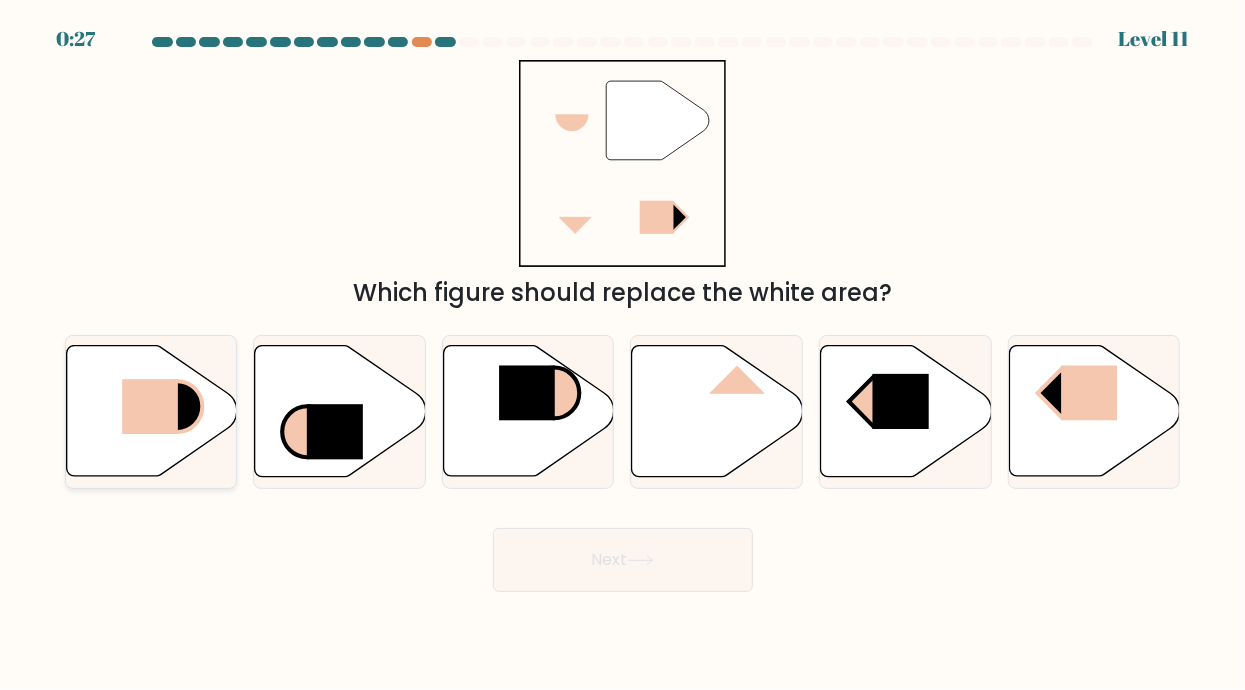 click 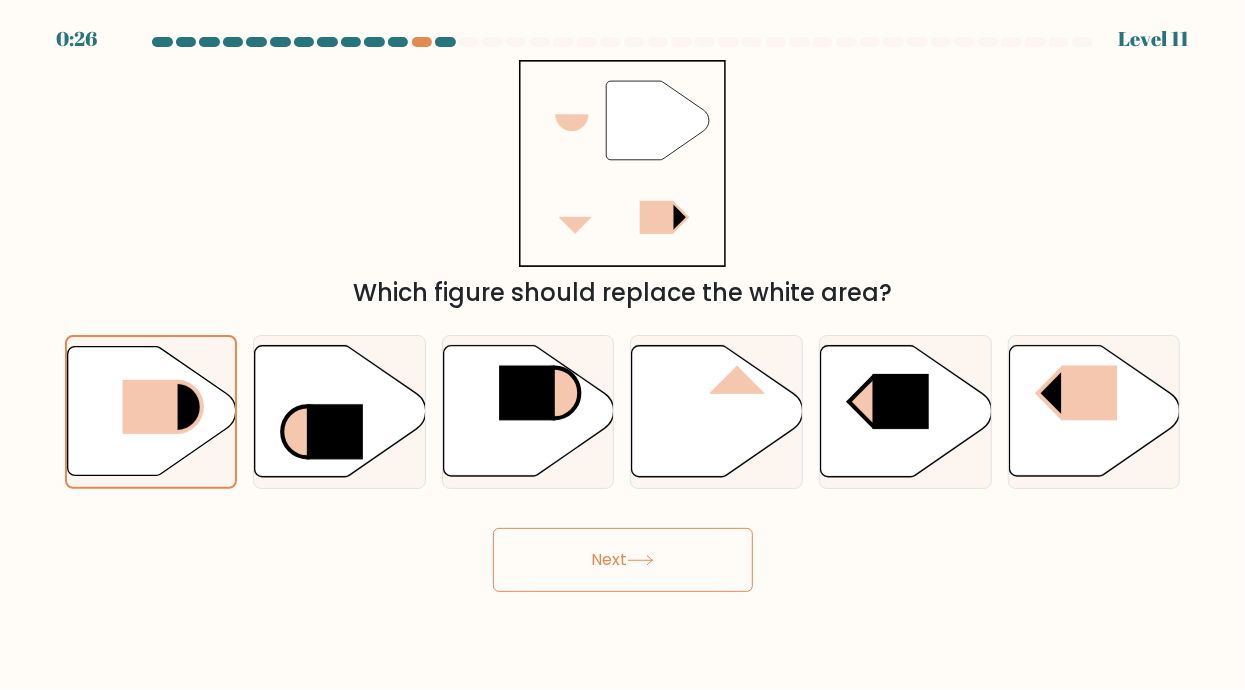 click on "Next" at bounding box center (623, 560) 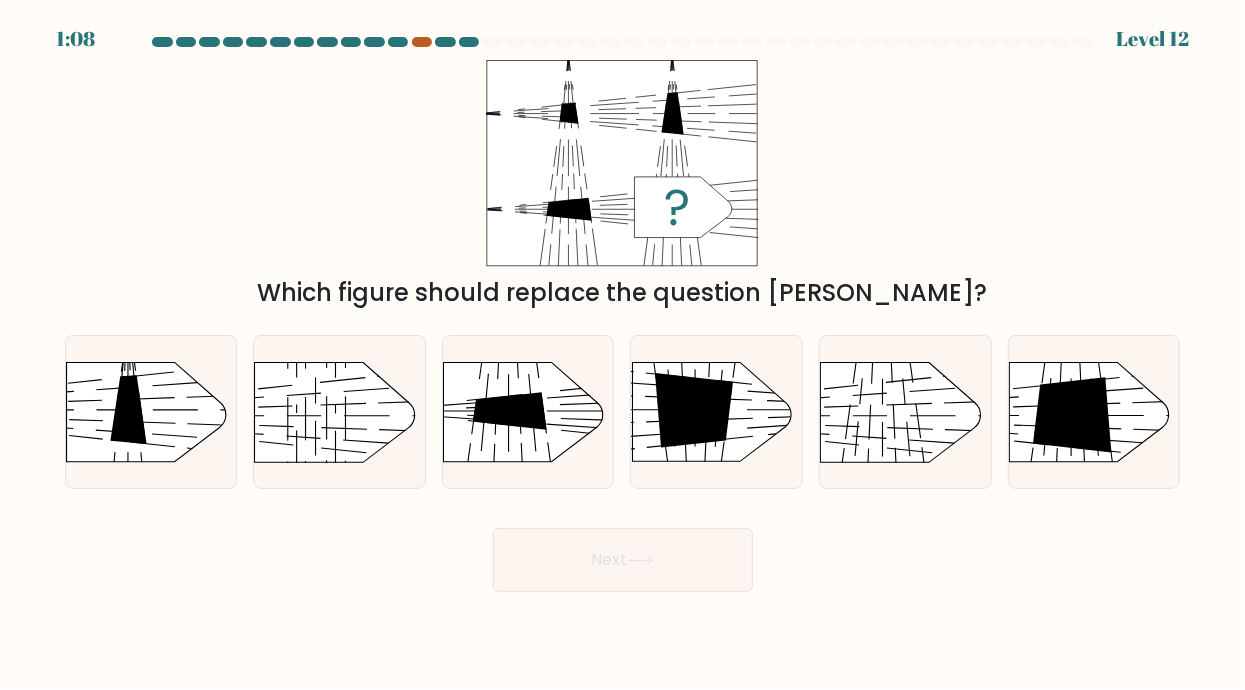 click at bounding box center (422, 42) 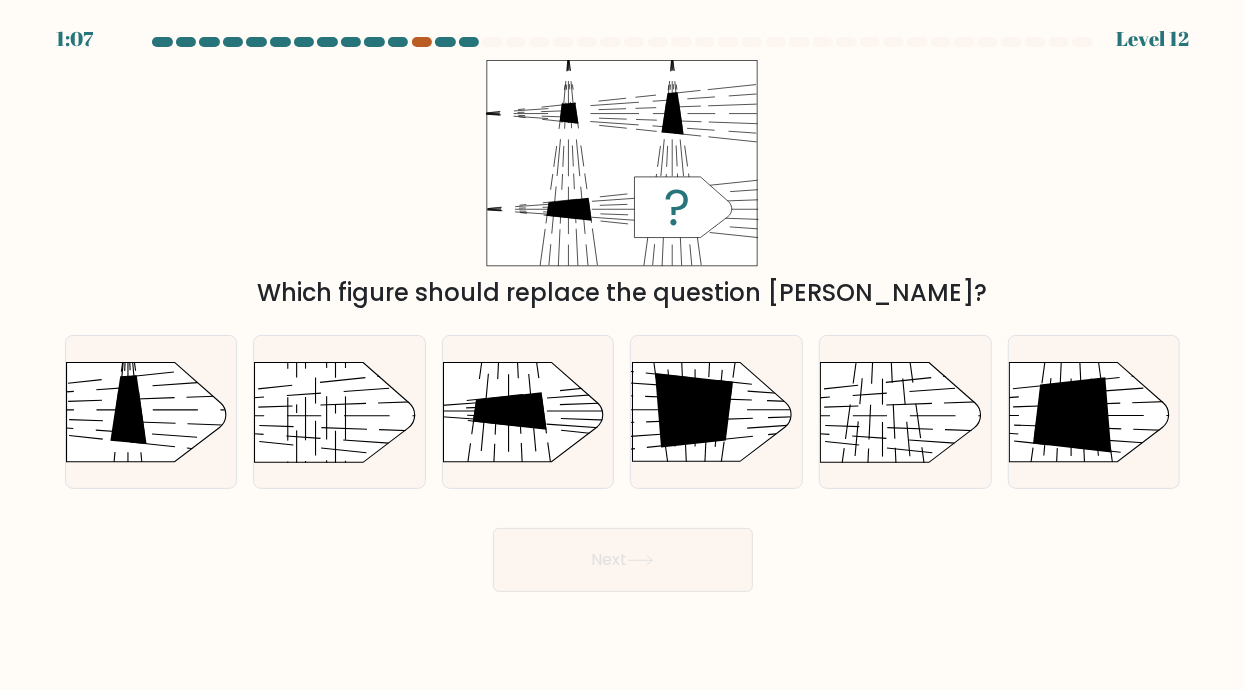 click at bounding box center (422, 42) 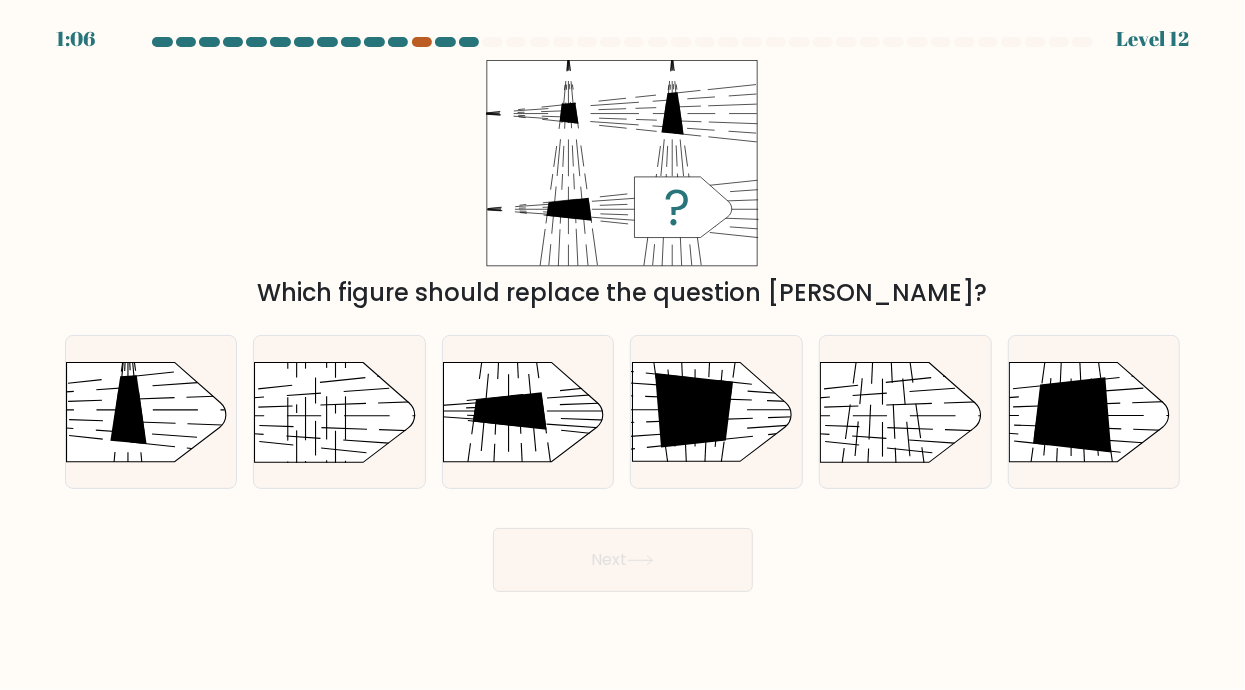 click at bounding box center [422, 42] 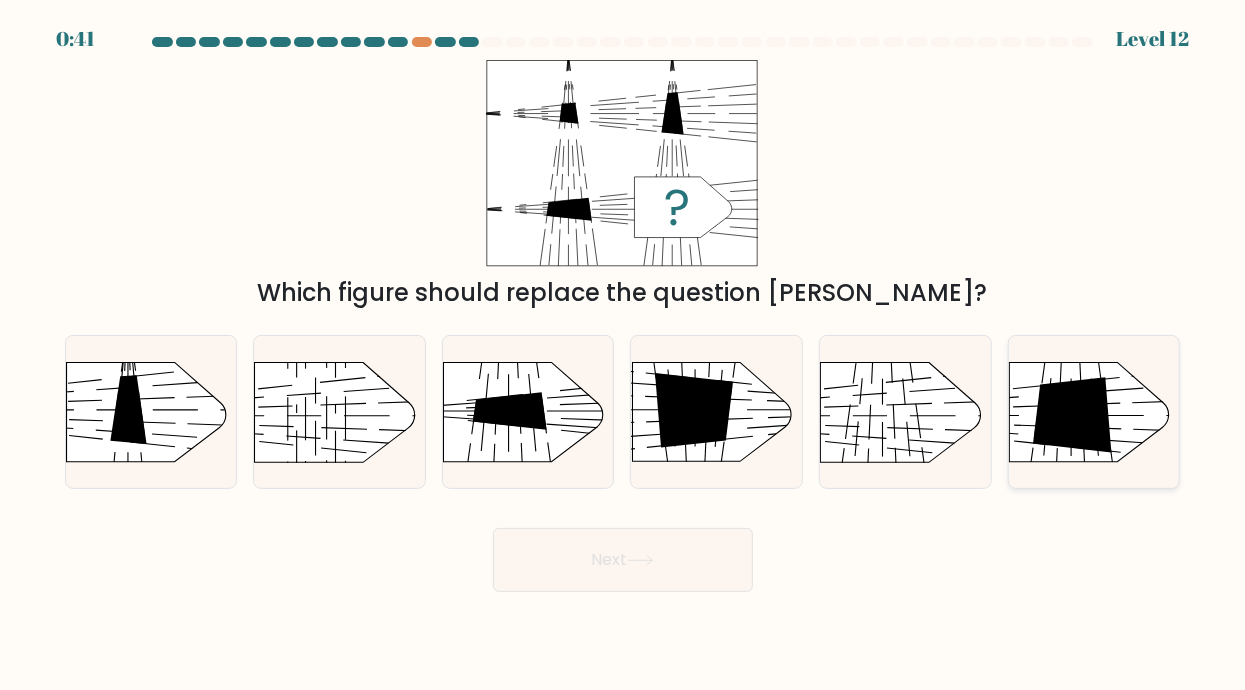 click 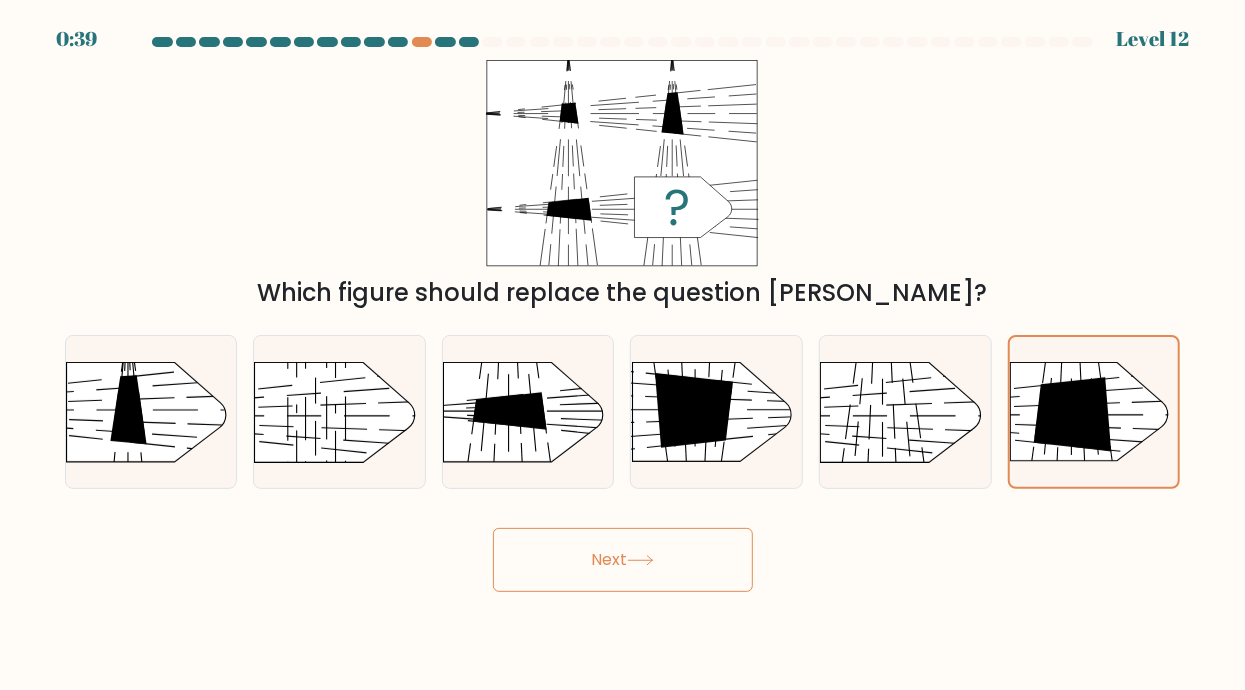click on "Next" at bounding box center [623, 560] 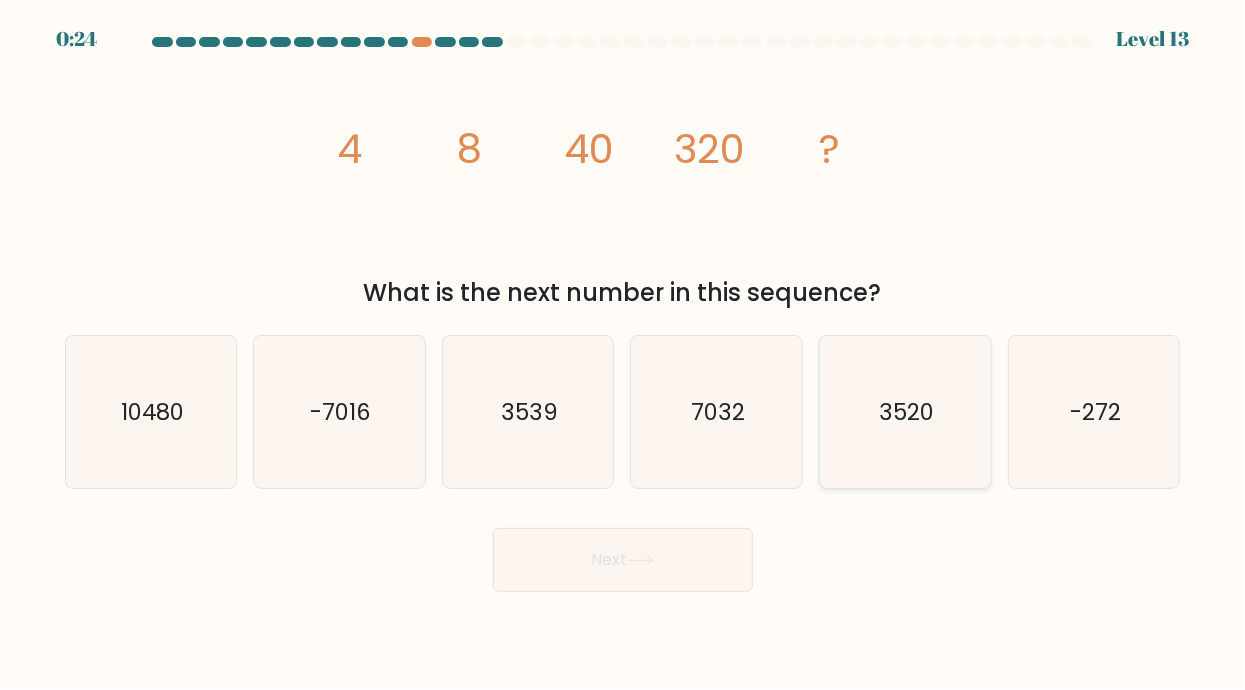 click on "3520" 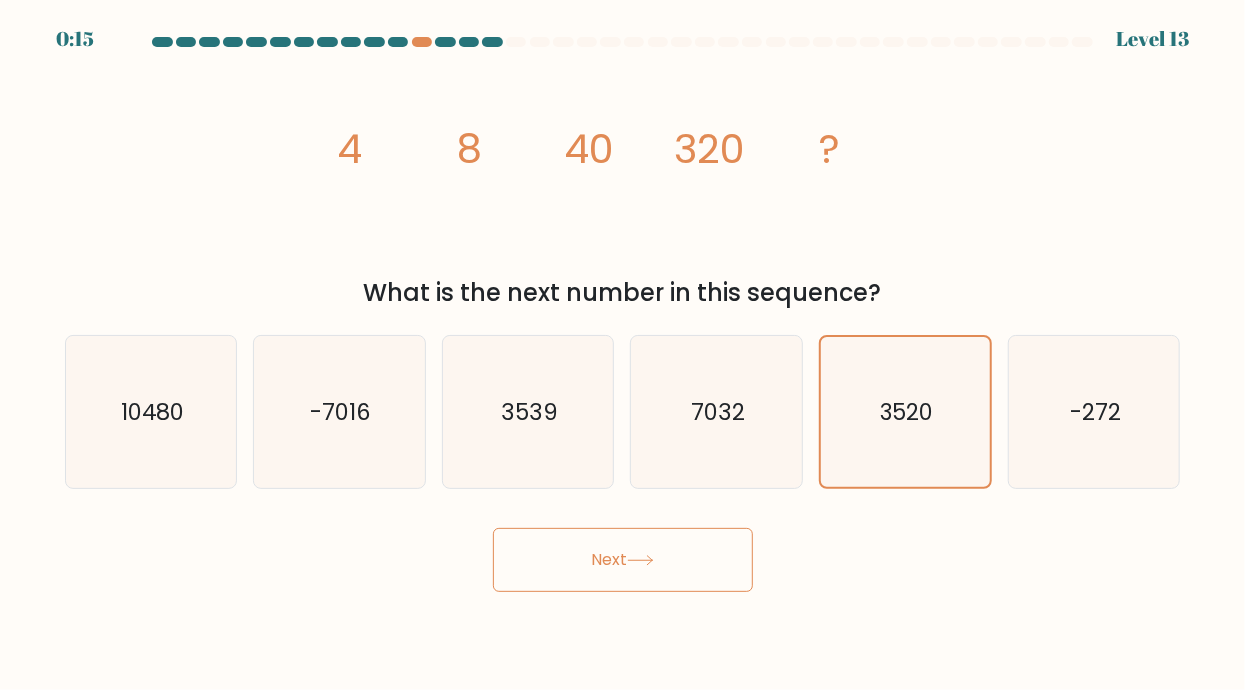 click on "Next" at bounding box center [623, 560] 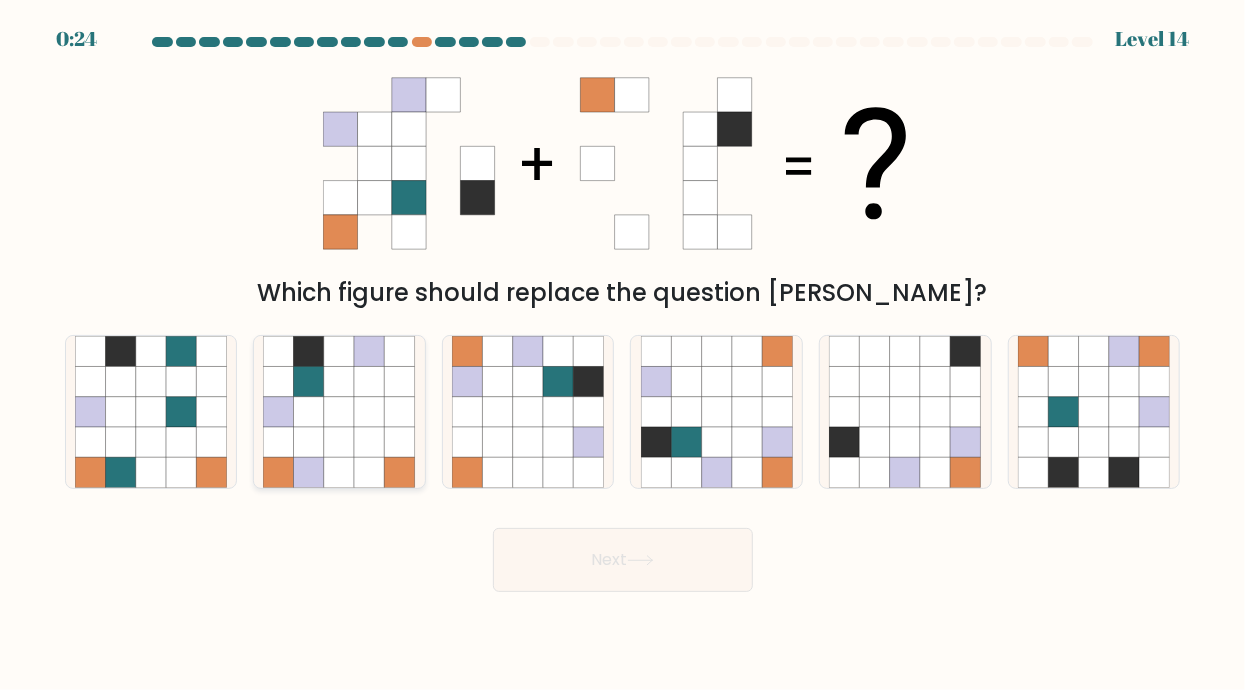 click 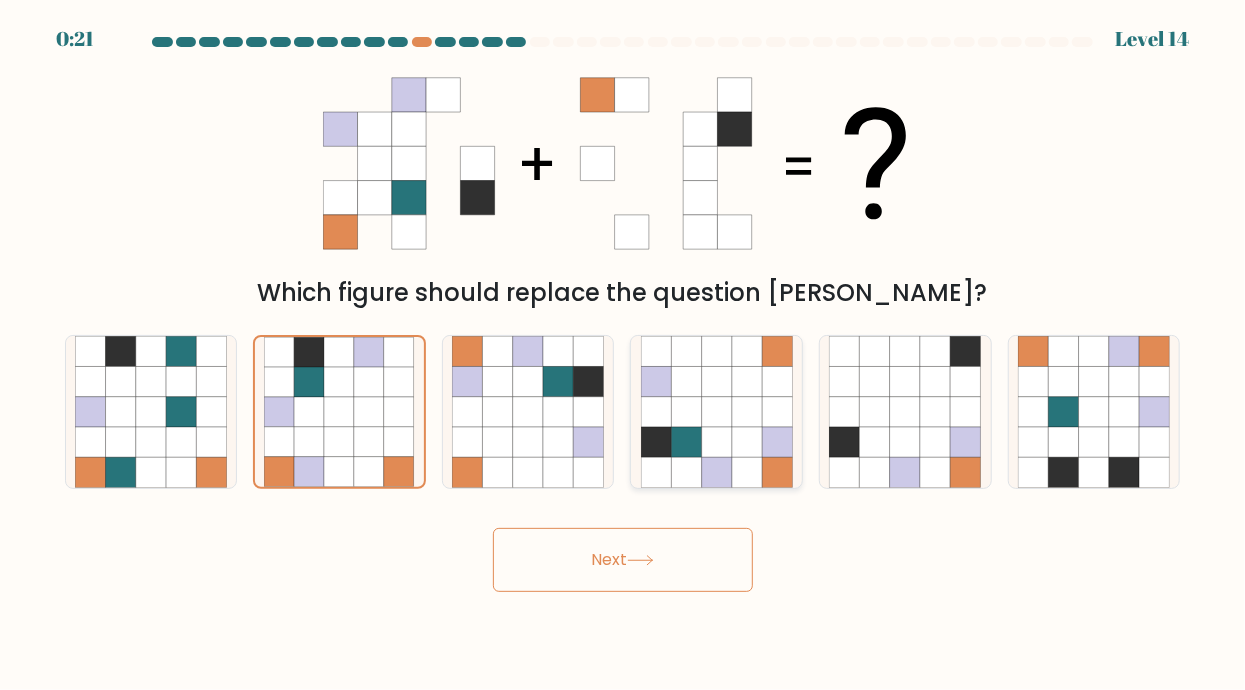 click 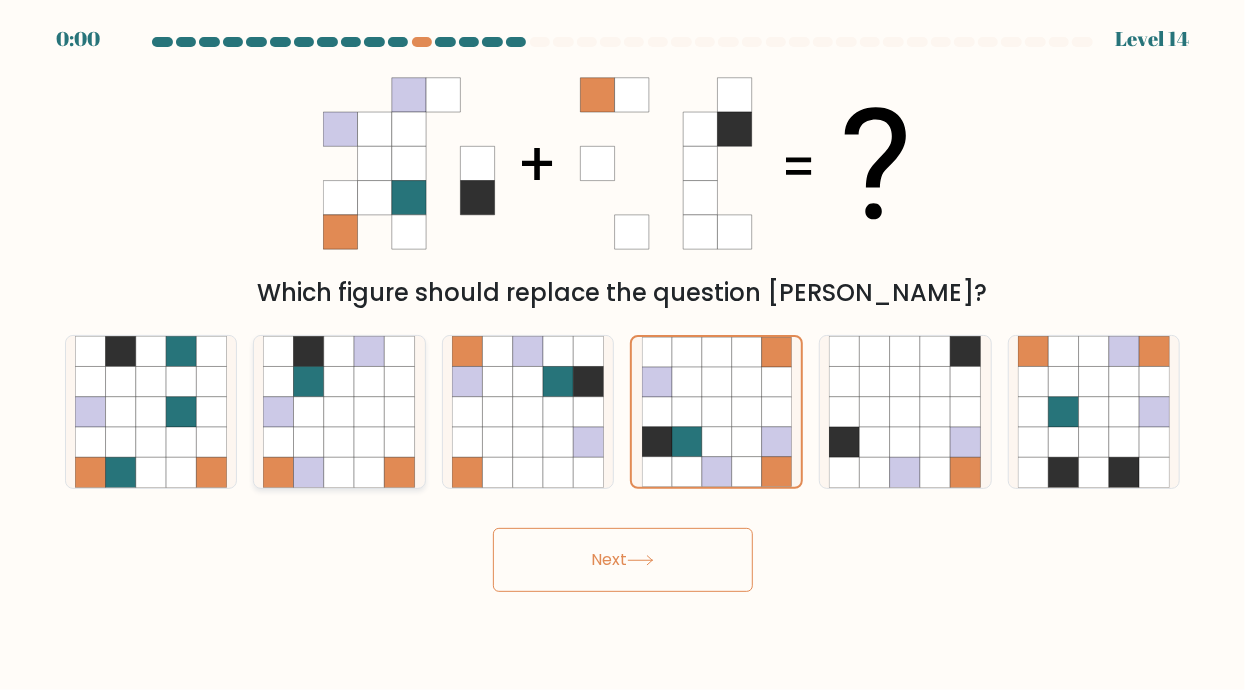 drag, startPoint x: 394, startPoint y: 416, endPoint x: 412, endPoint y: 421, distance: 18.681541 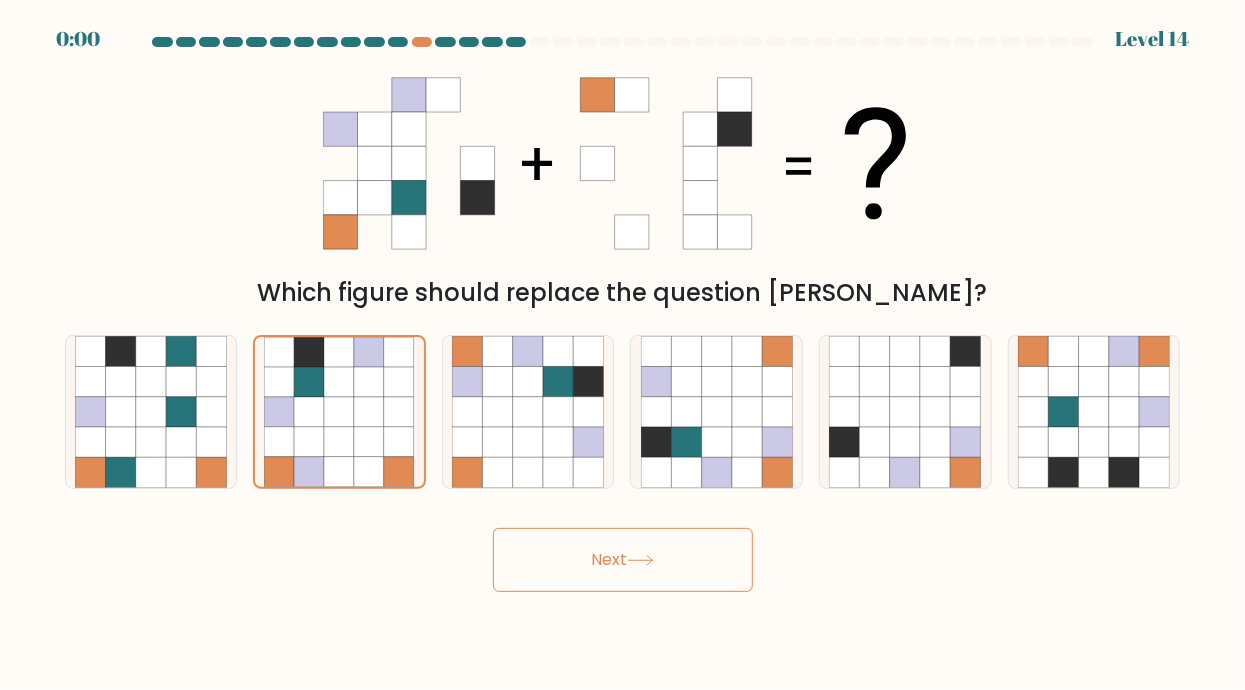 click on "Next" at bounding box center [623, 552] 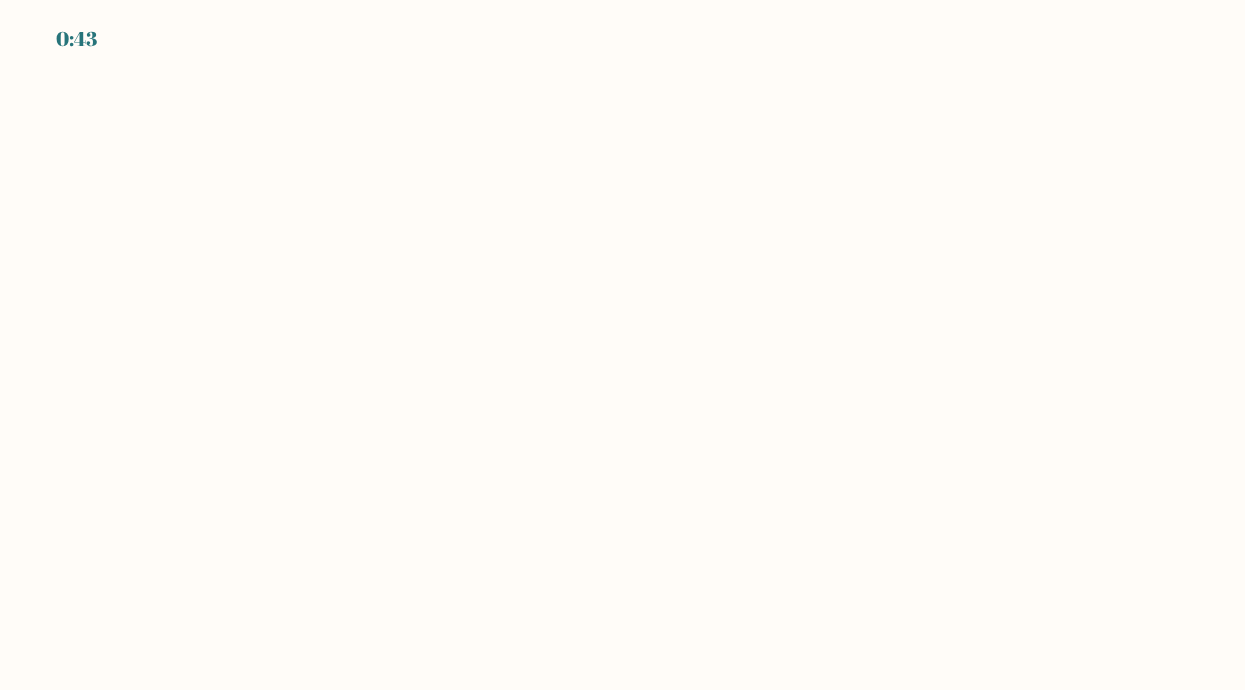 scroll, scrollTop: 0, scrollLeft: 0, axis: both 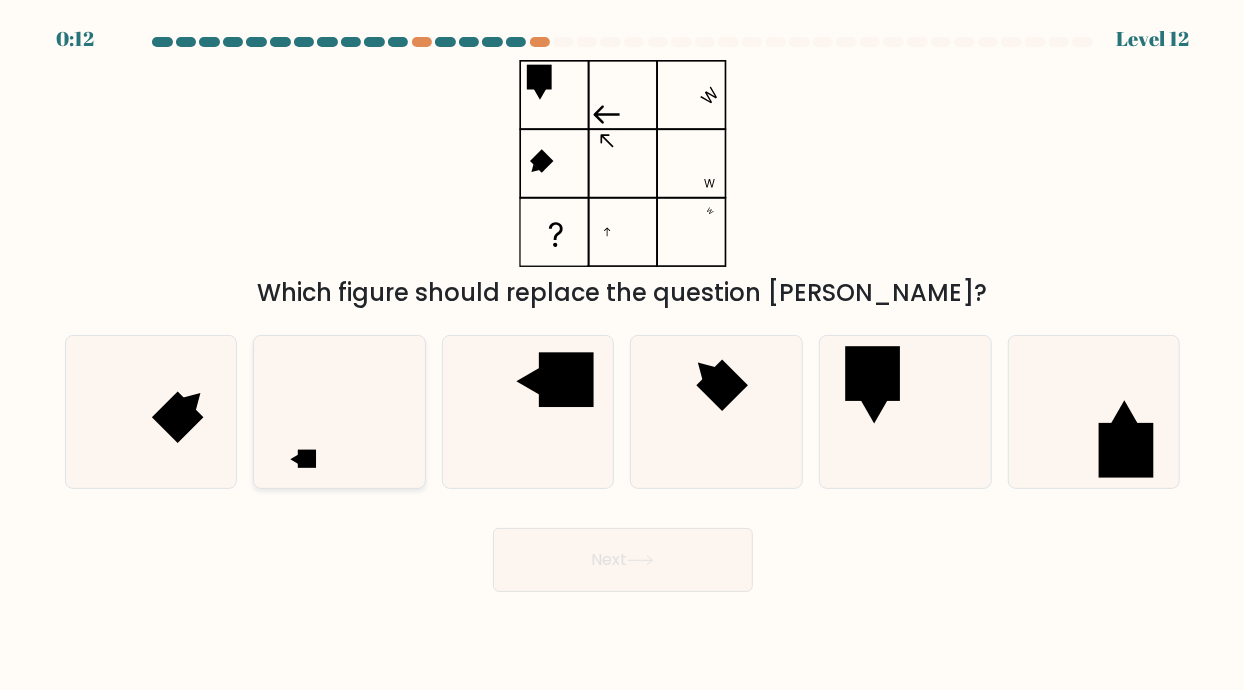 click 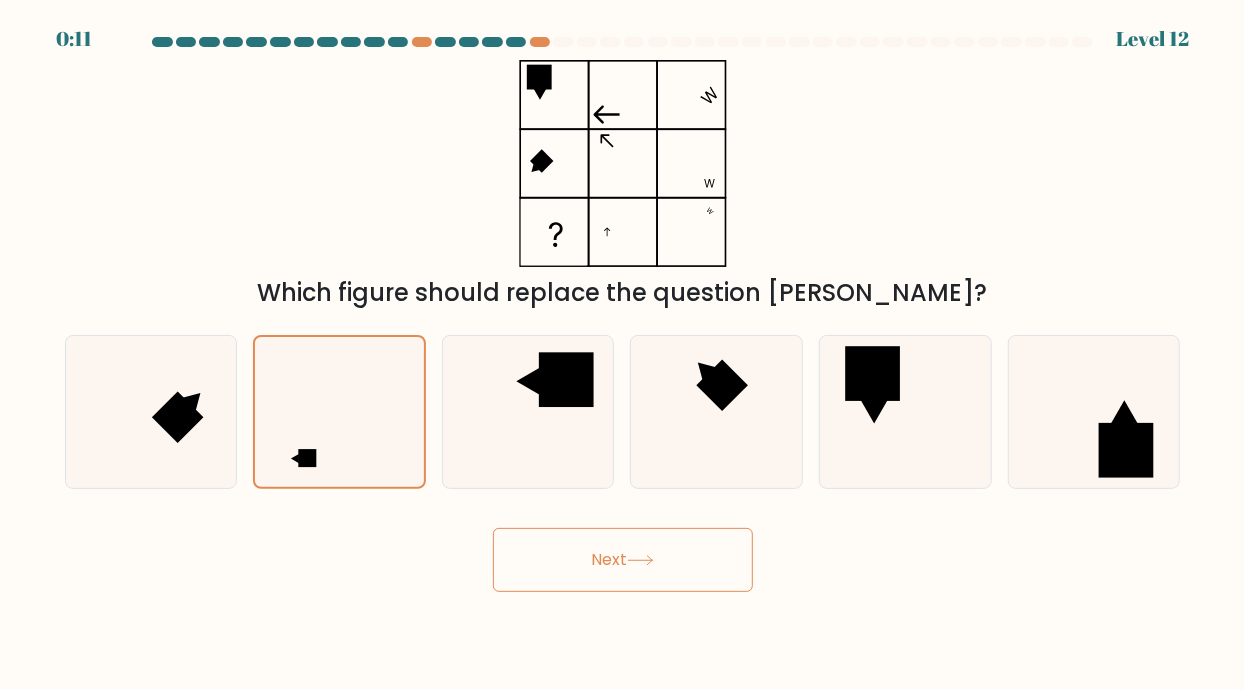 click on "Next" at bounding box center (623, 560) 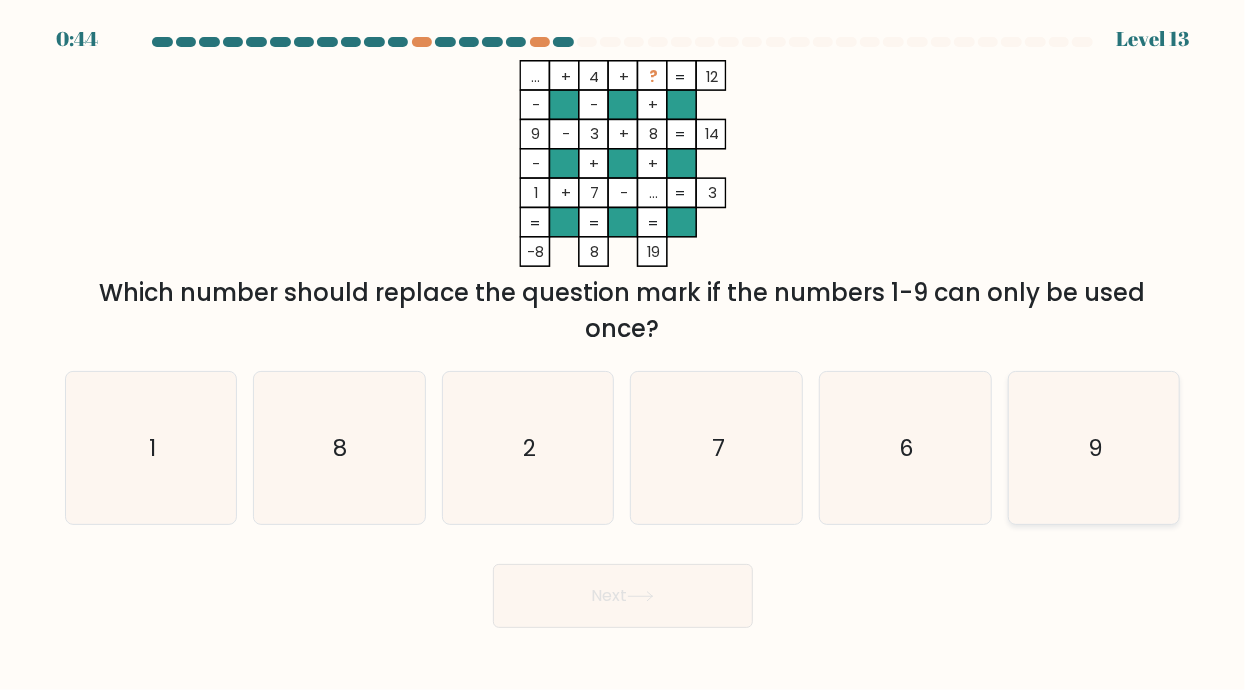 click on "9" 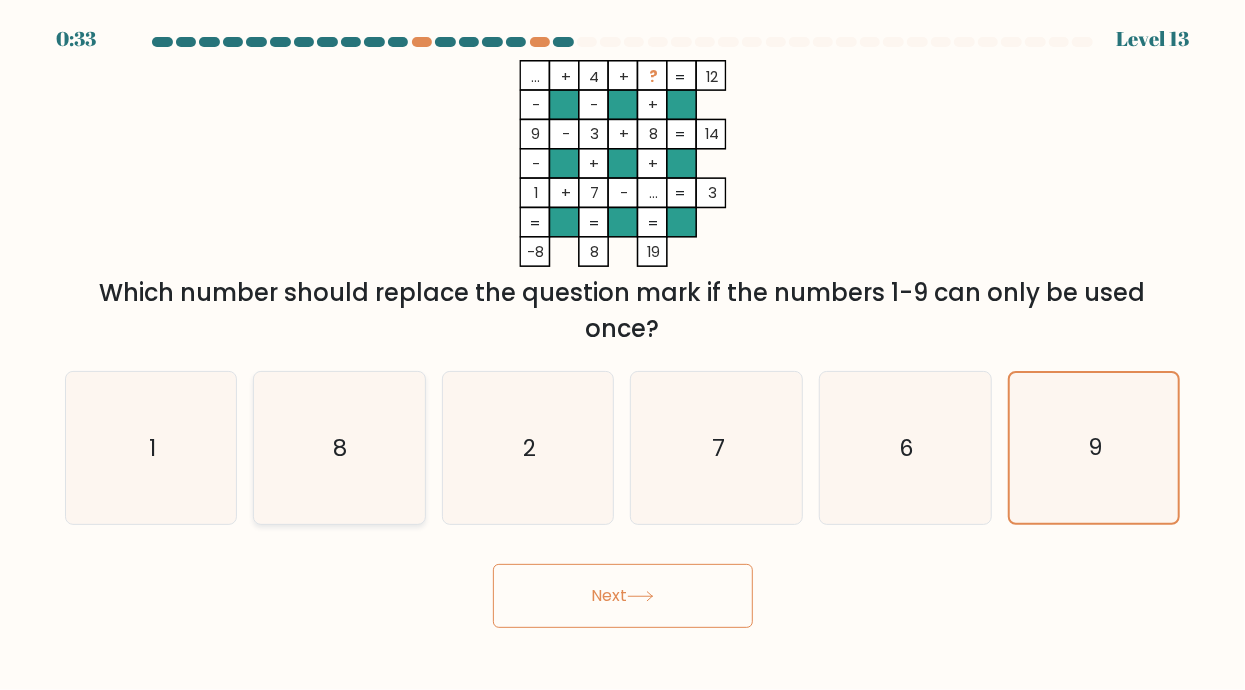 click on "8" 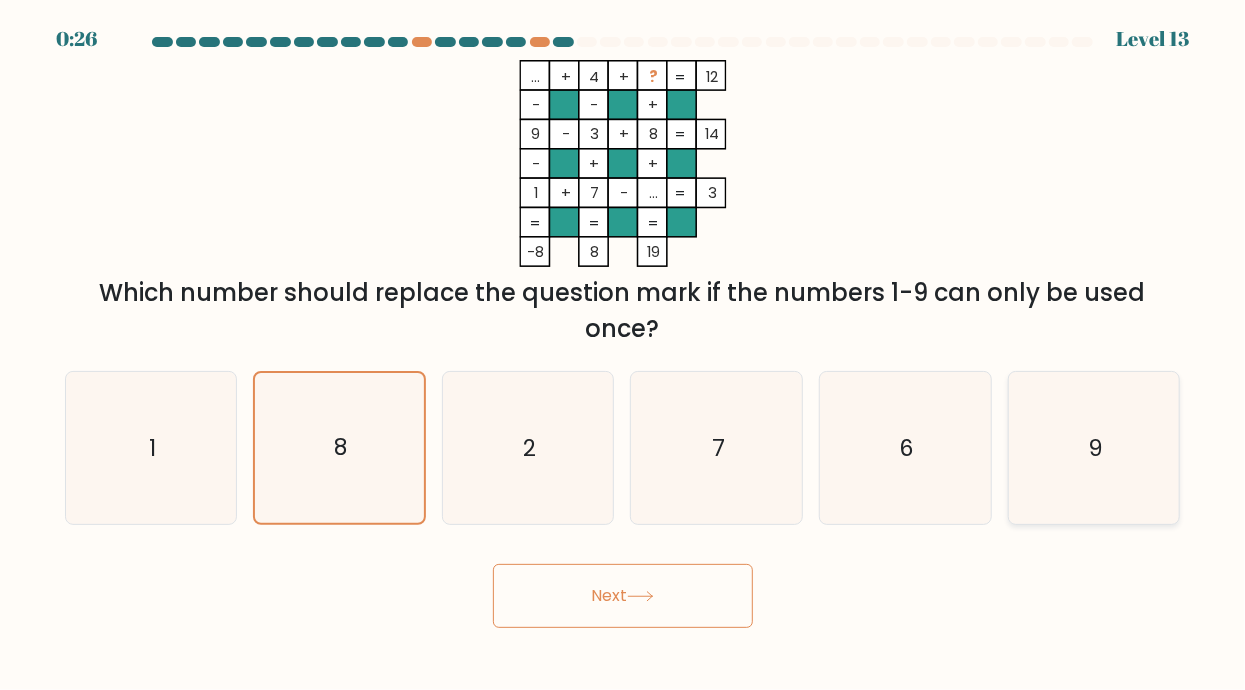 click on "9" 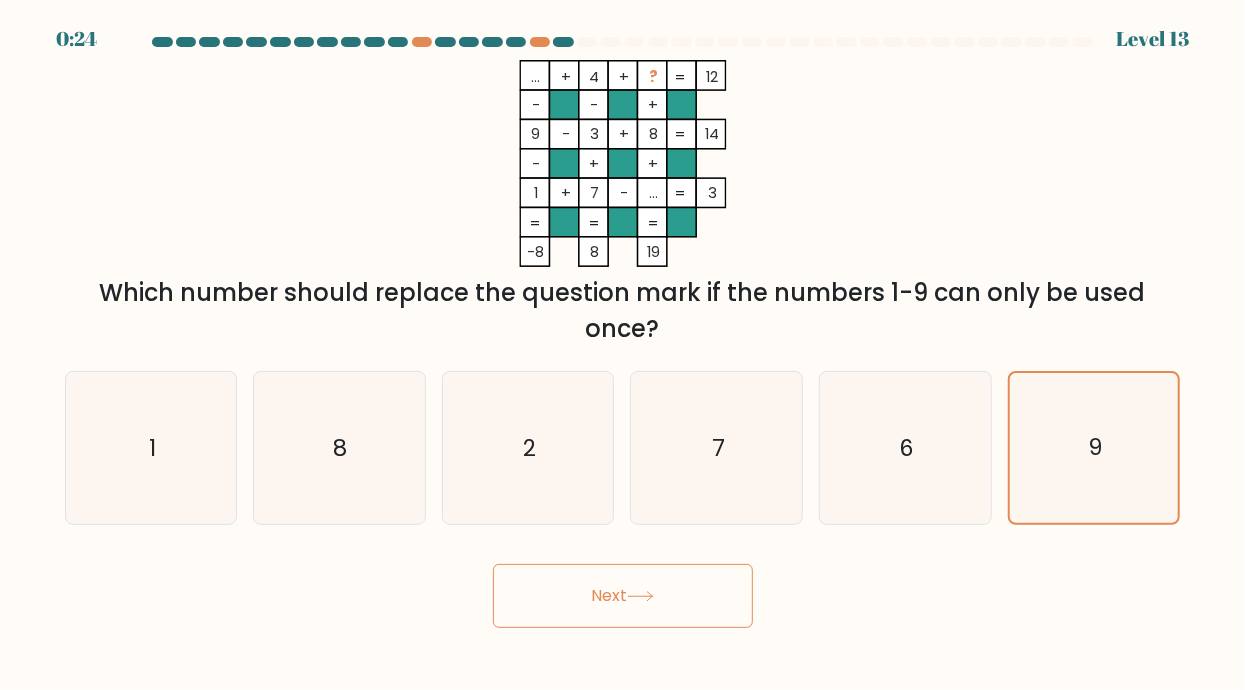click 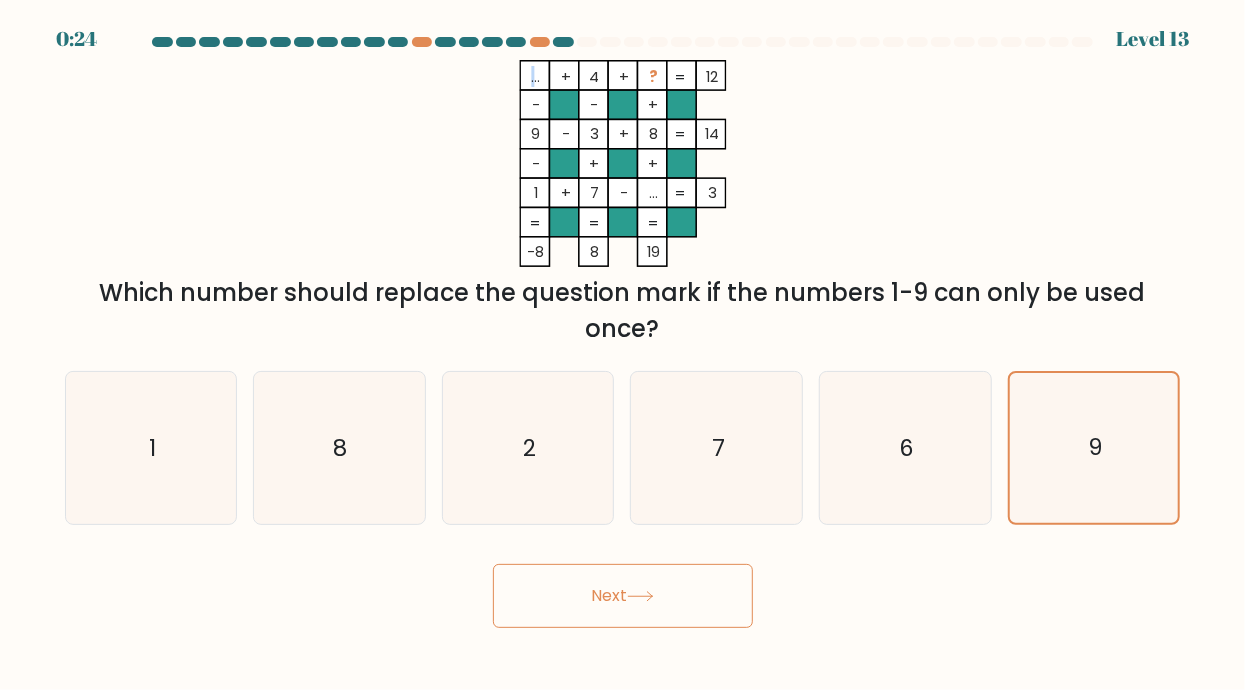 click 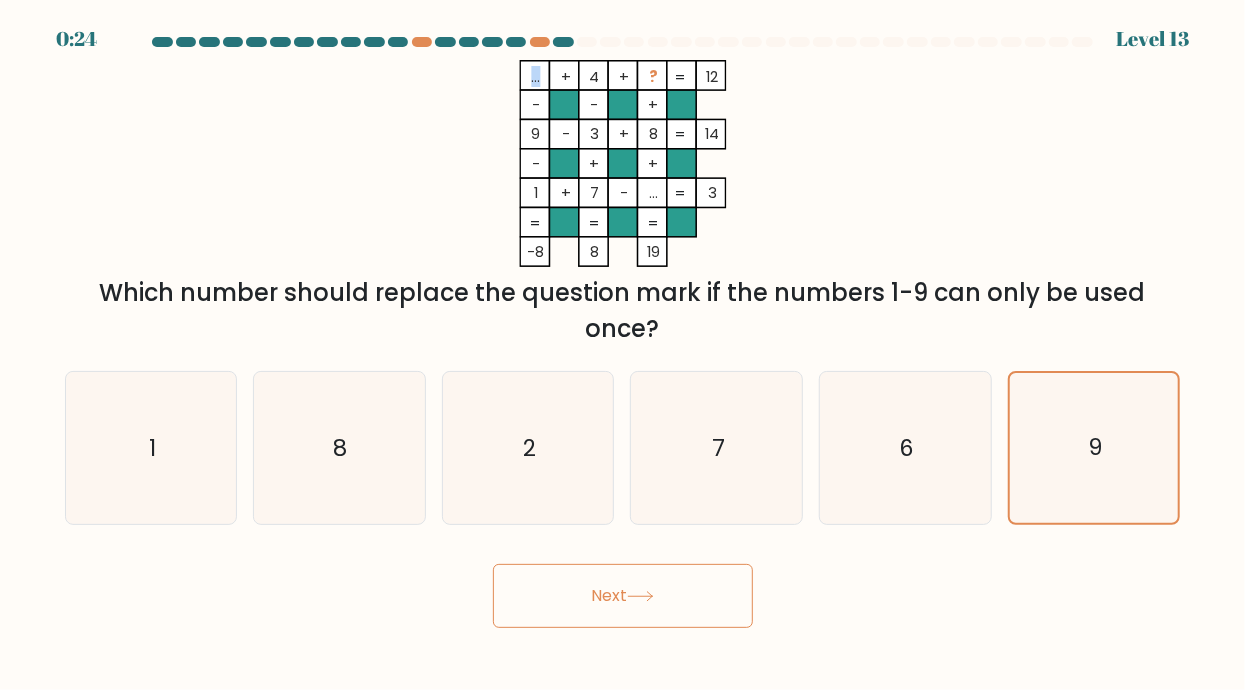 click 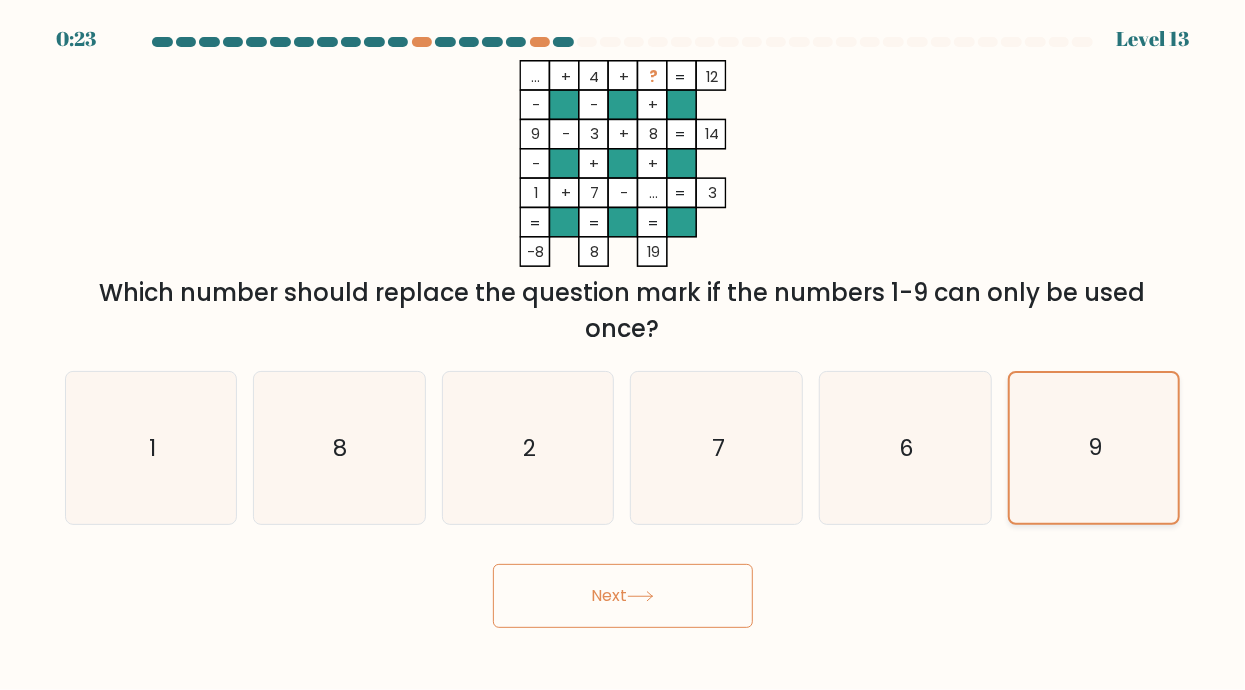 click on "9" 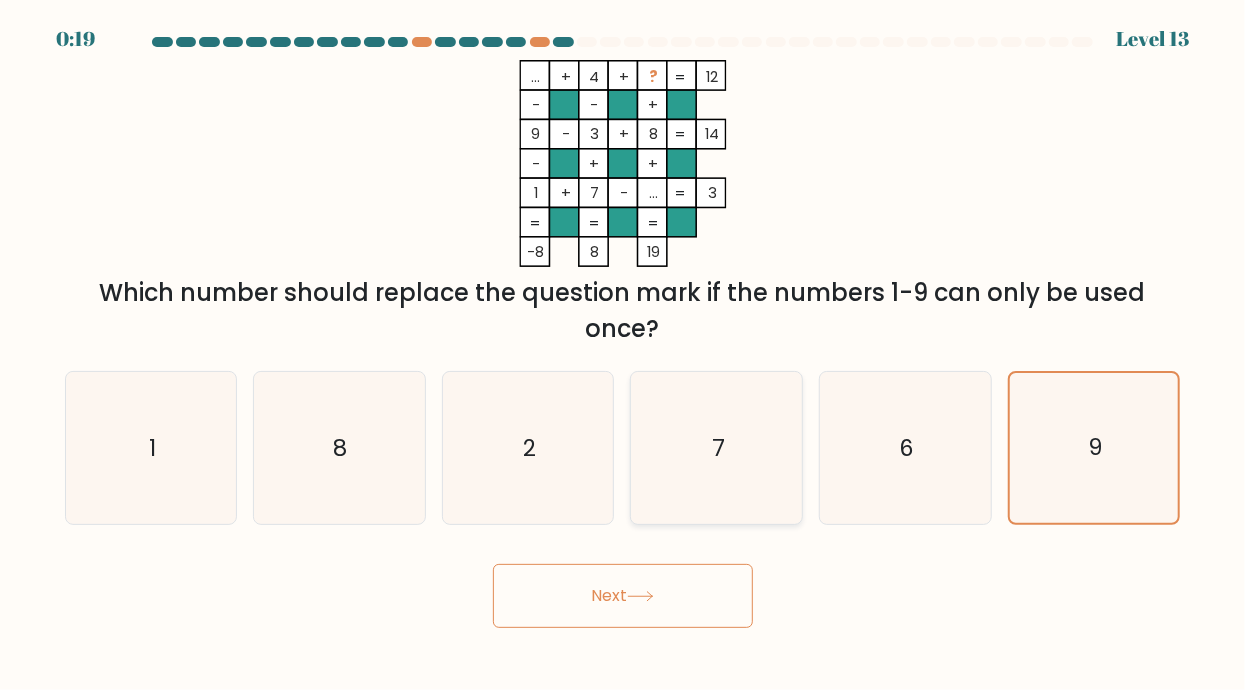 click on "7" 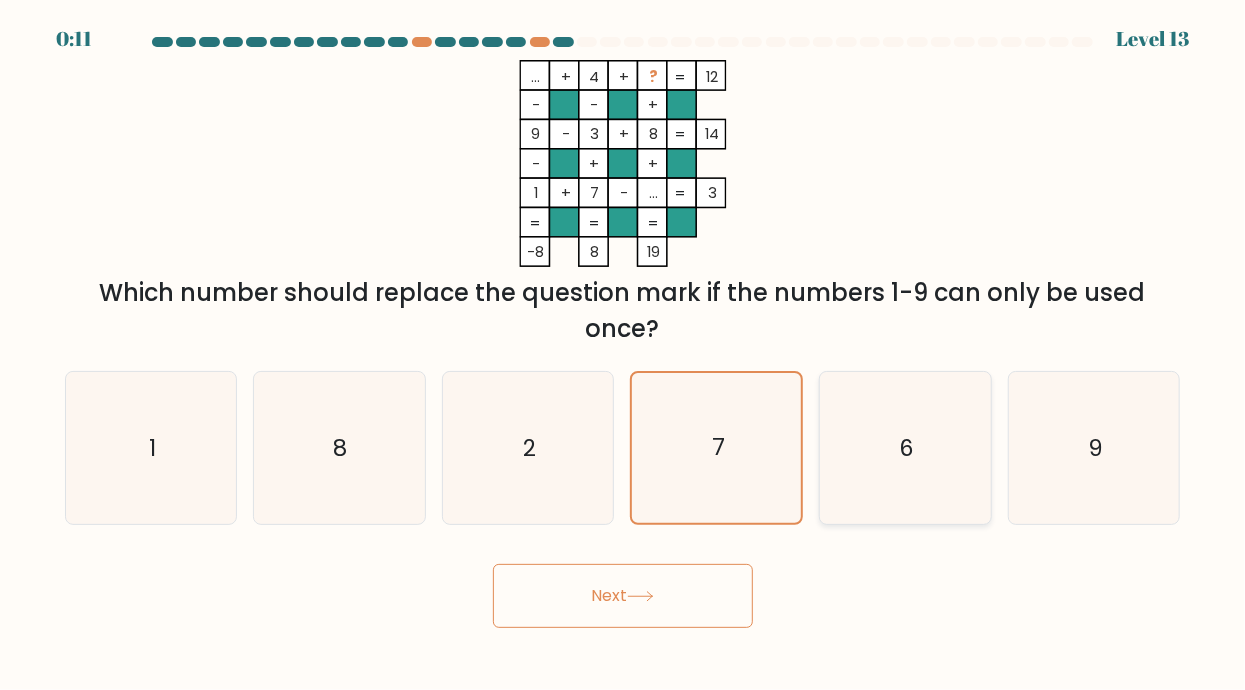 drag, startPoint x: 654, startPoint y: 644, endPoint x: 895, endPoint y: 405, distance: 339.4142 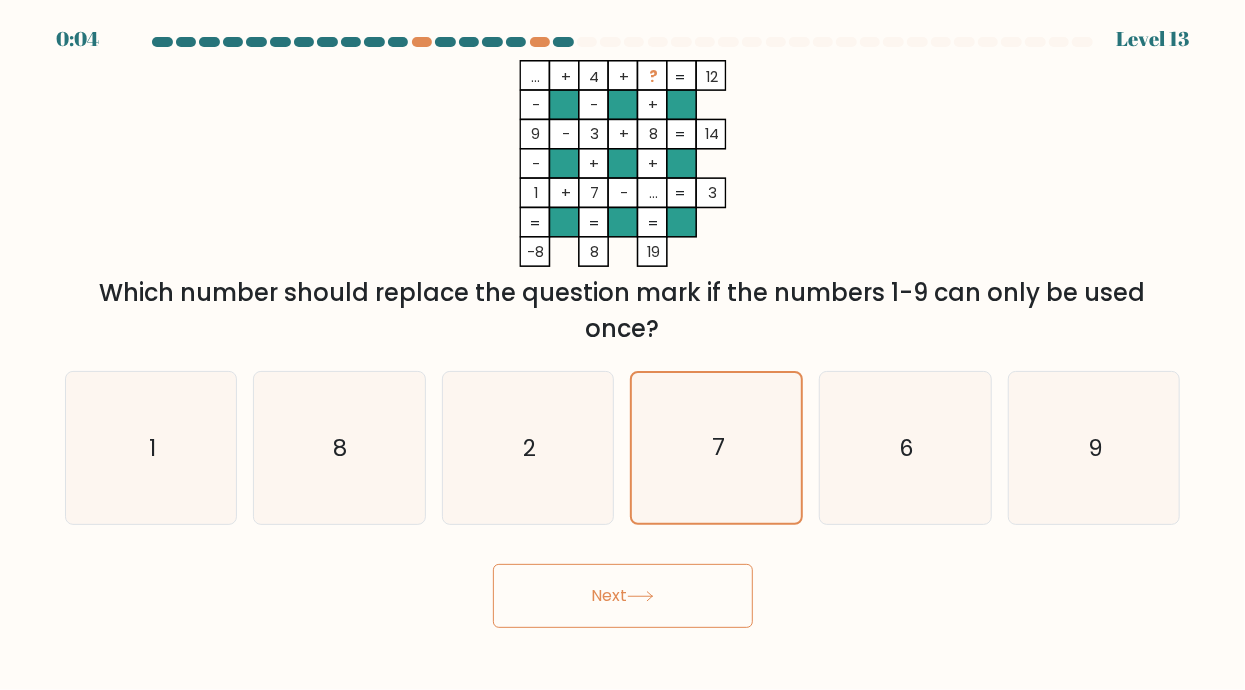 click on "Next" at bounding box center [623, 596] 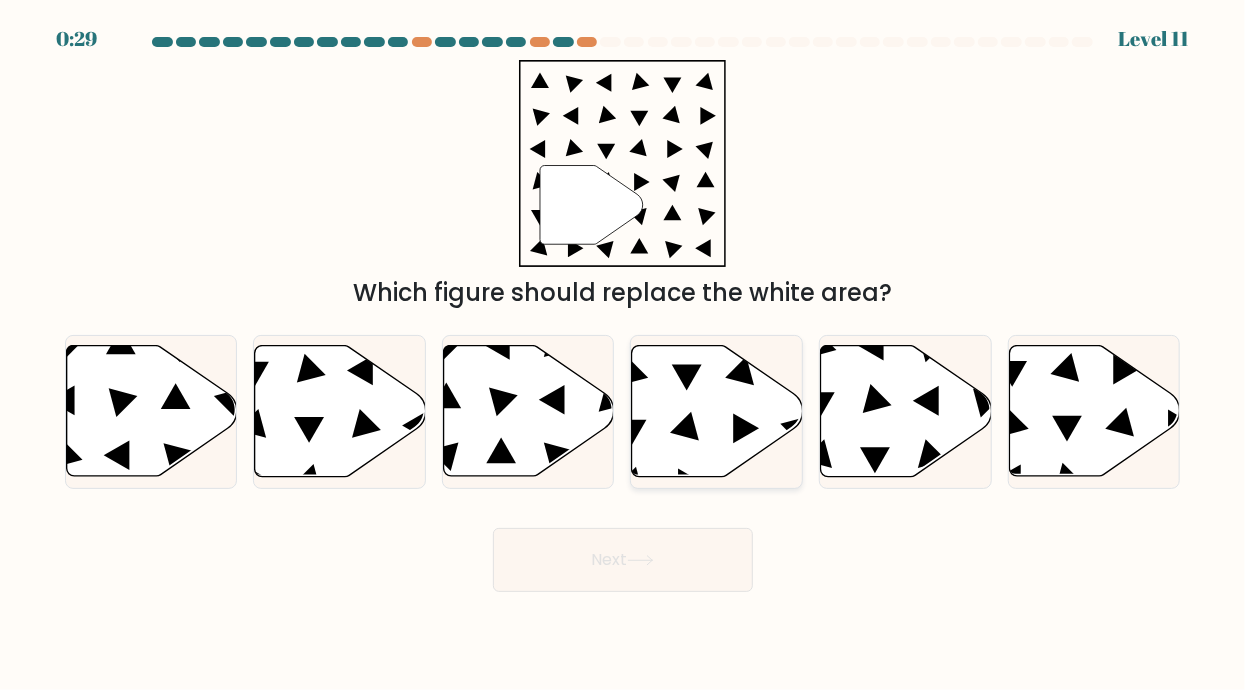 click 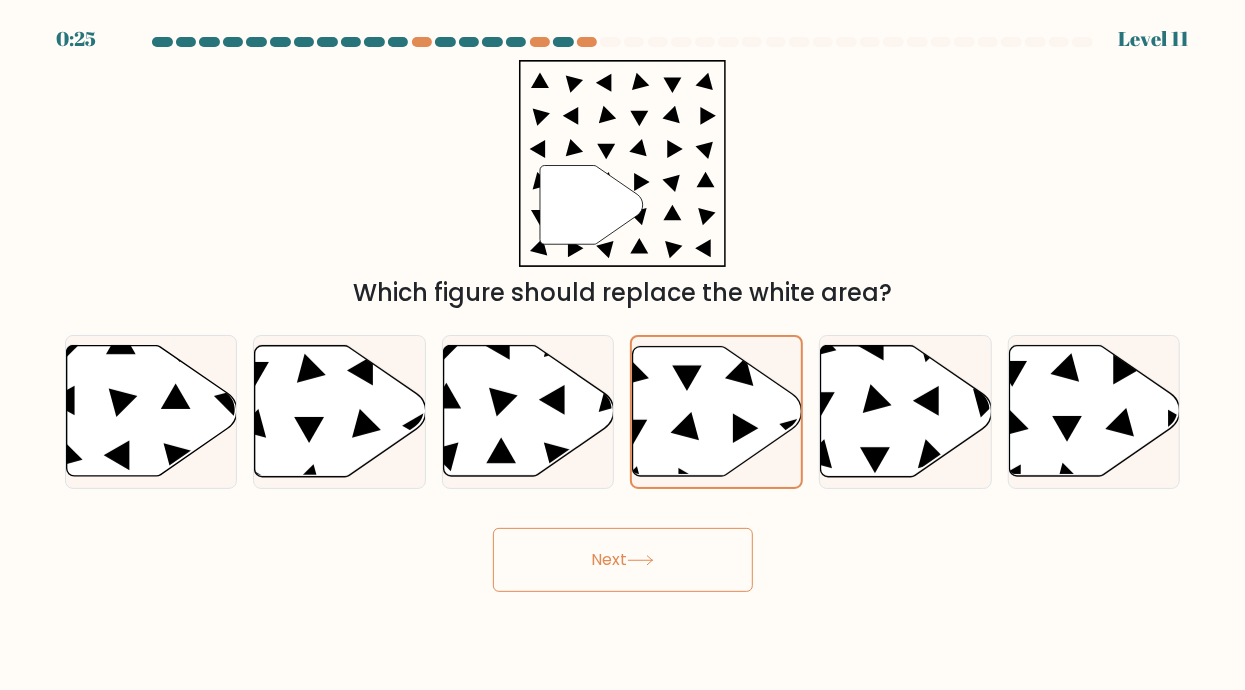 click on "Next" at bounding box center [623, 560] 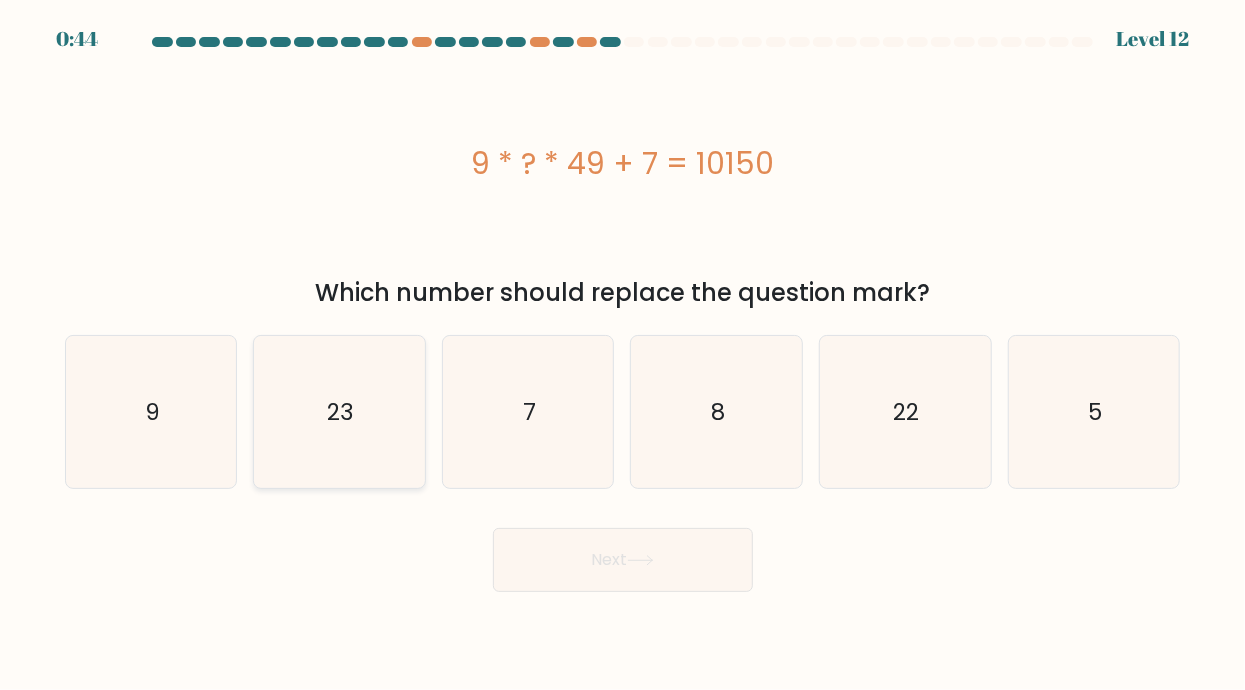 click on "23" 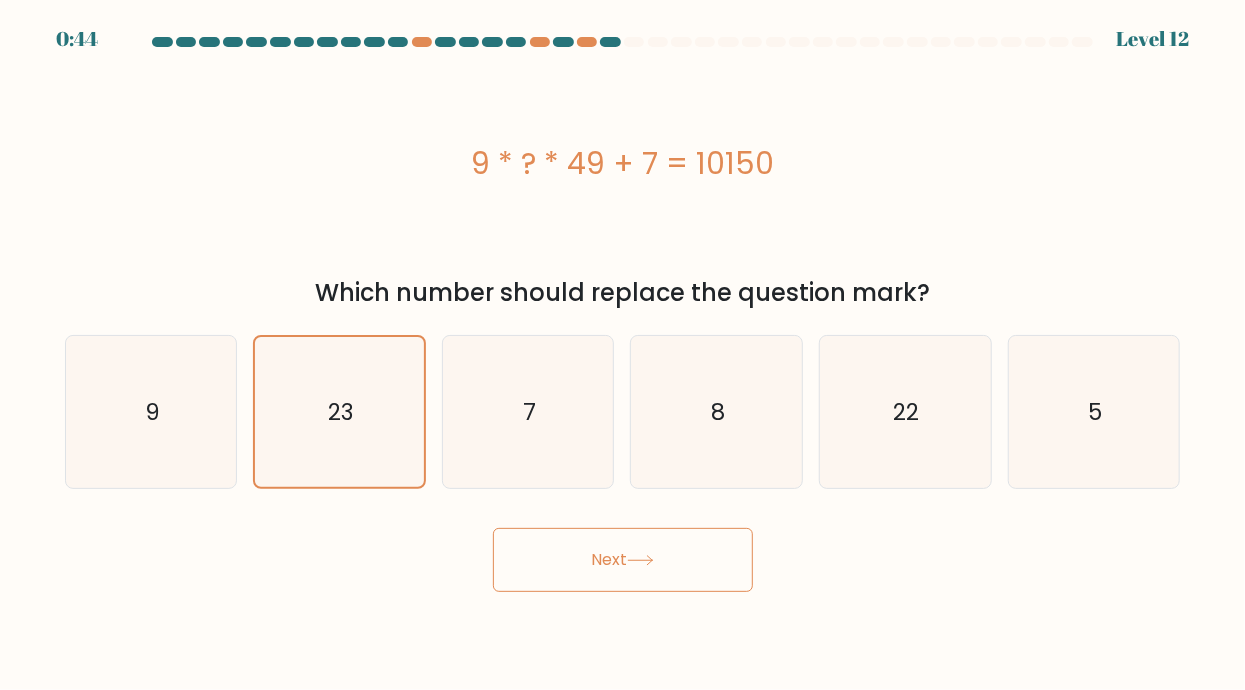 click 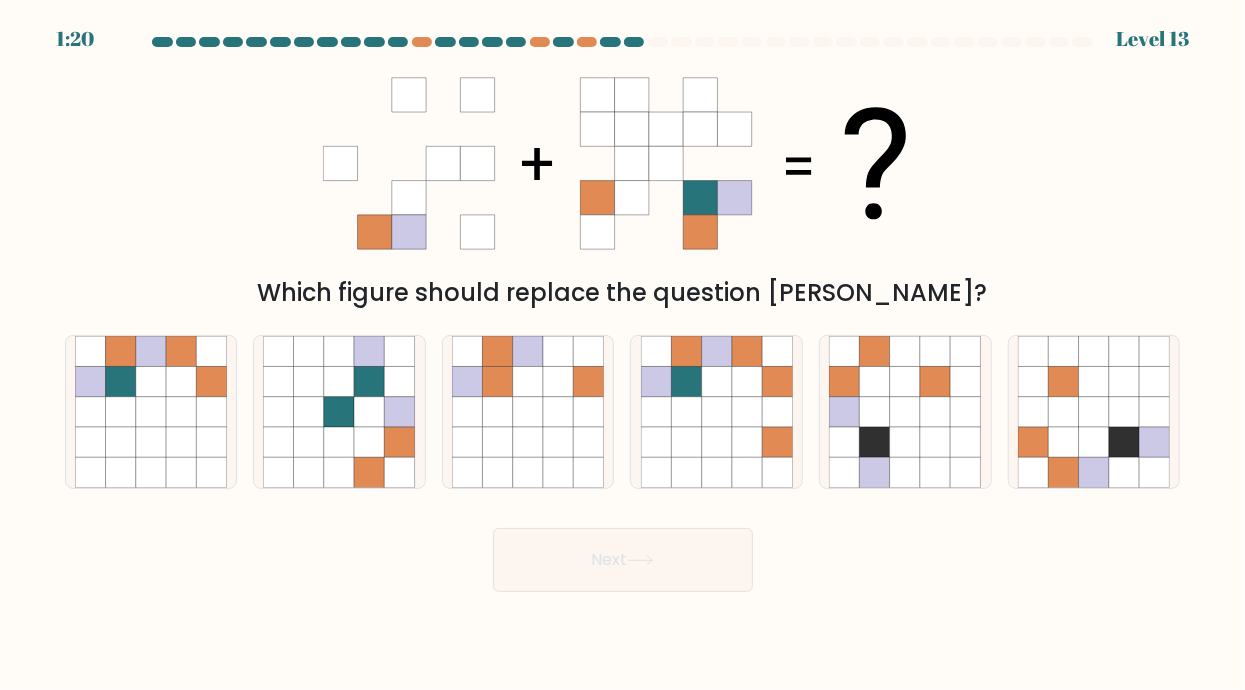 click 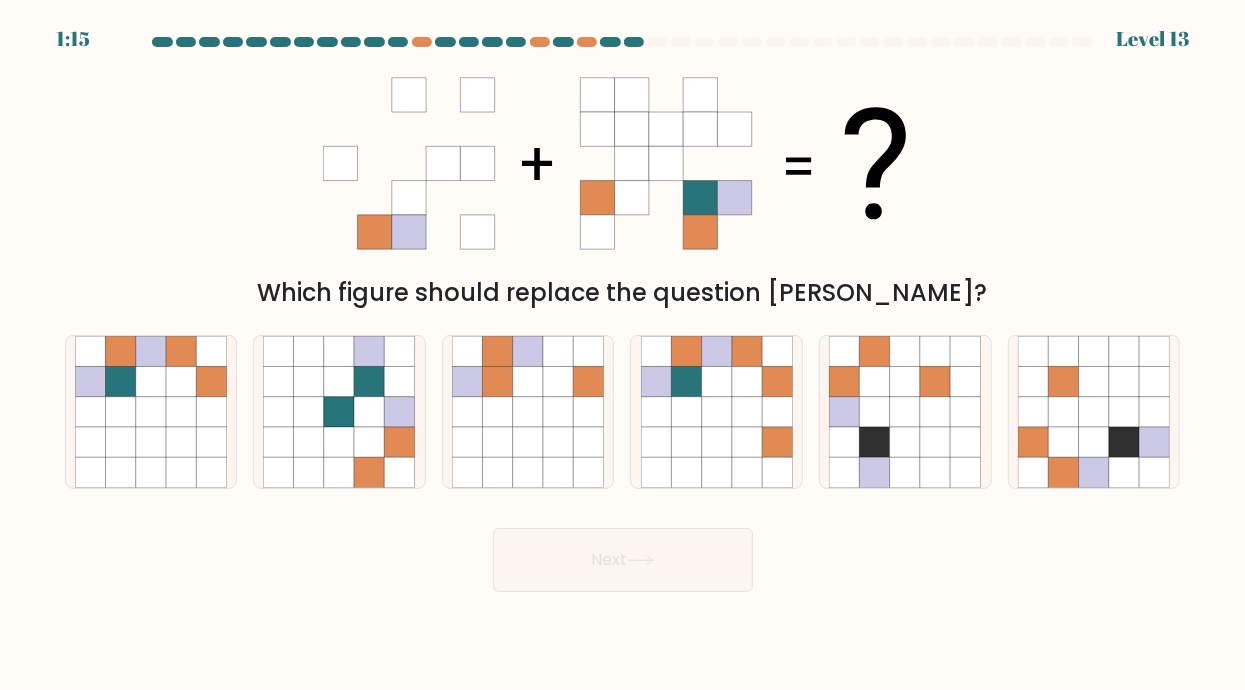 click 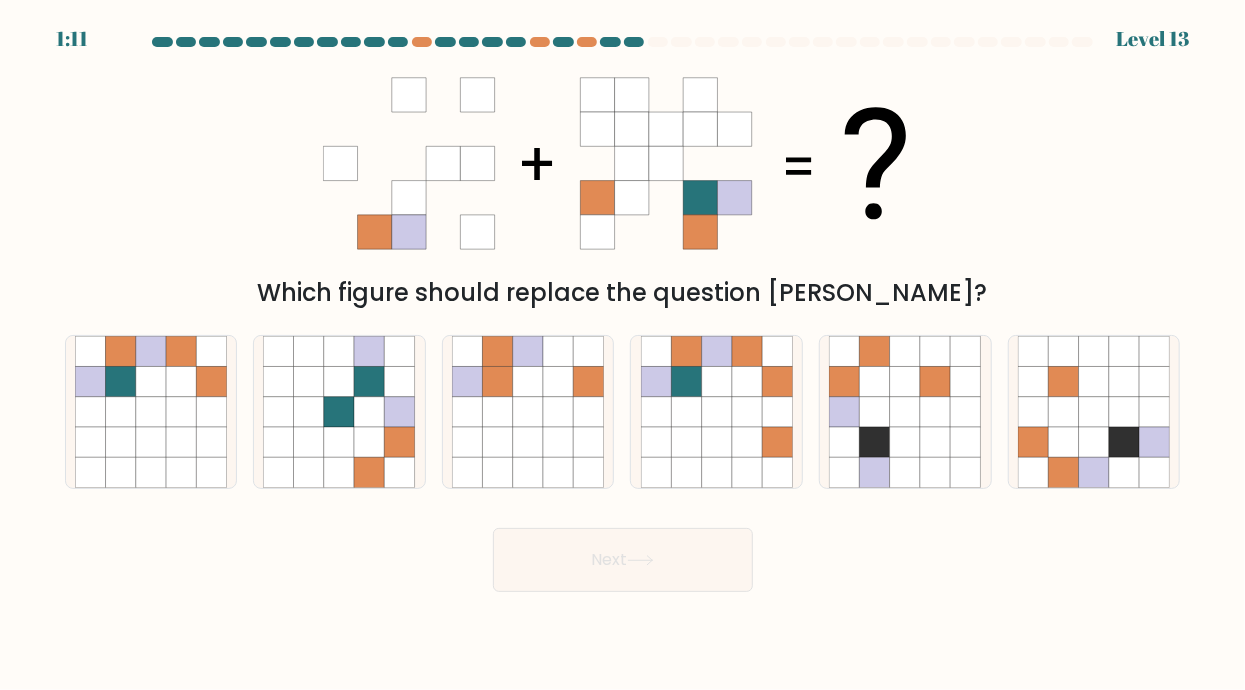 click 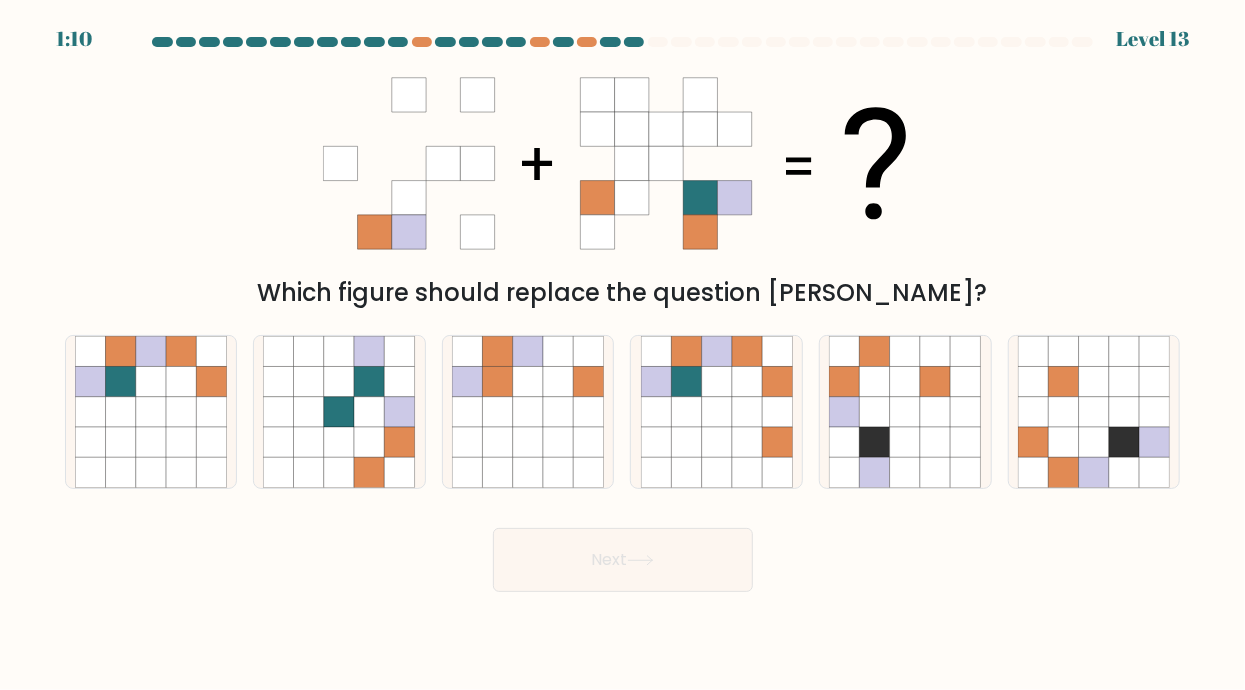 click 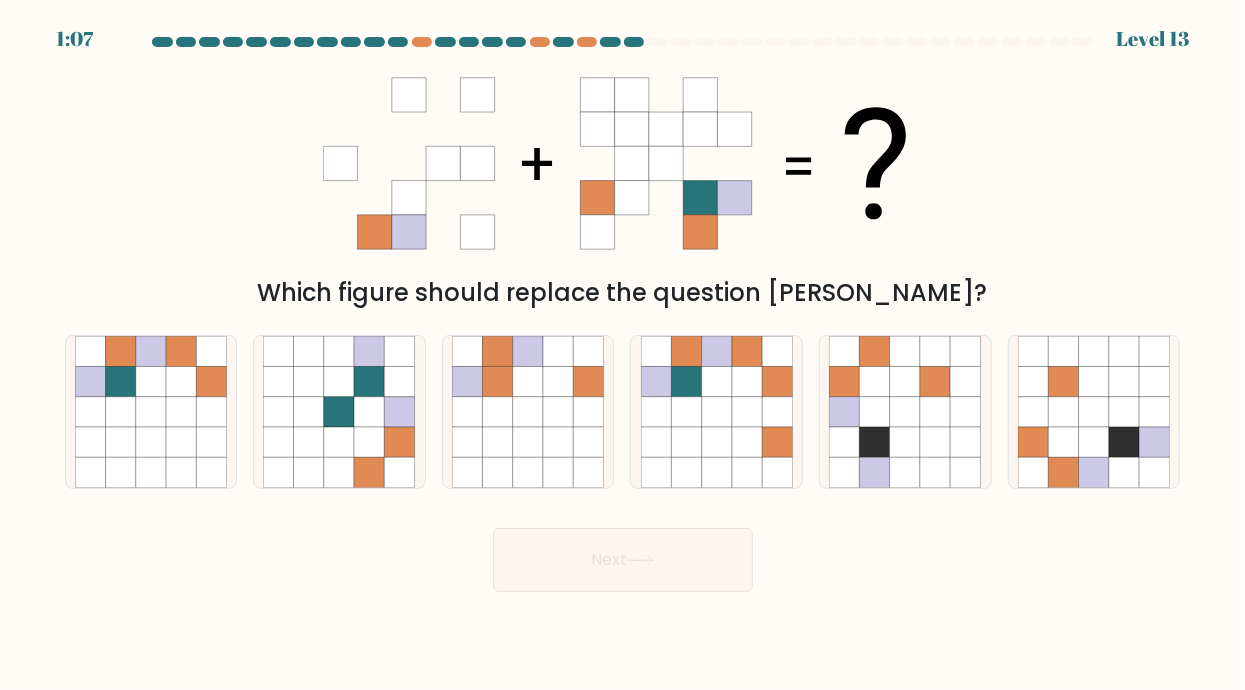 click 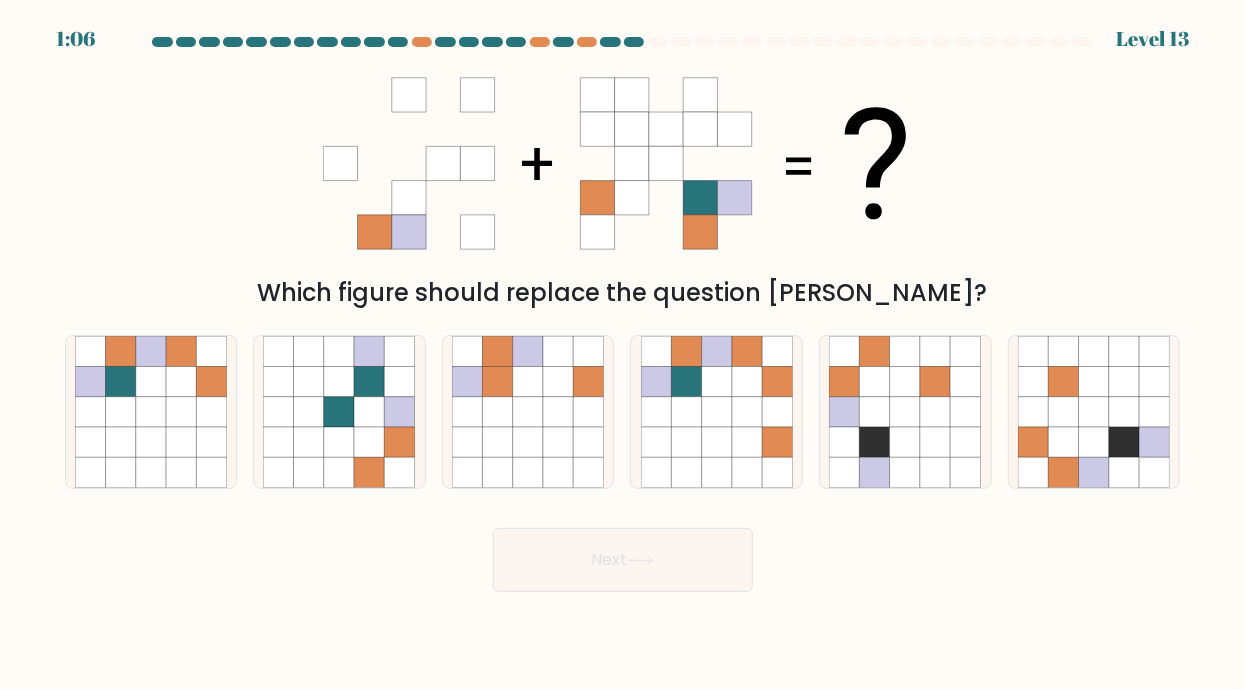 click 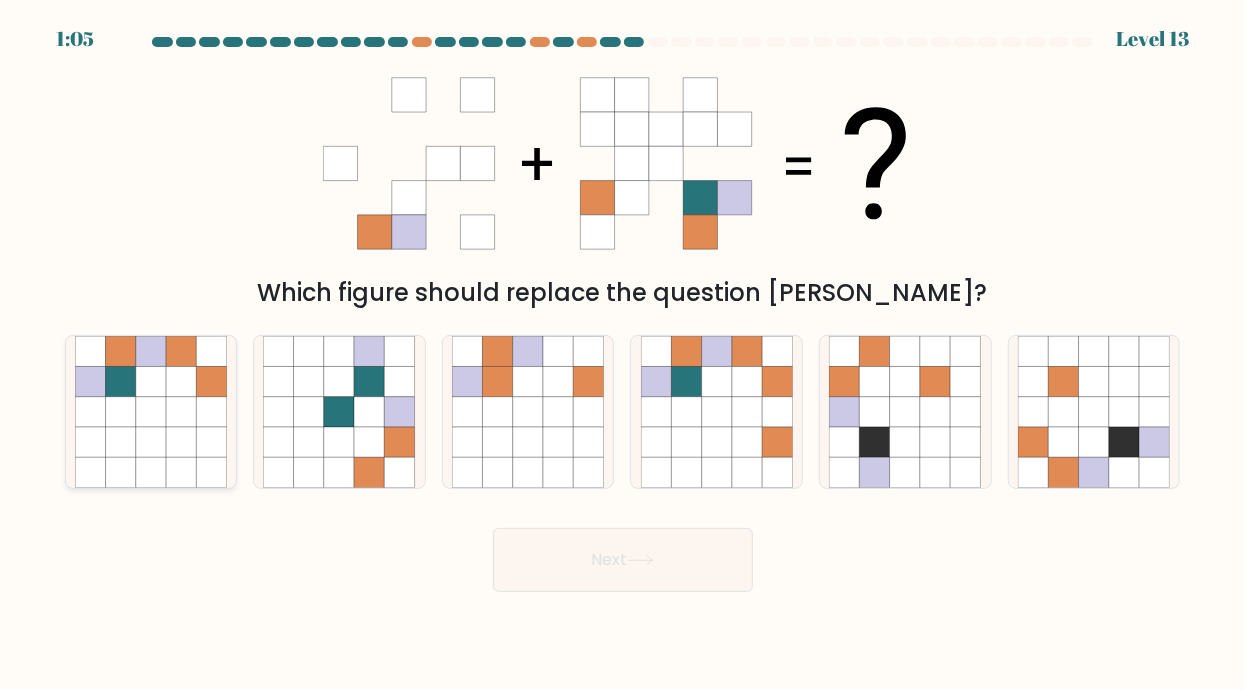 click 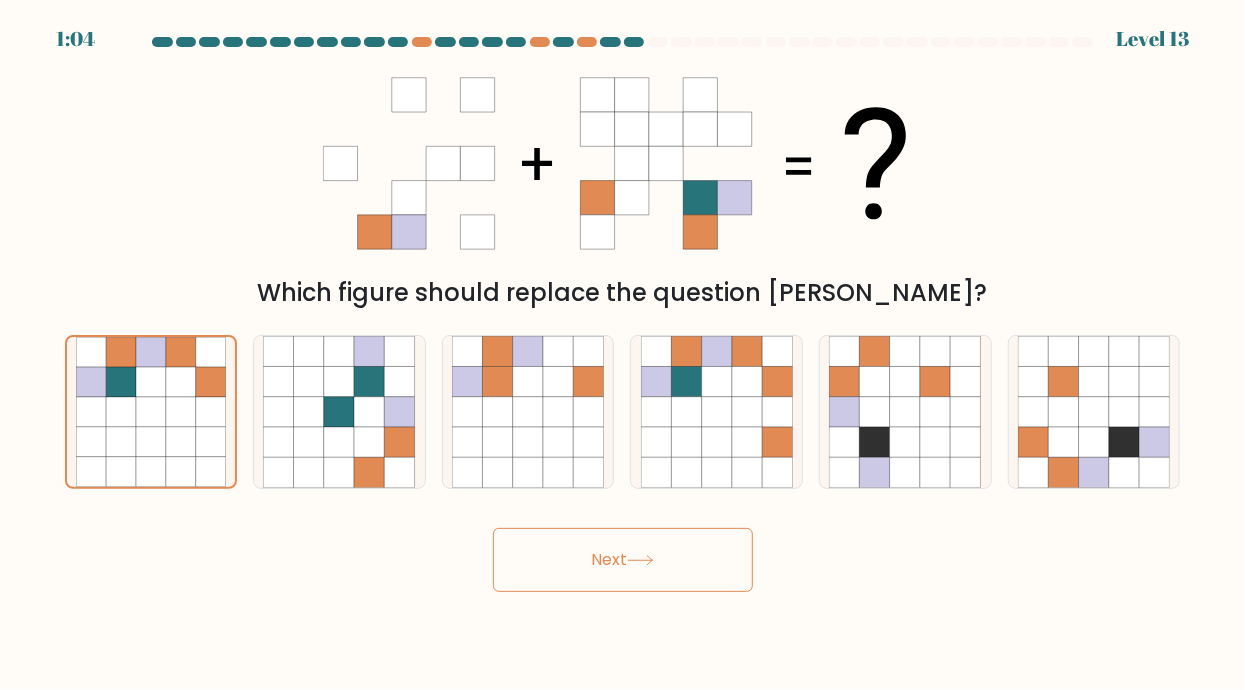 click on "Next" at bounding box center [623, 560] 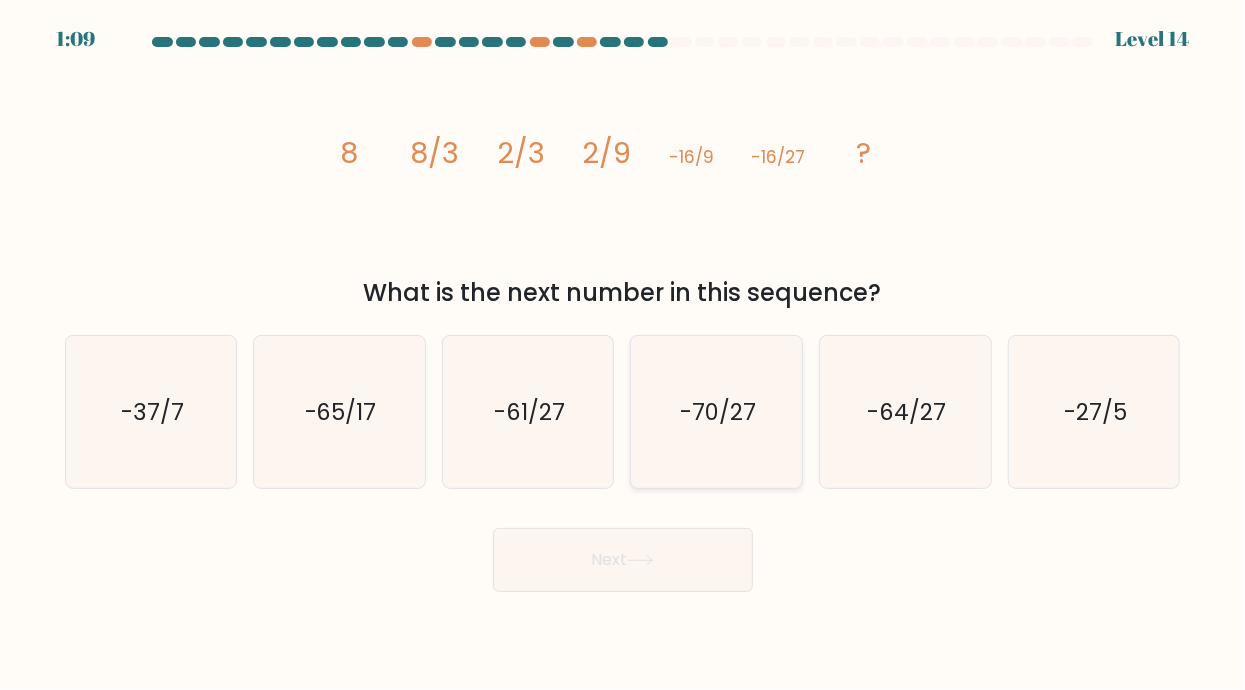 click on "-70/27" 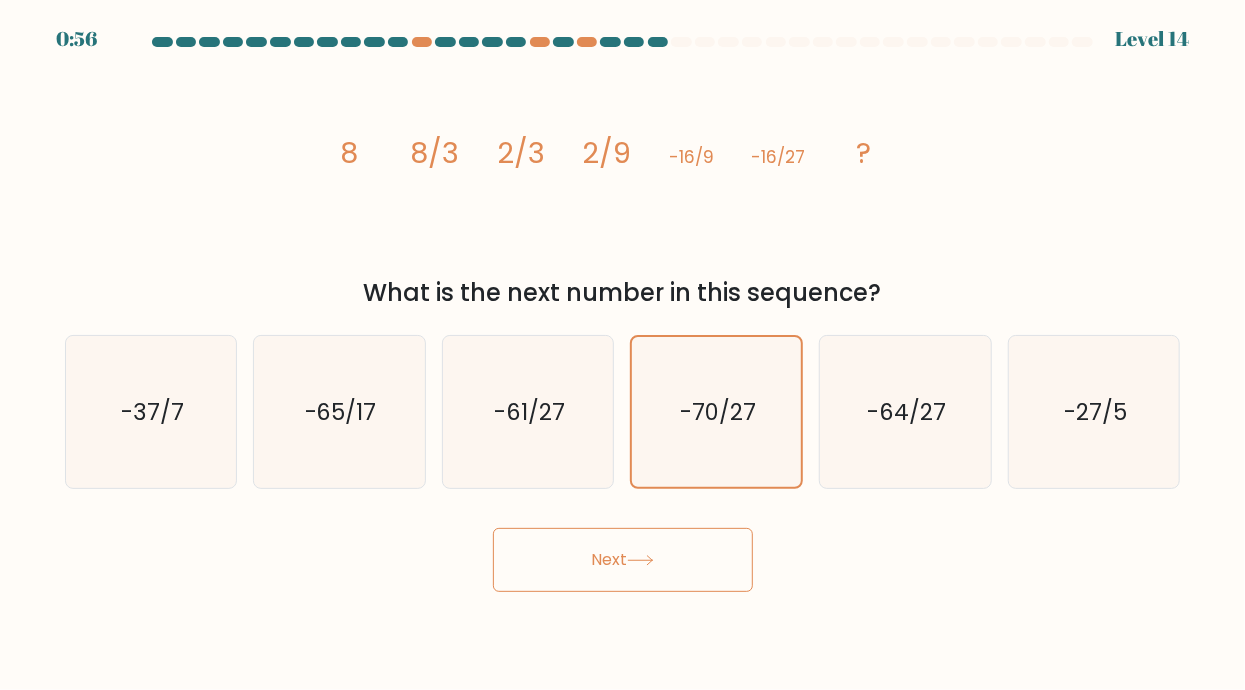 click on "Next" at bounding box center [623, 560] 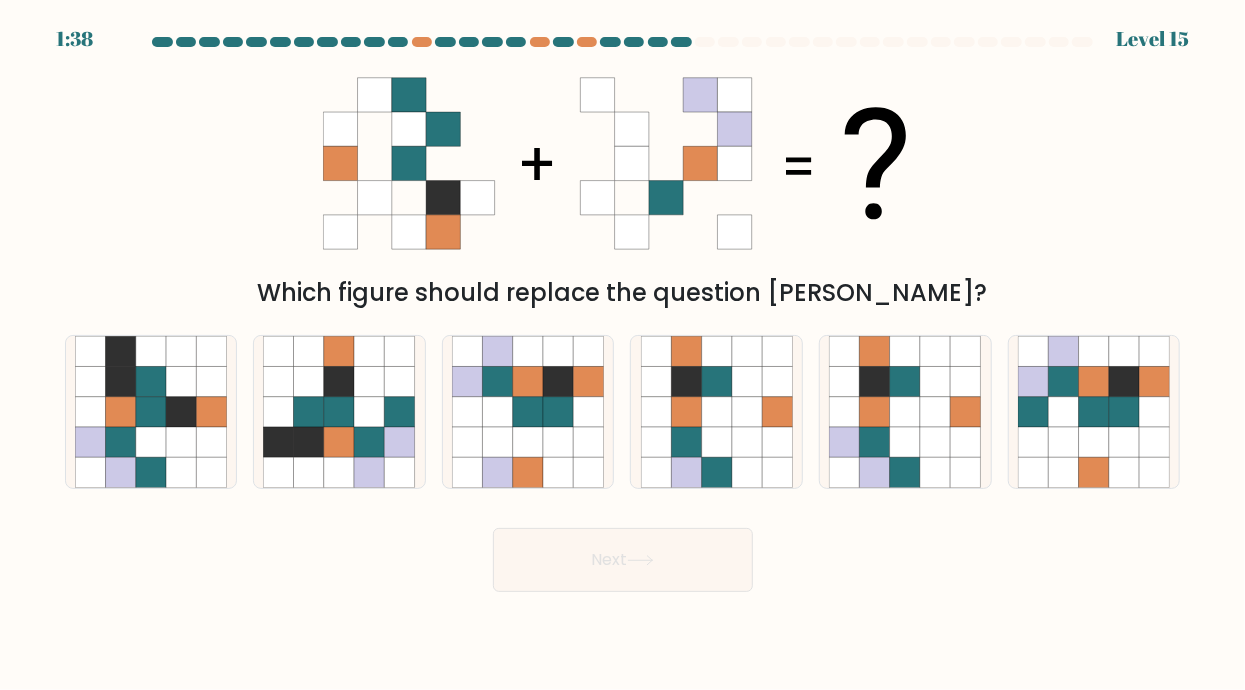 drag, startPoint x: 624, startPoint y: 604, endPoint x: 622, endPoint y: 459, distance: 145.0138 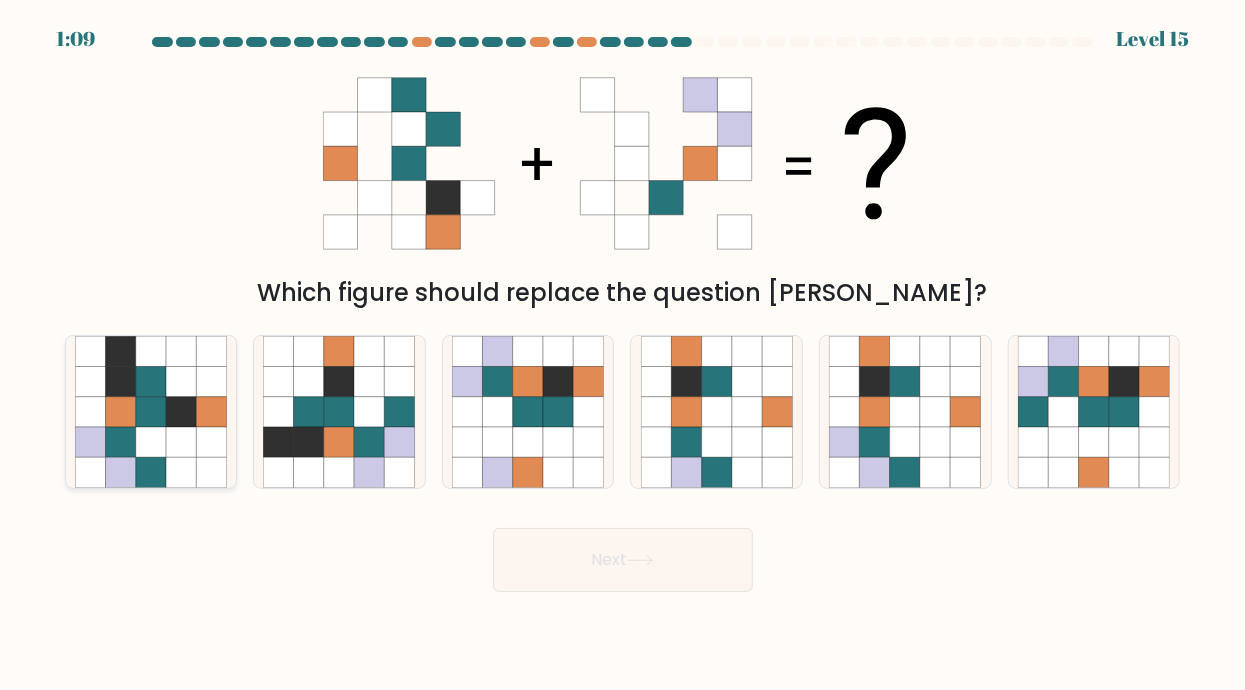 click 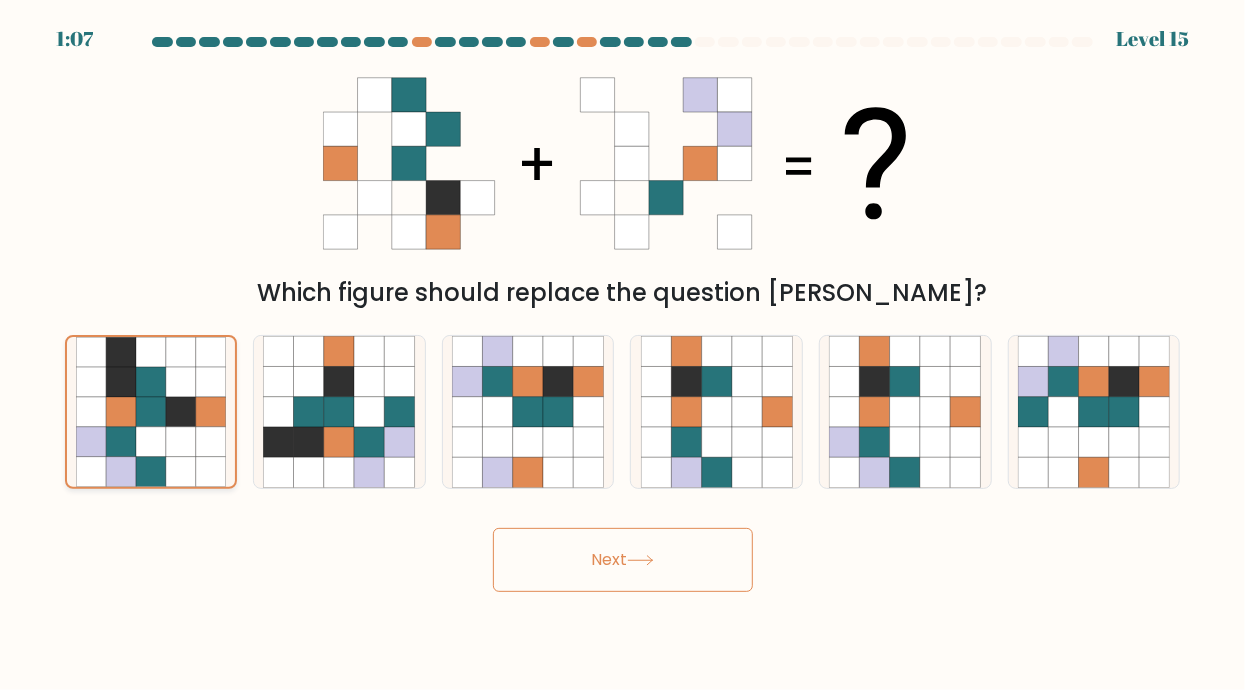 click 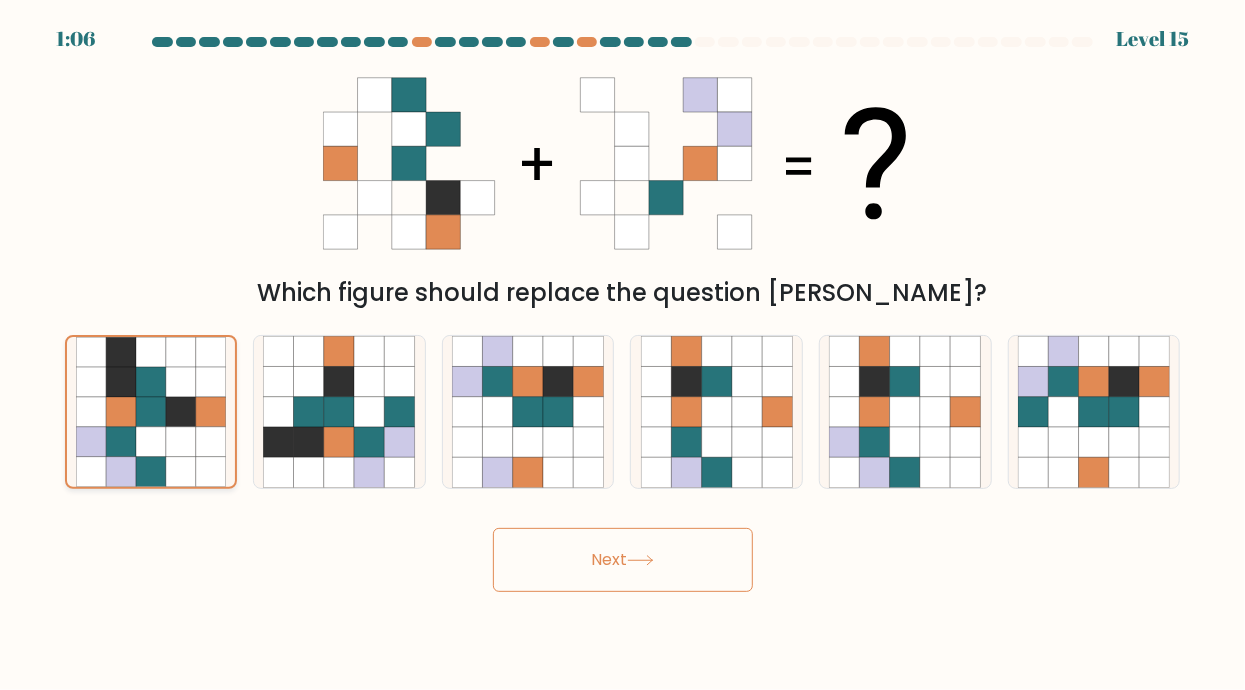 click 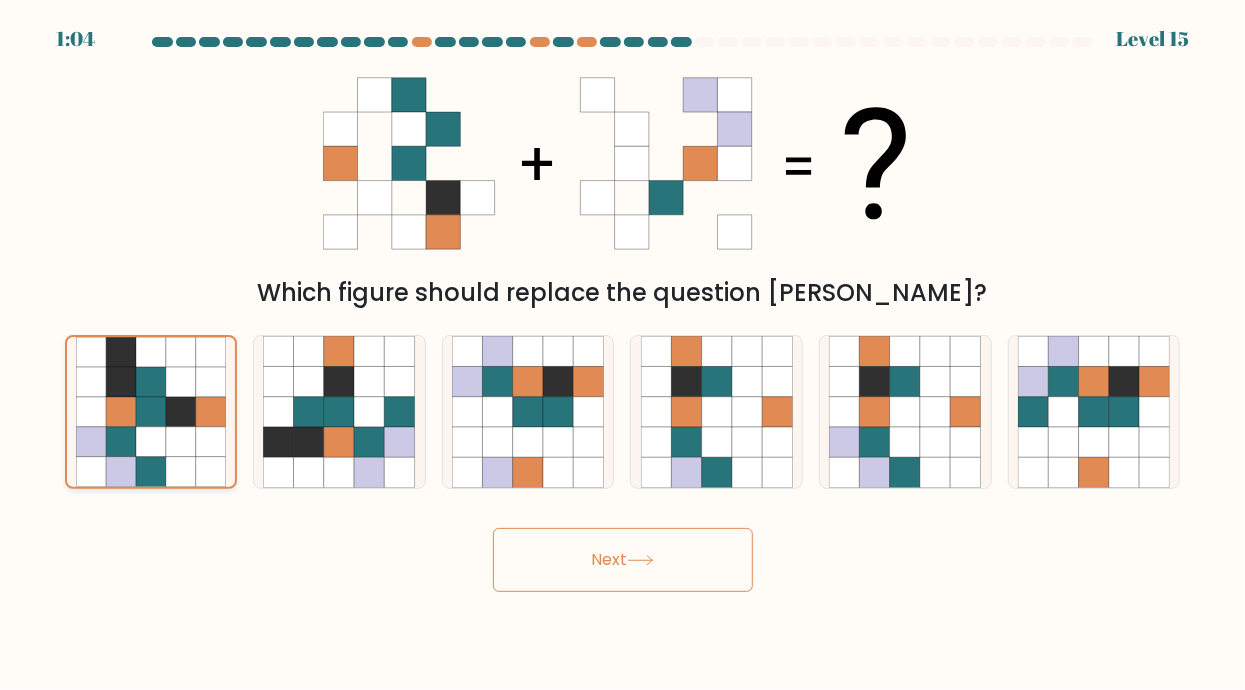 click 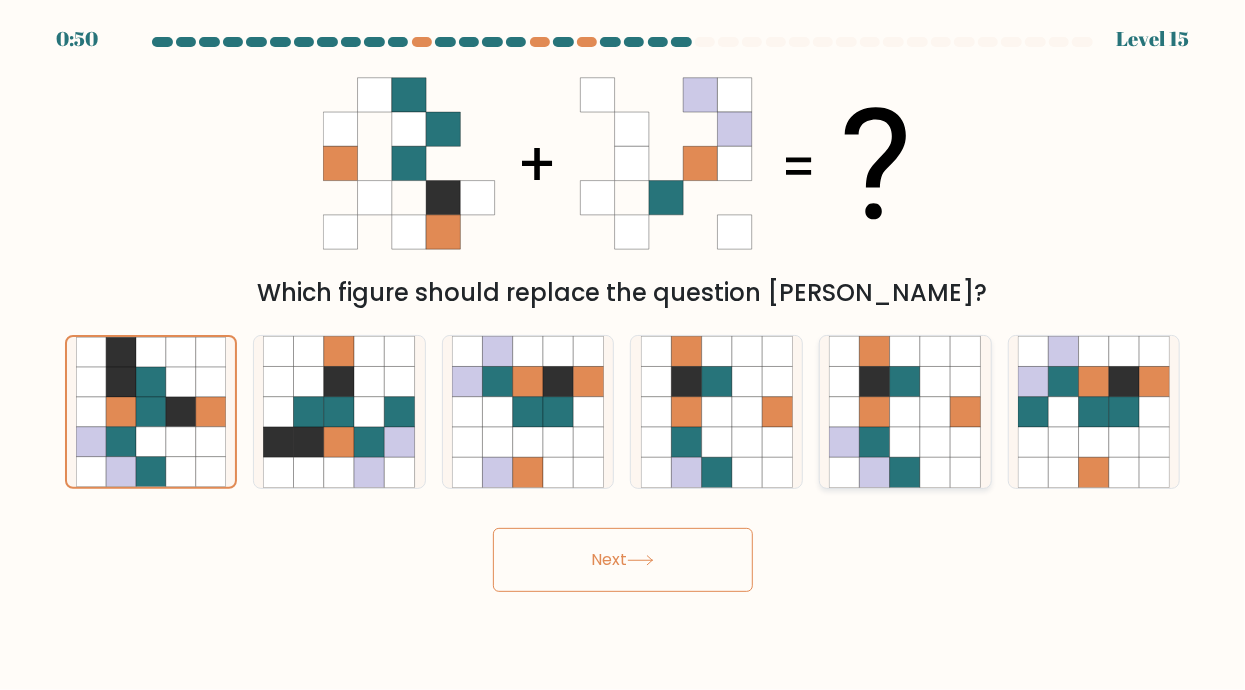 click 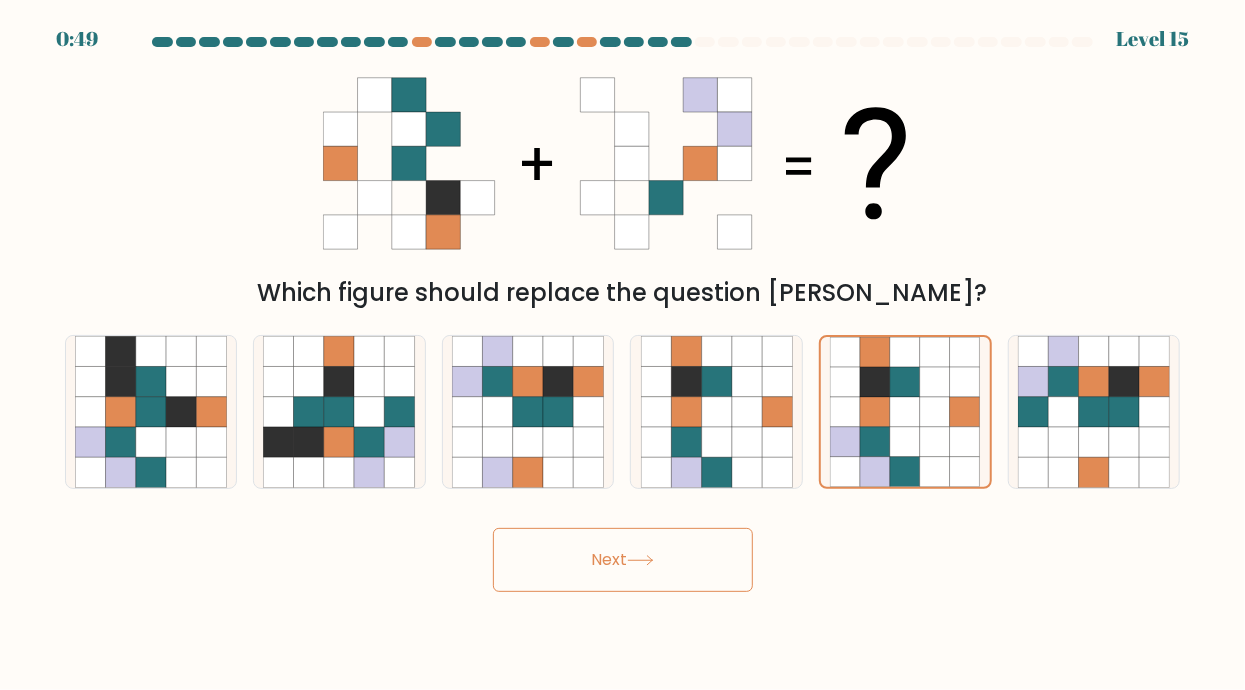 click on "Next" at bounding box center [623, 560] 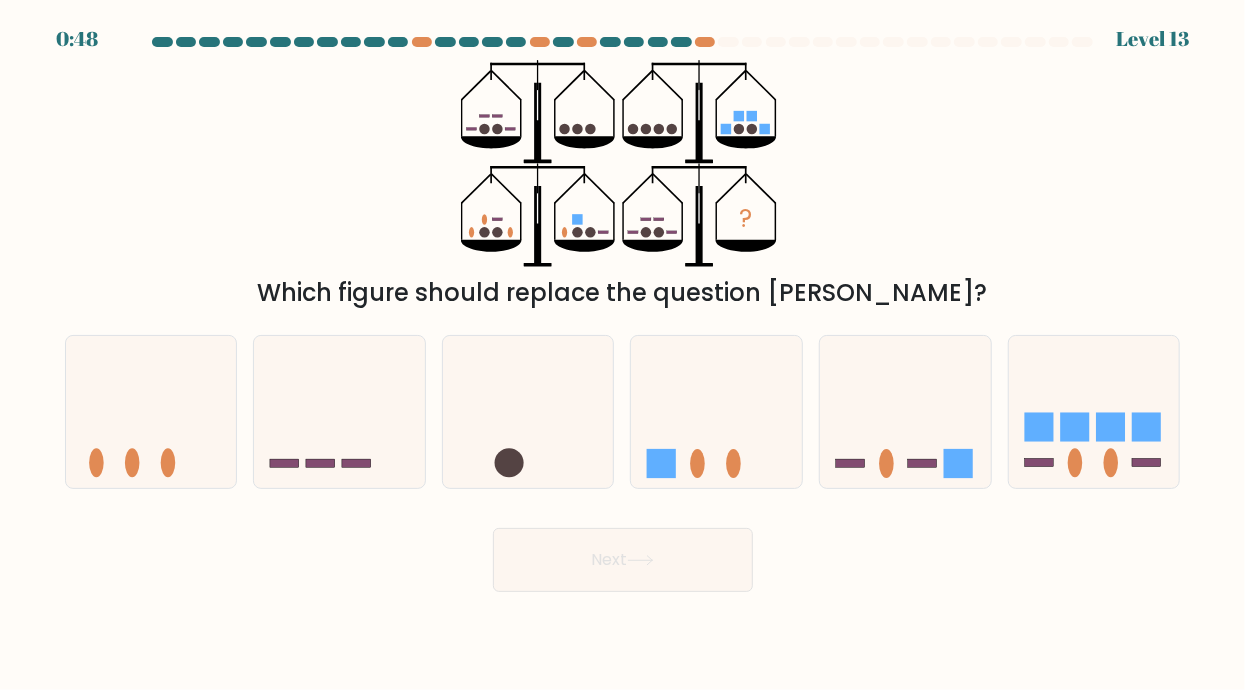 click on "Next" at bounding box center [623, 560] 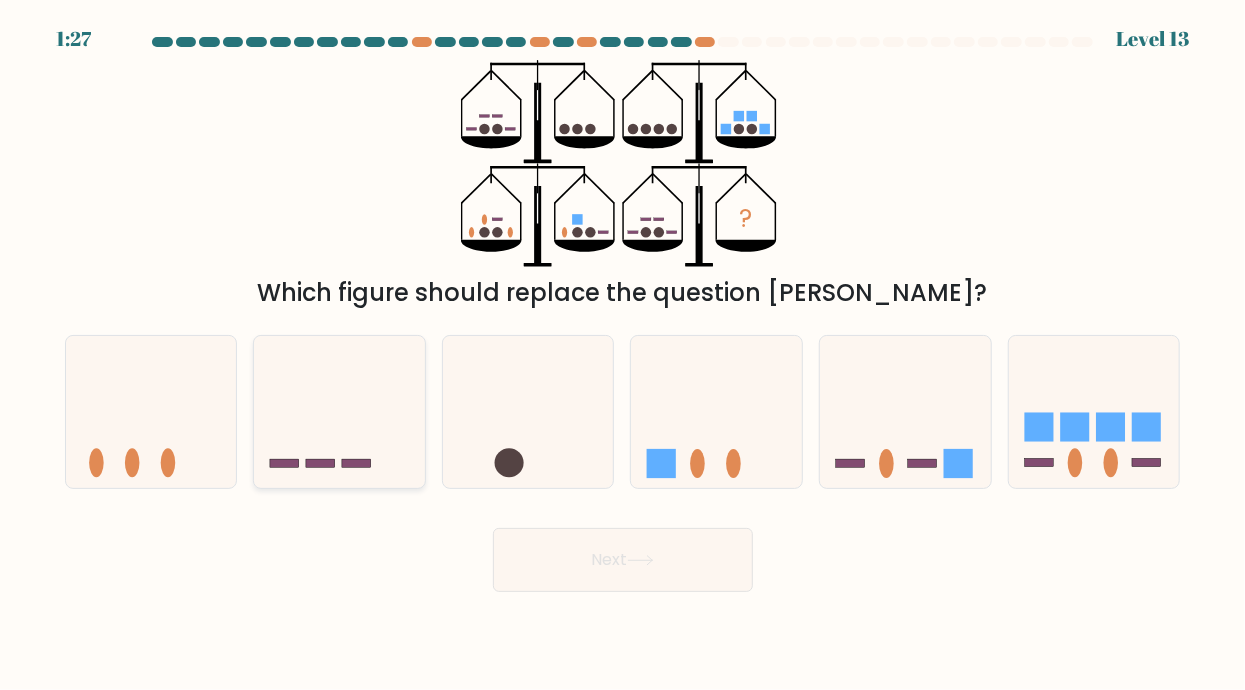 click 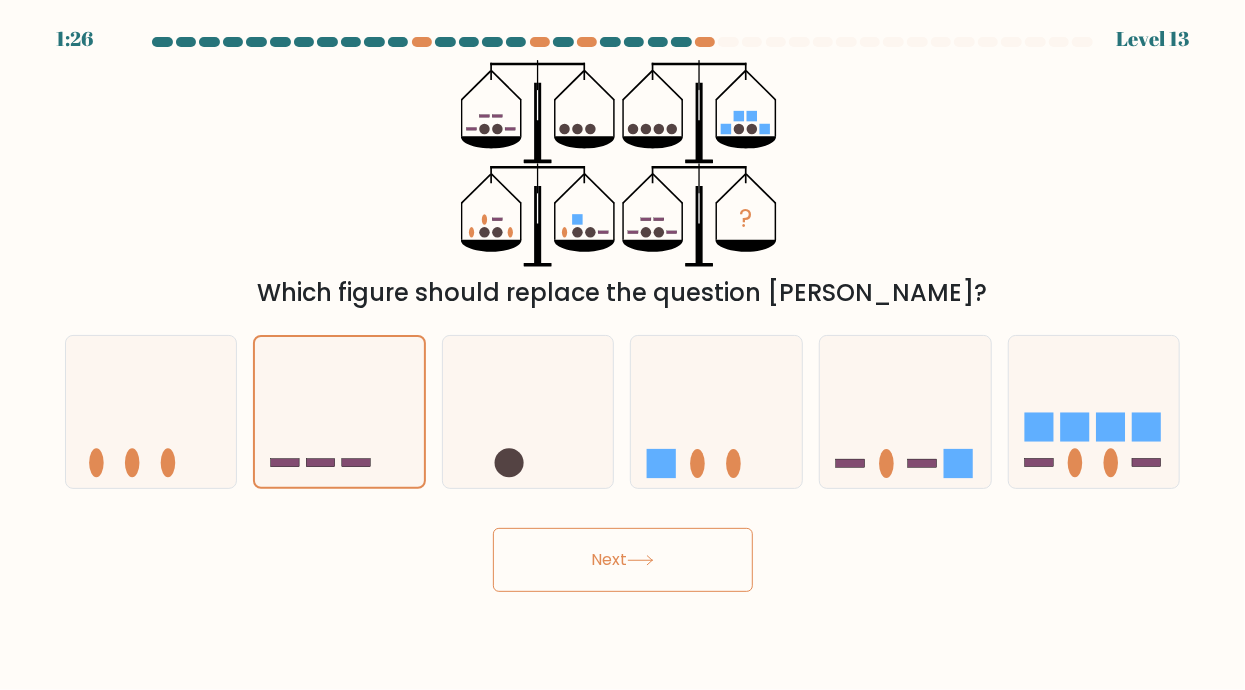 click on "Next" at bounding box center (623, 560) 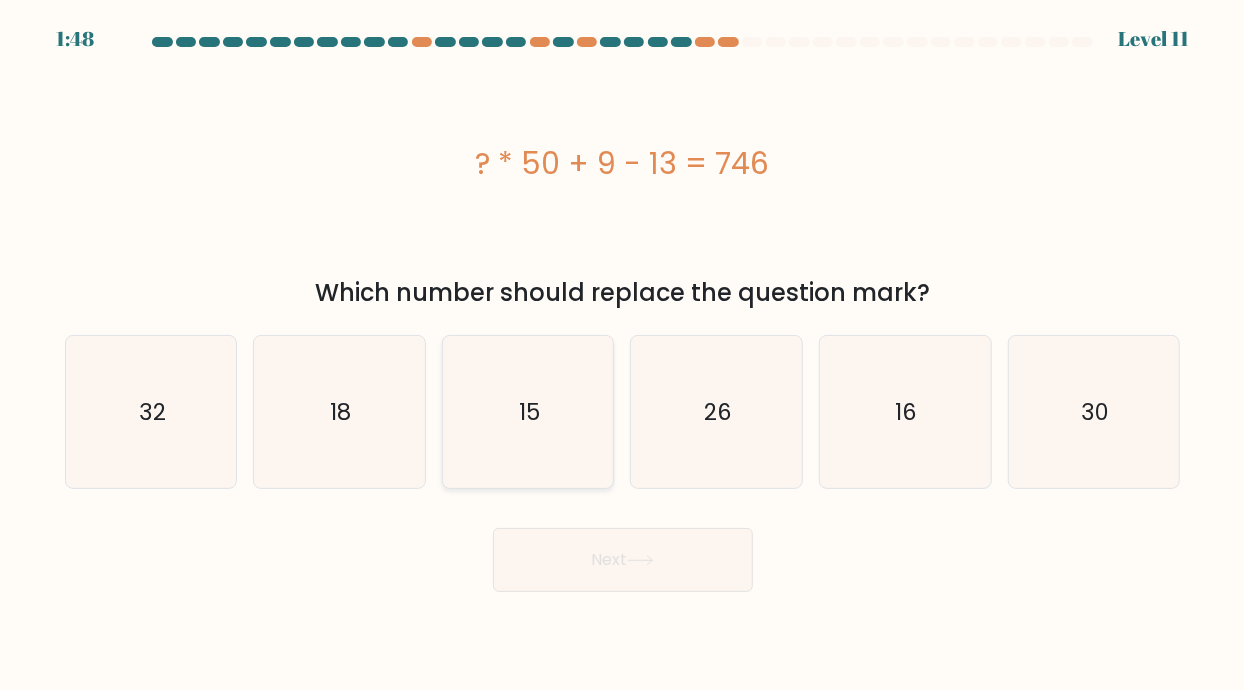 click on "15" 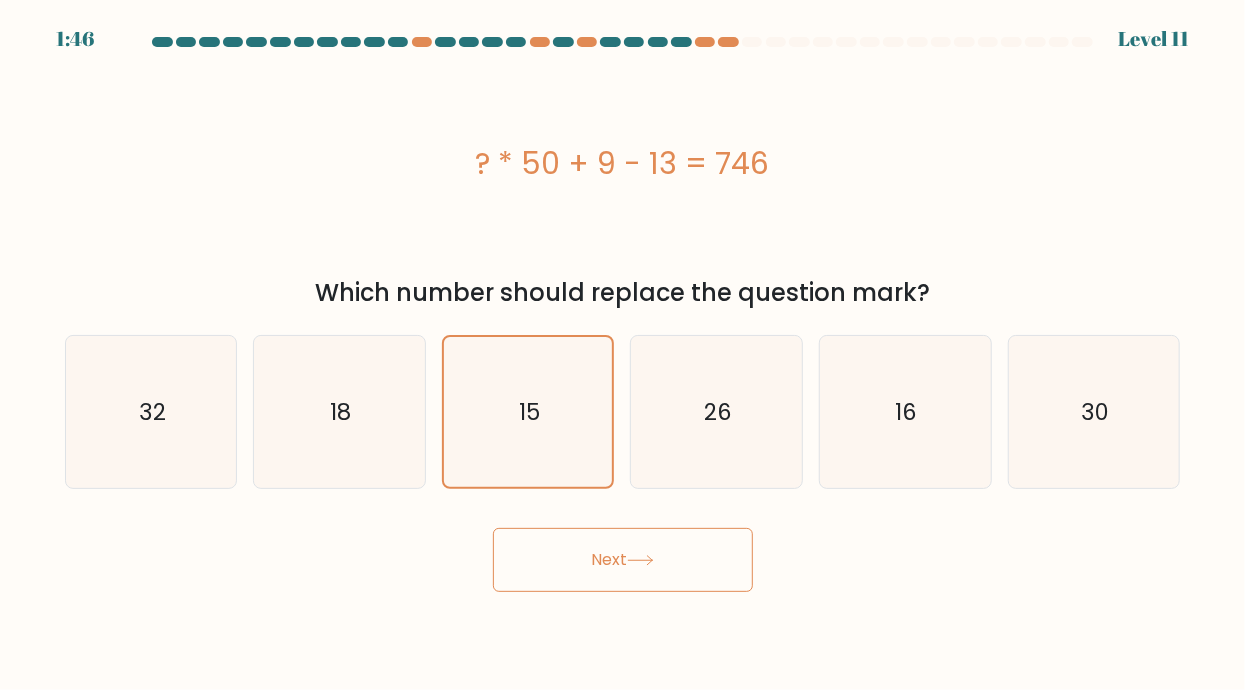 click on "Next" at bounding box center (623, 560) 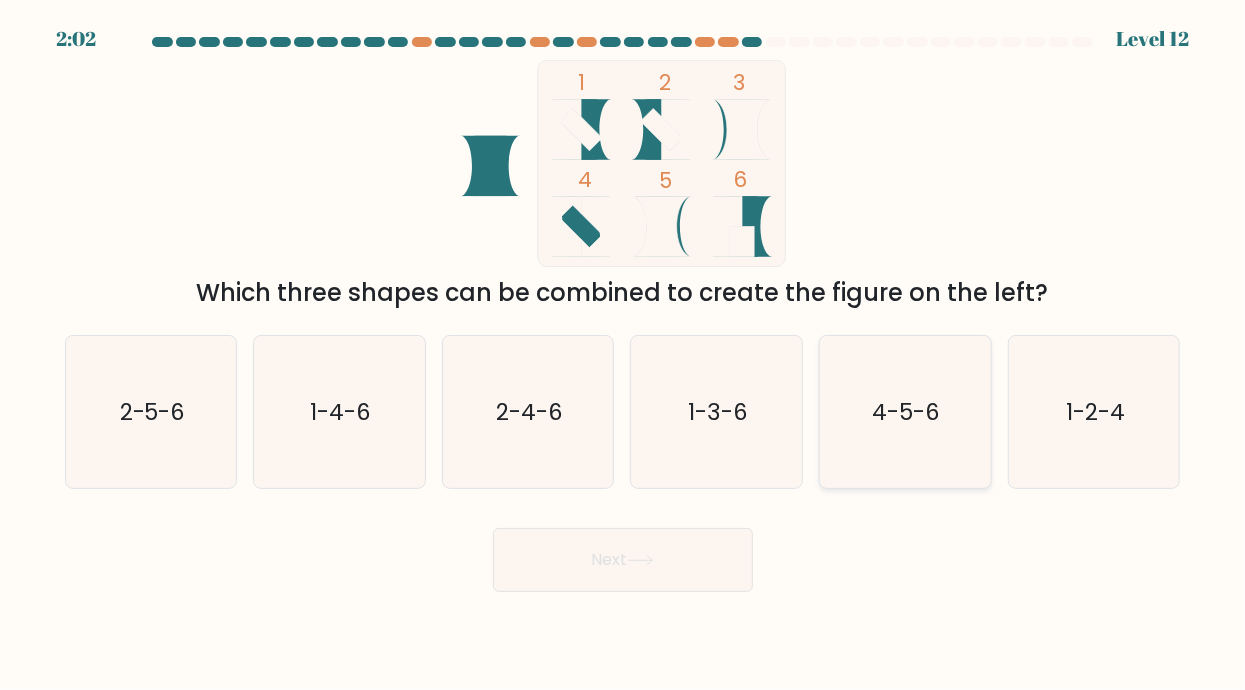click on "4-5-6" 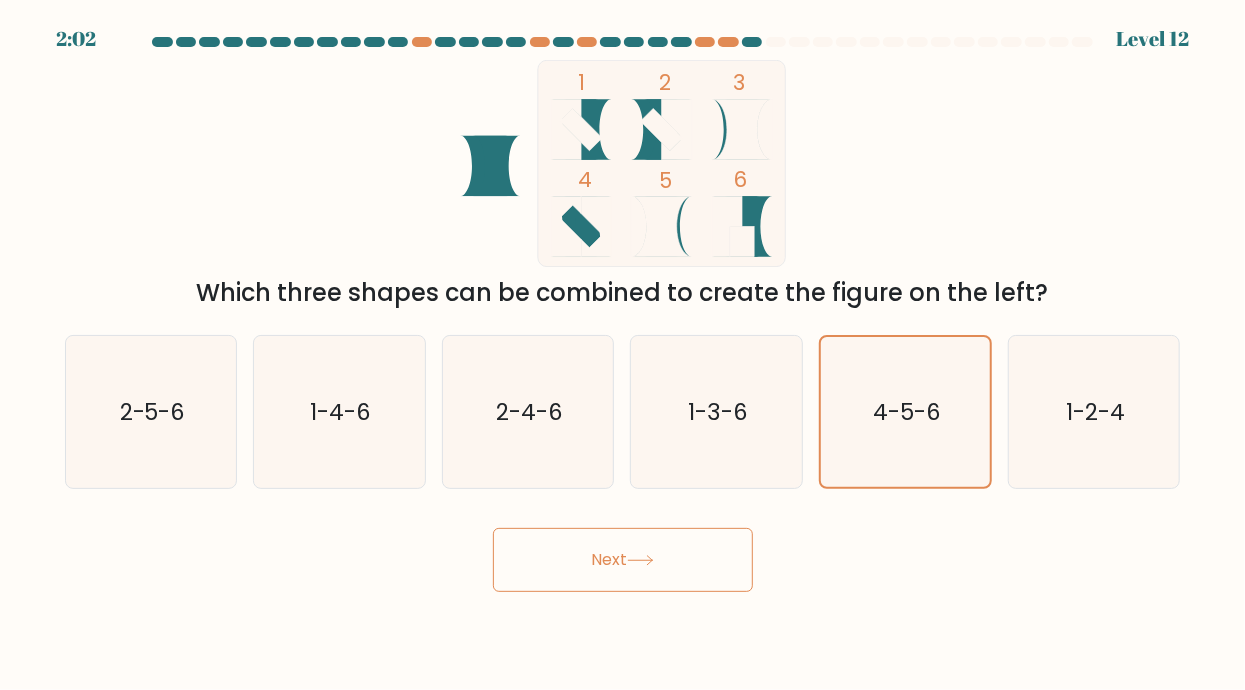 click on "Next" at bounding box center [623, 560] 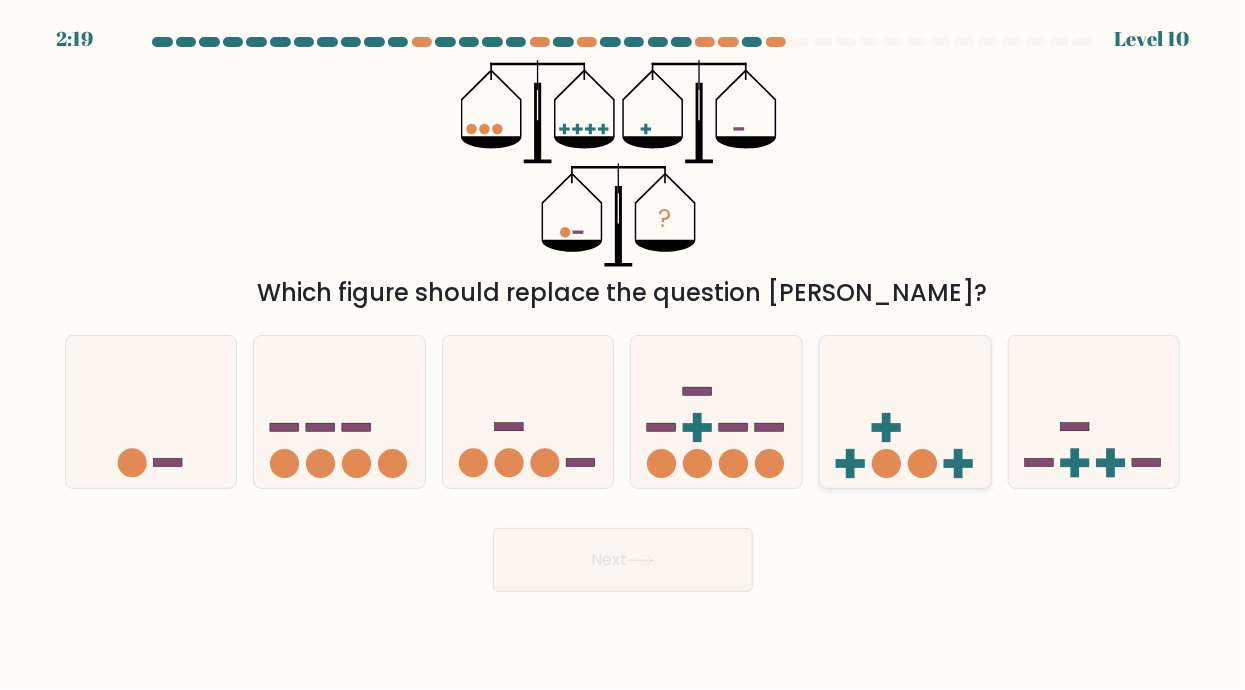 click 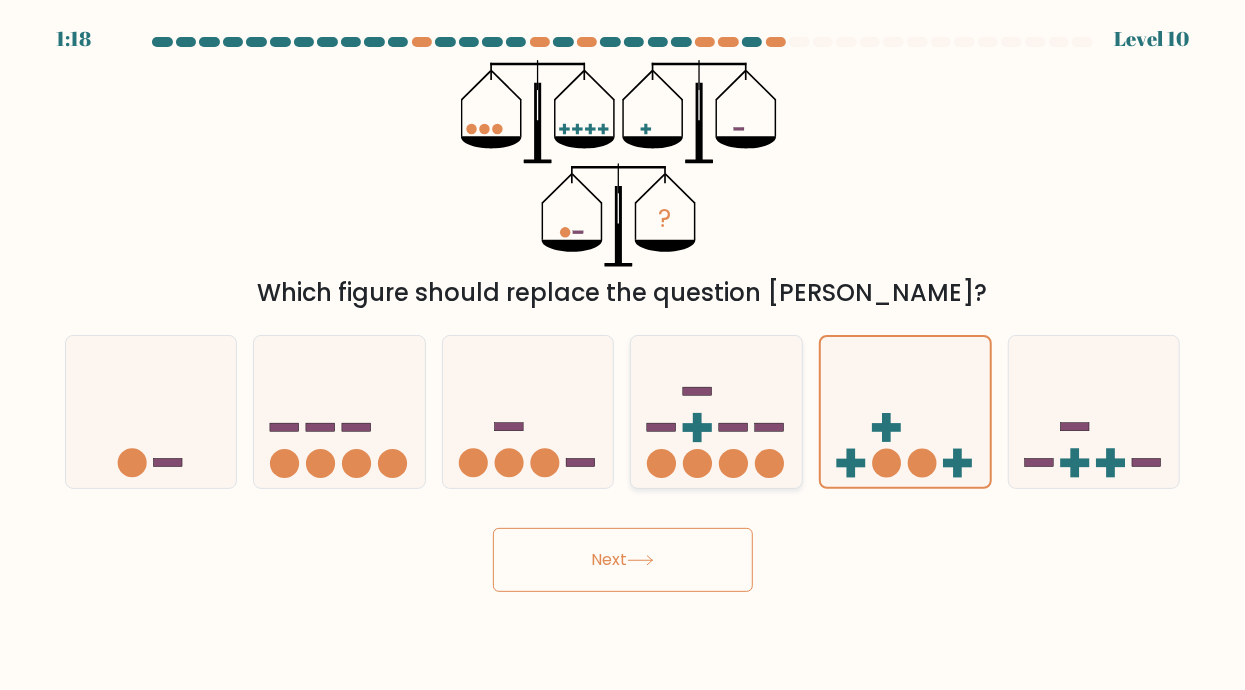 click 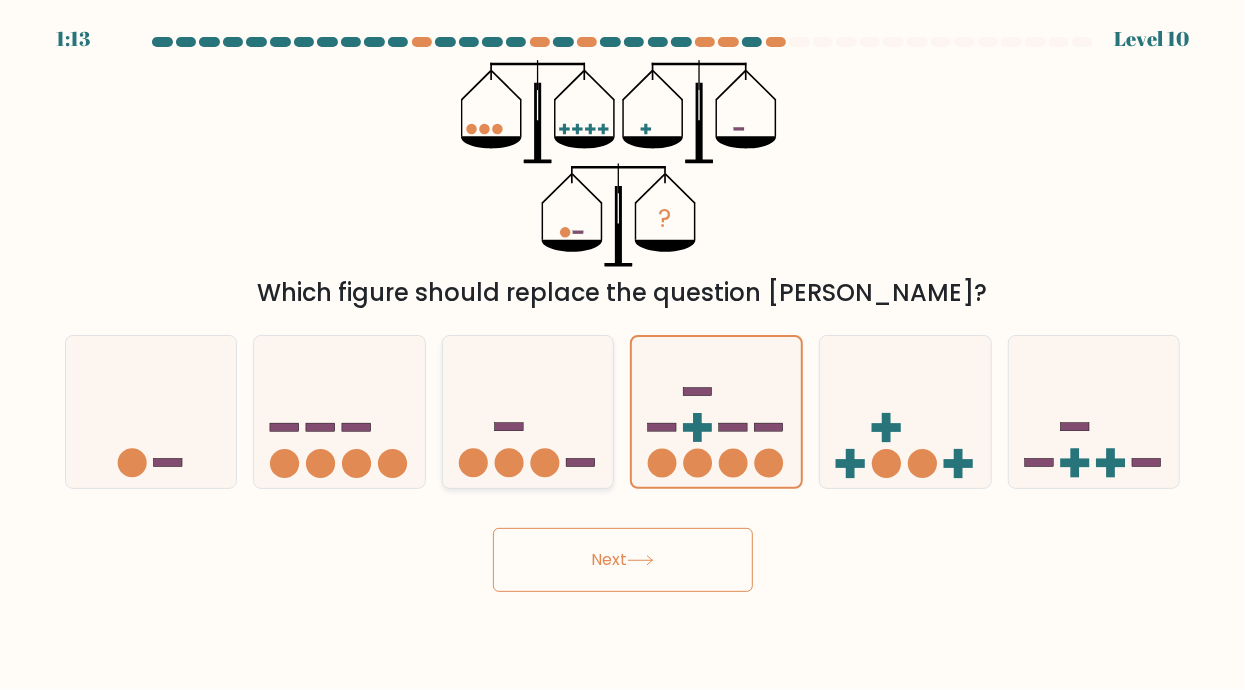 click 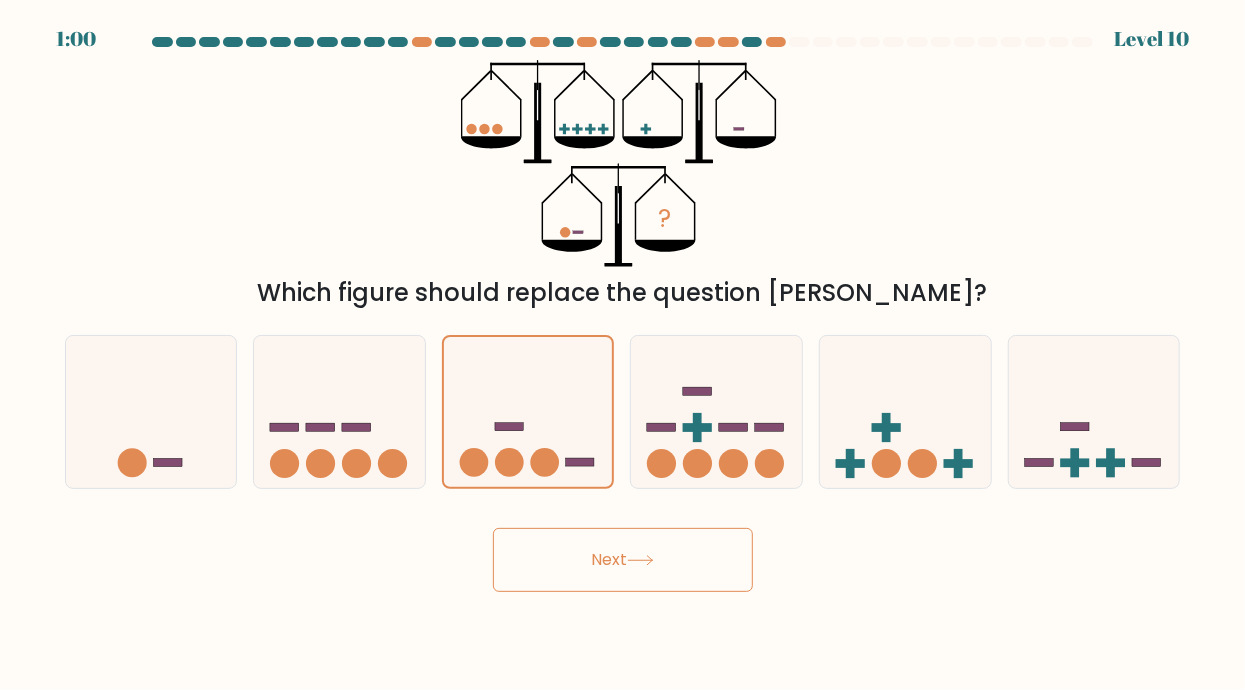 click on "Next" at bounding box center (623, 560) 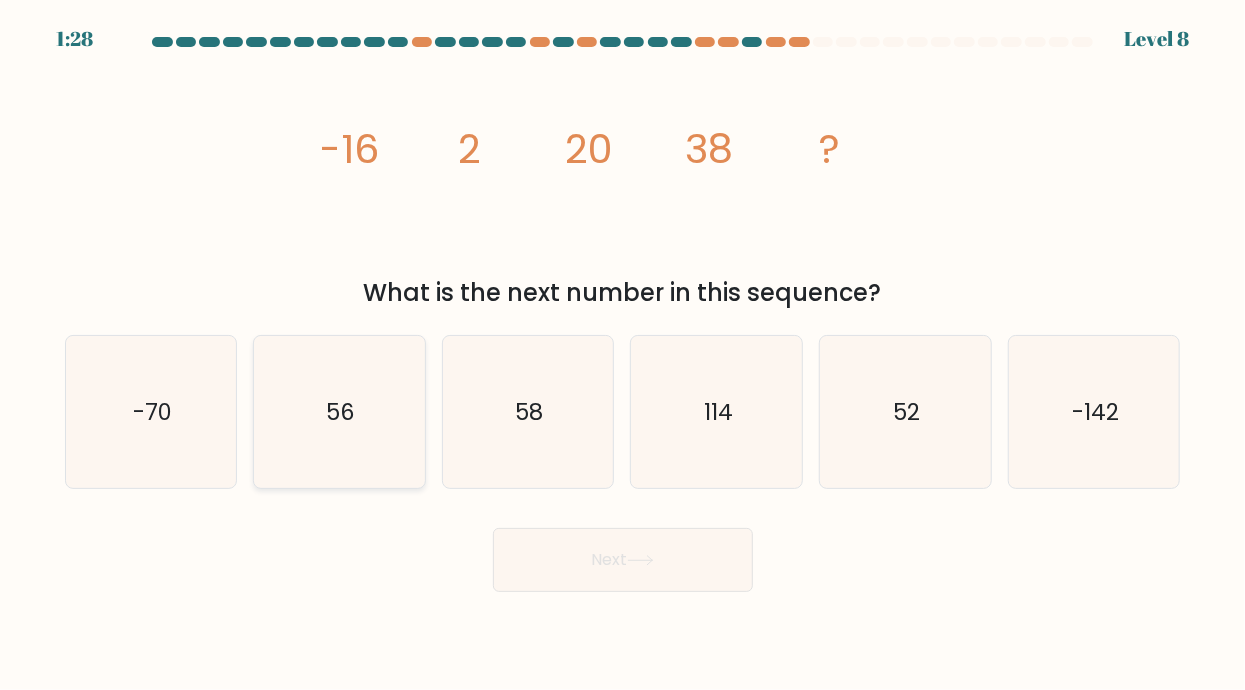 click on "56" 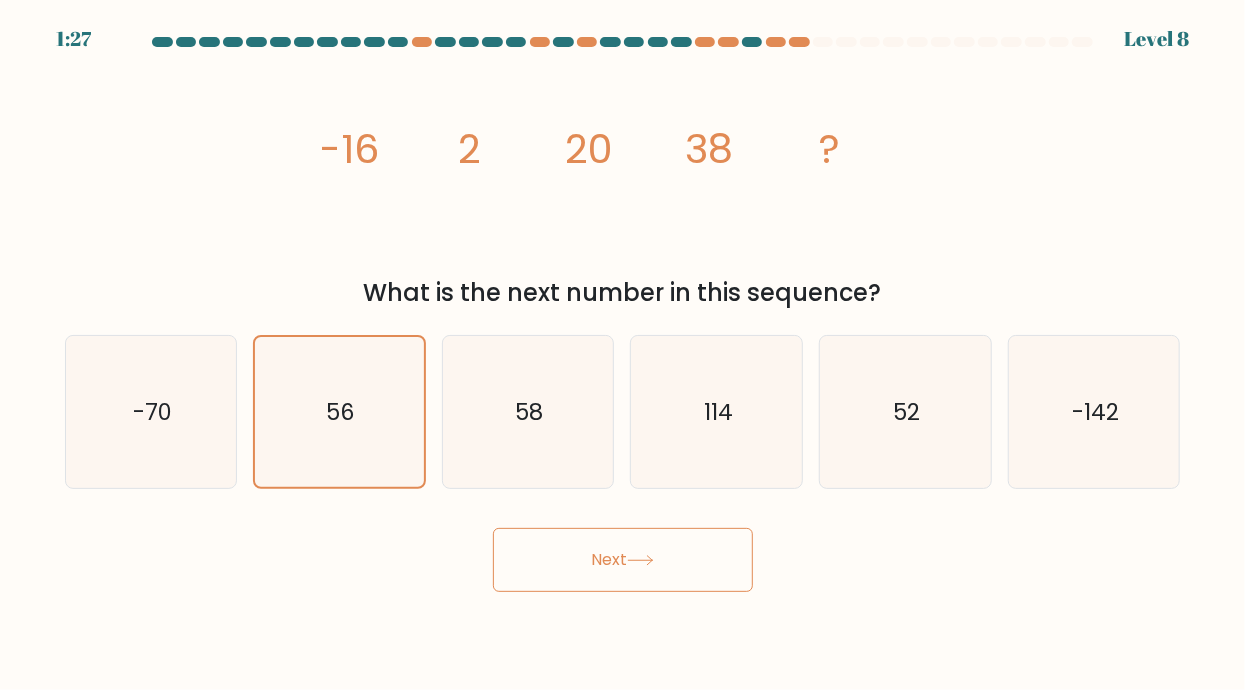 click on "Next" at bounding box center [623, 560] 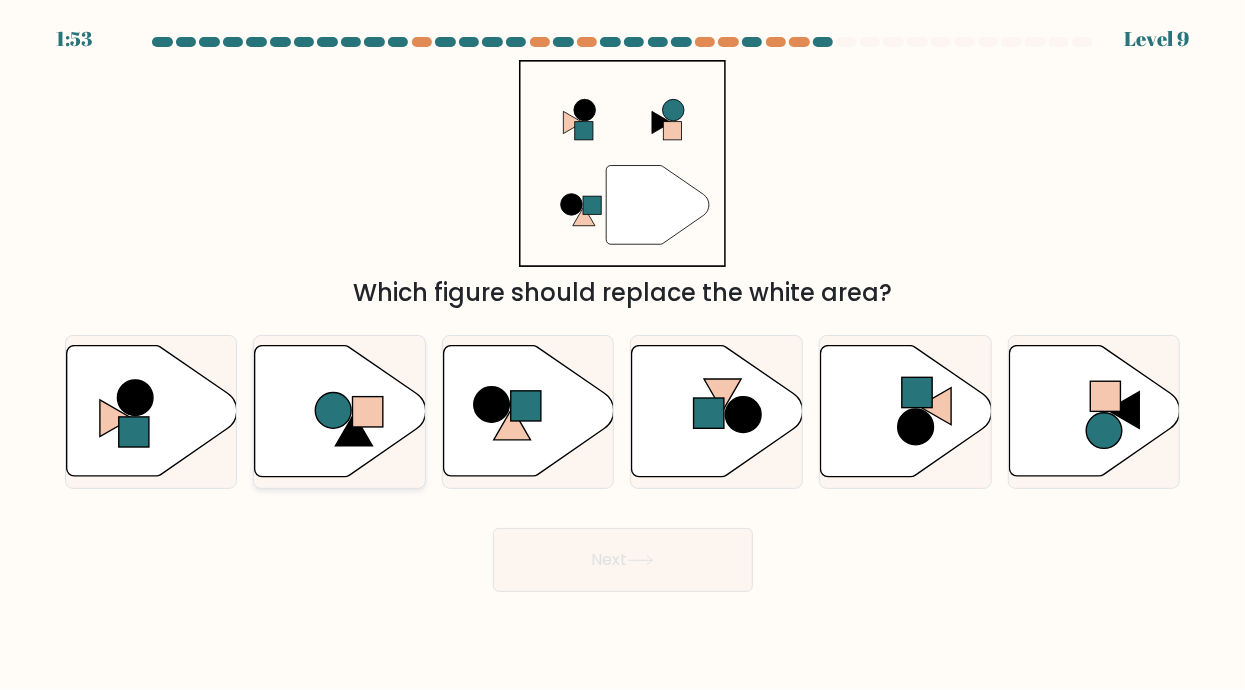 click 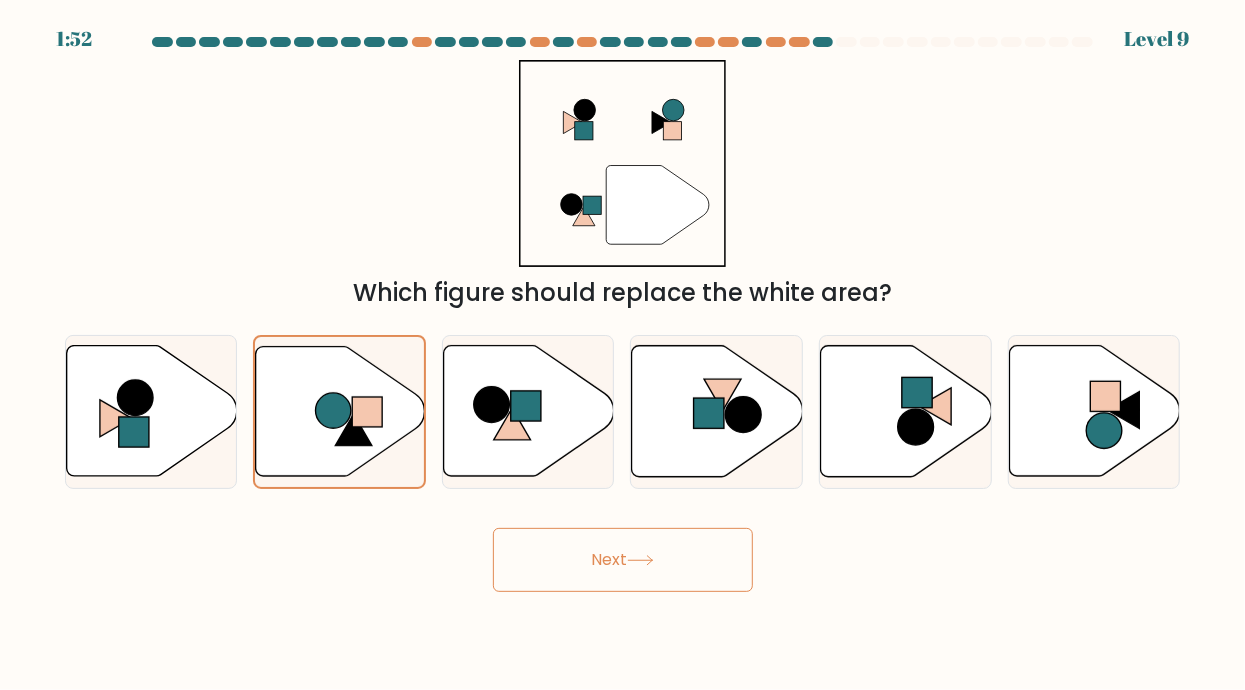 click on "Next" at bounding box center [623, 560] 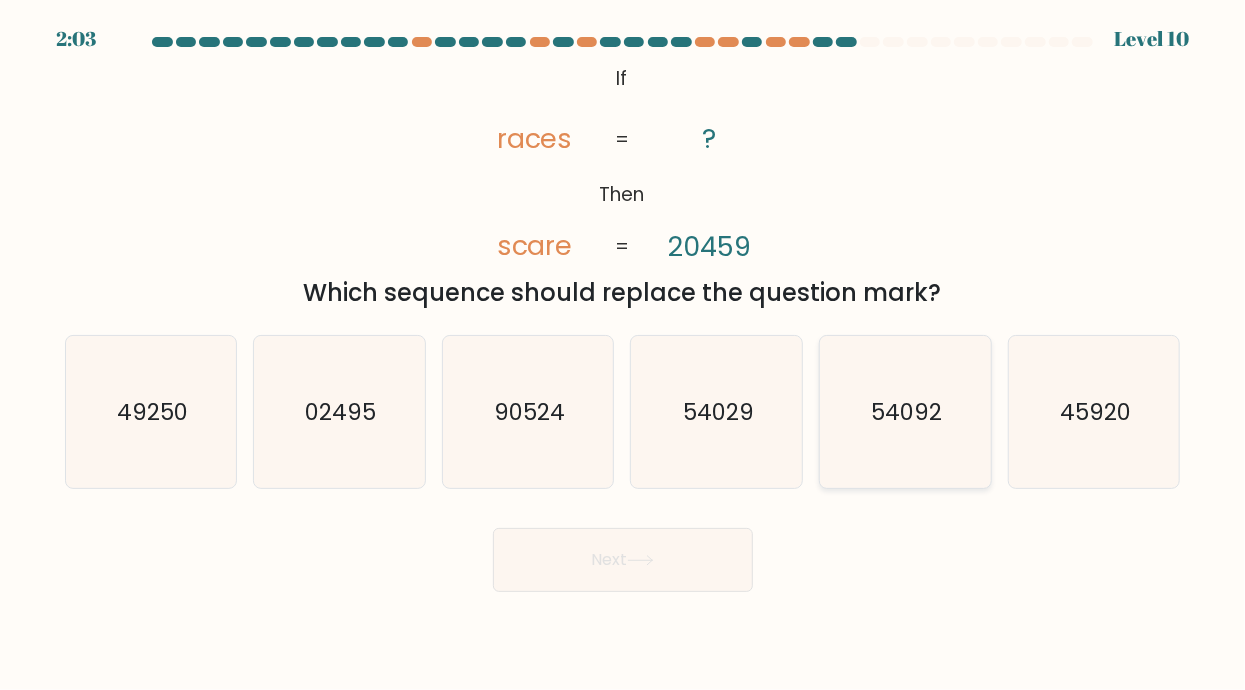 click on "54092" 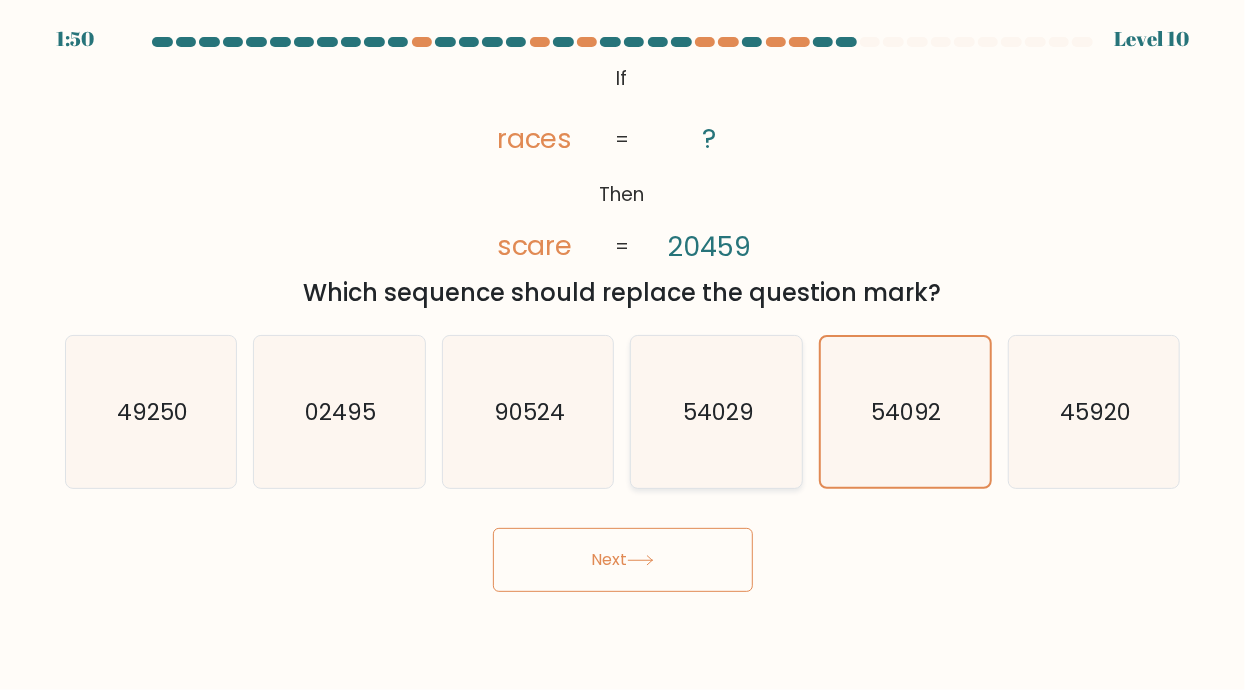 click on "54029" 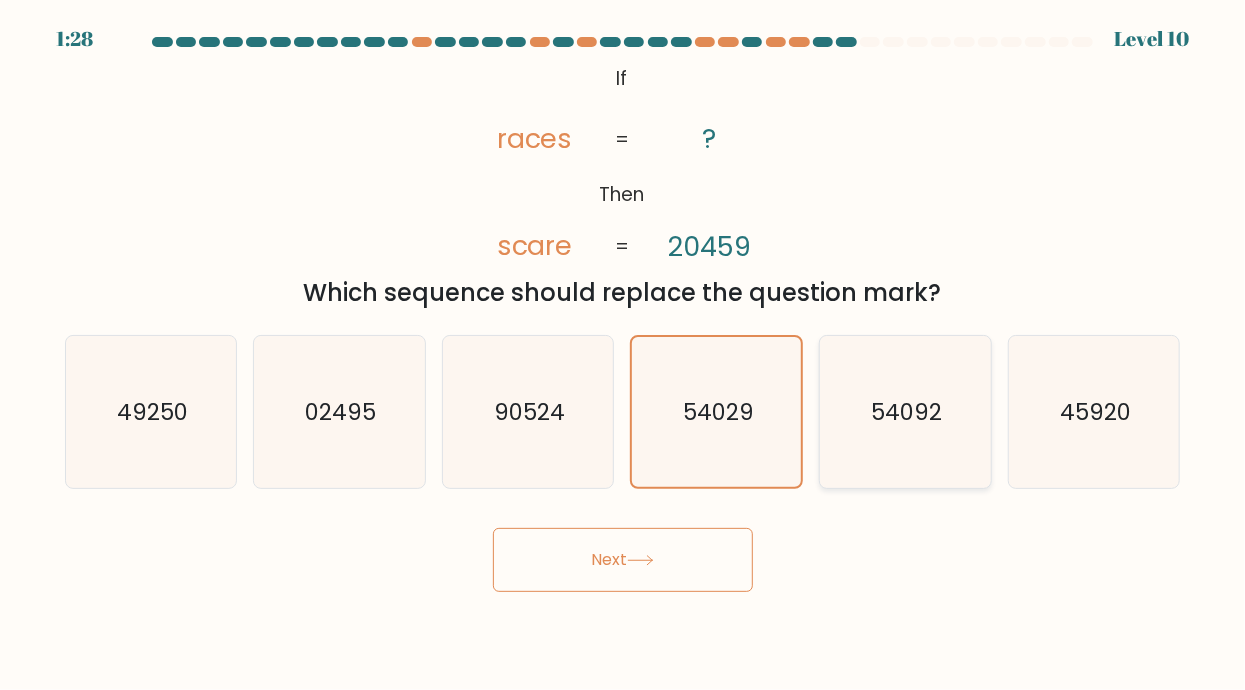 click on "54092" 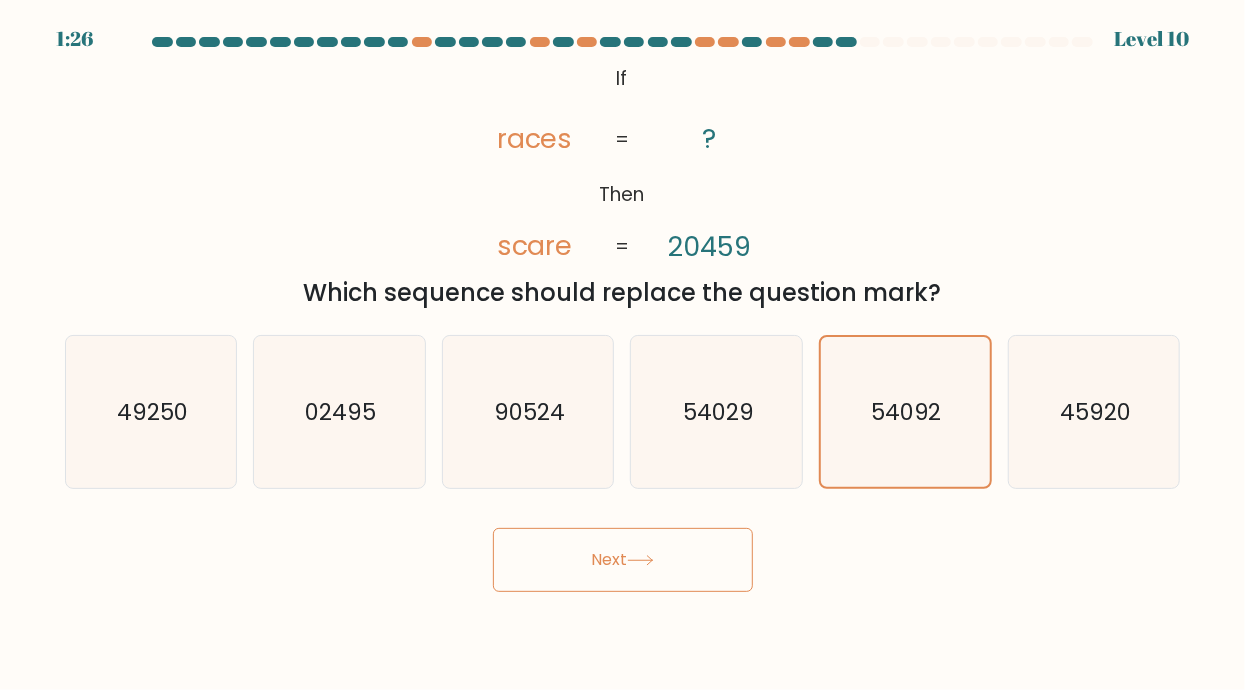 click on "Next" at bounding box center [623, 560] 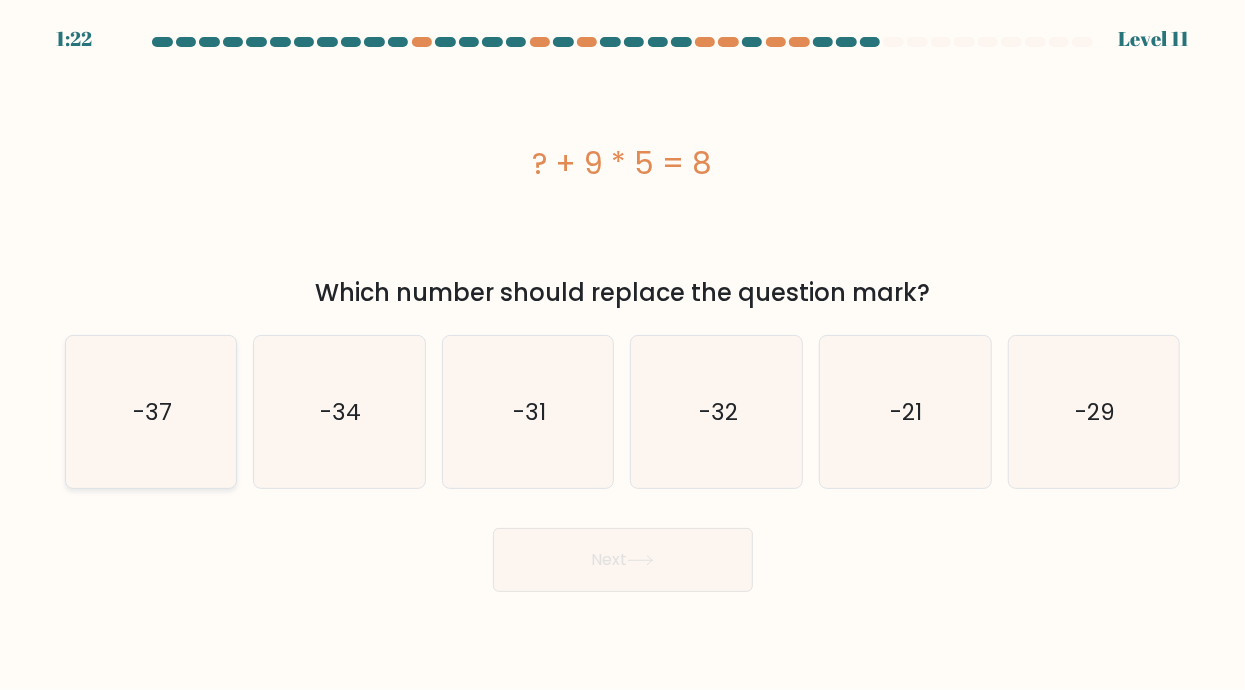 click on "-37" 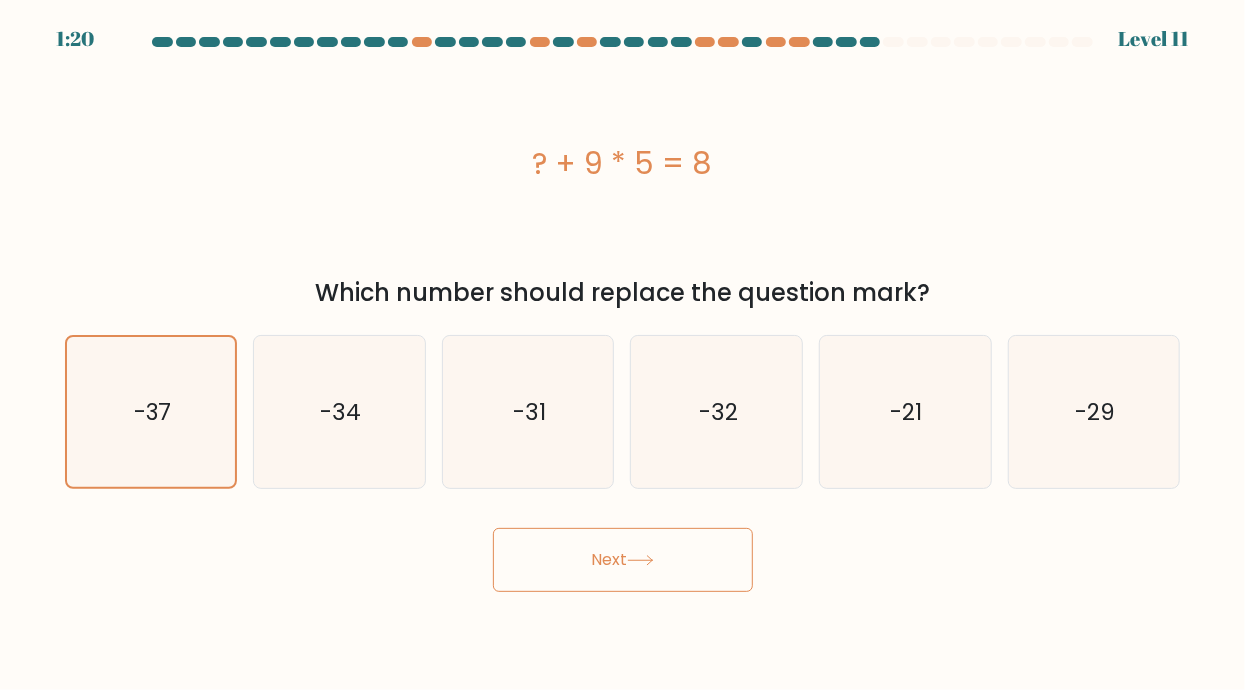 click on "Next" at bounding box center [623, 560] 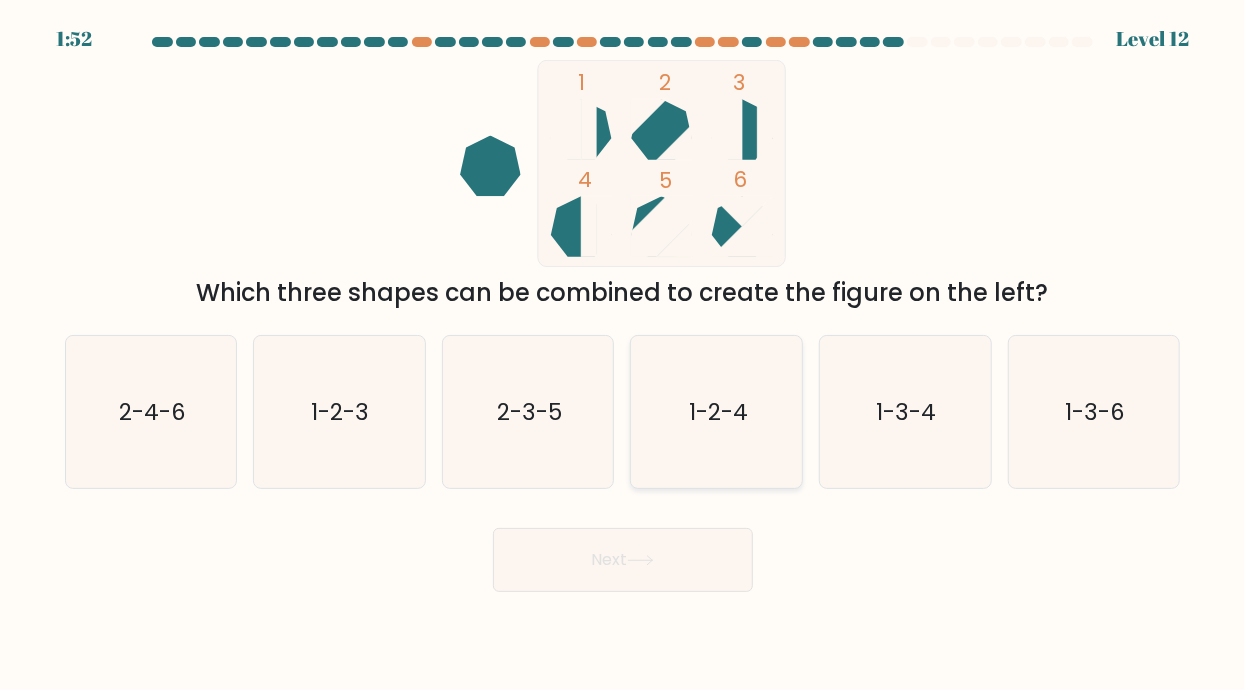click on "1-2-4" 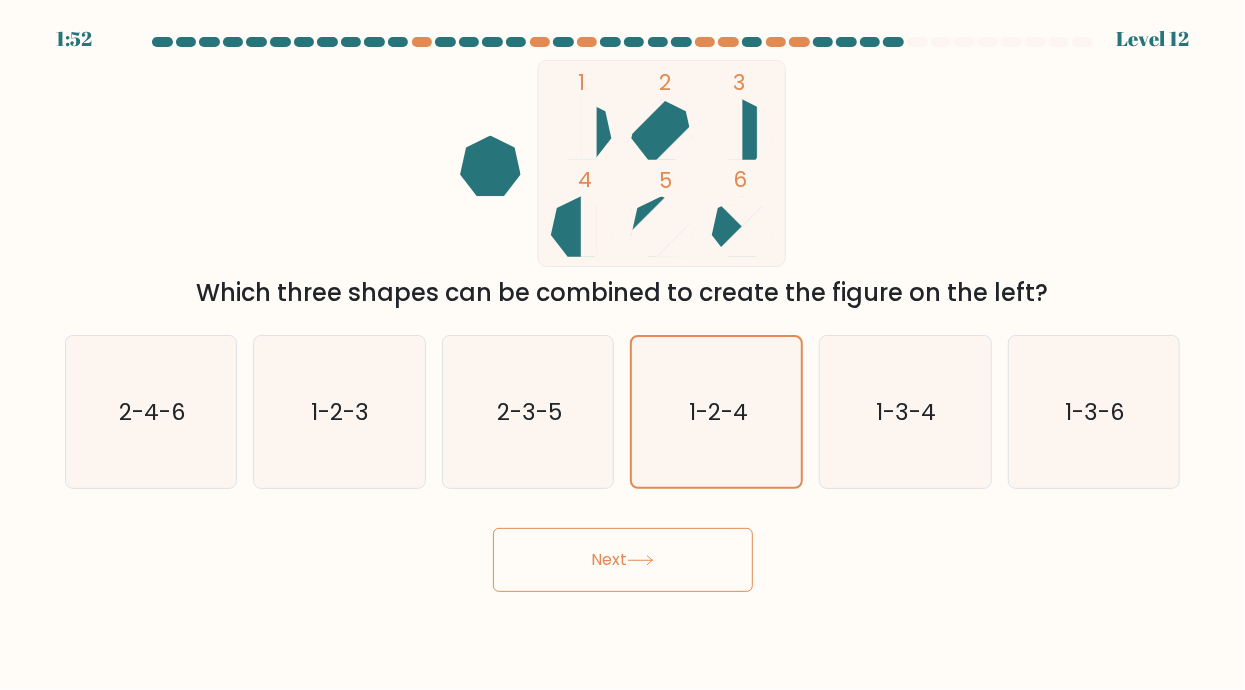 click on "Next" at bounding box center (623, 560) 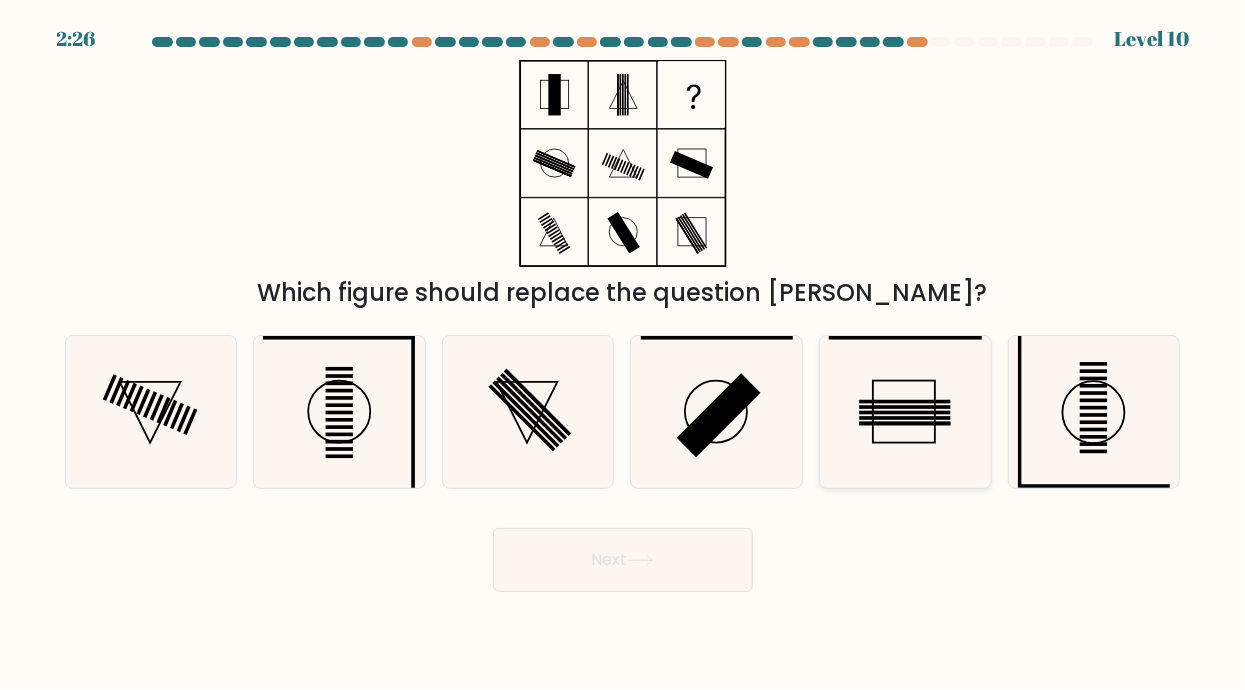 click 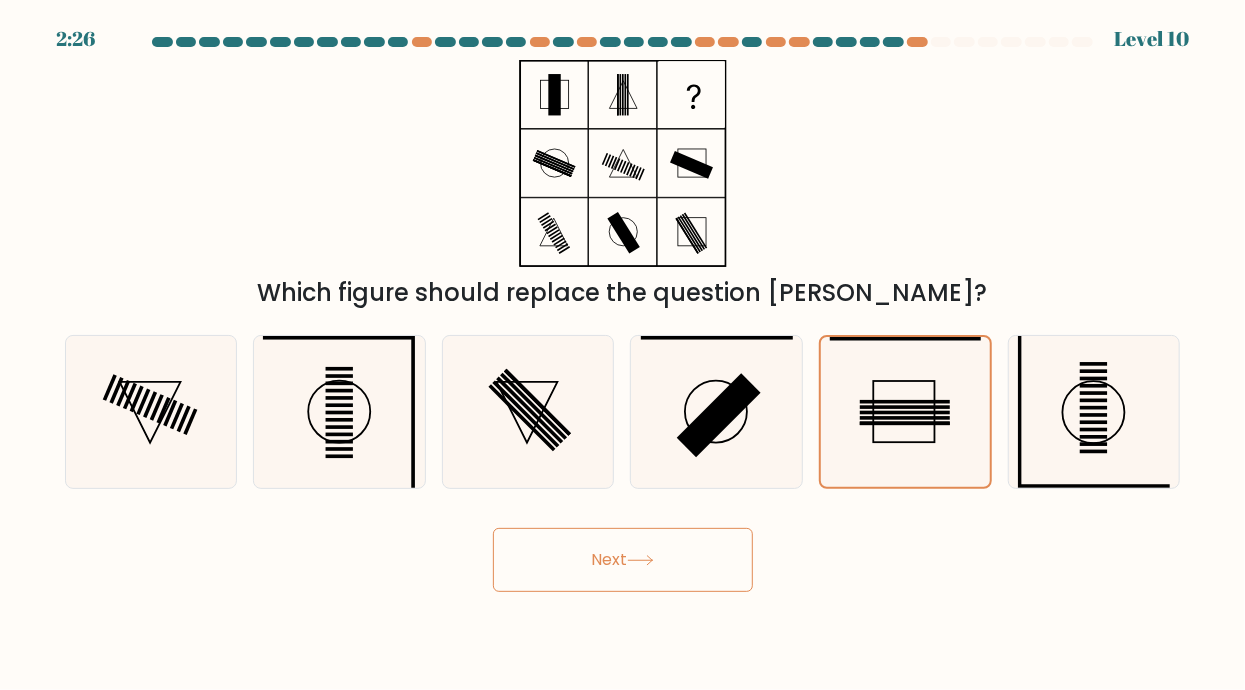 click on "Next" at bounding box center (623, 560) 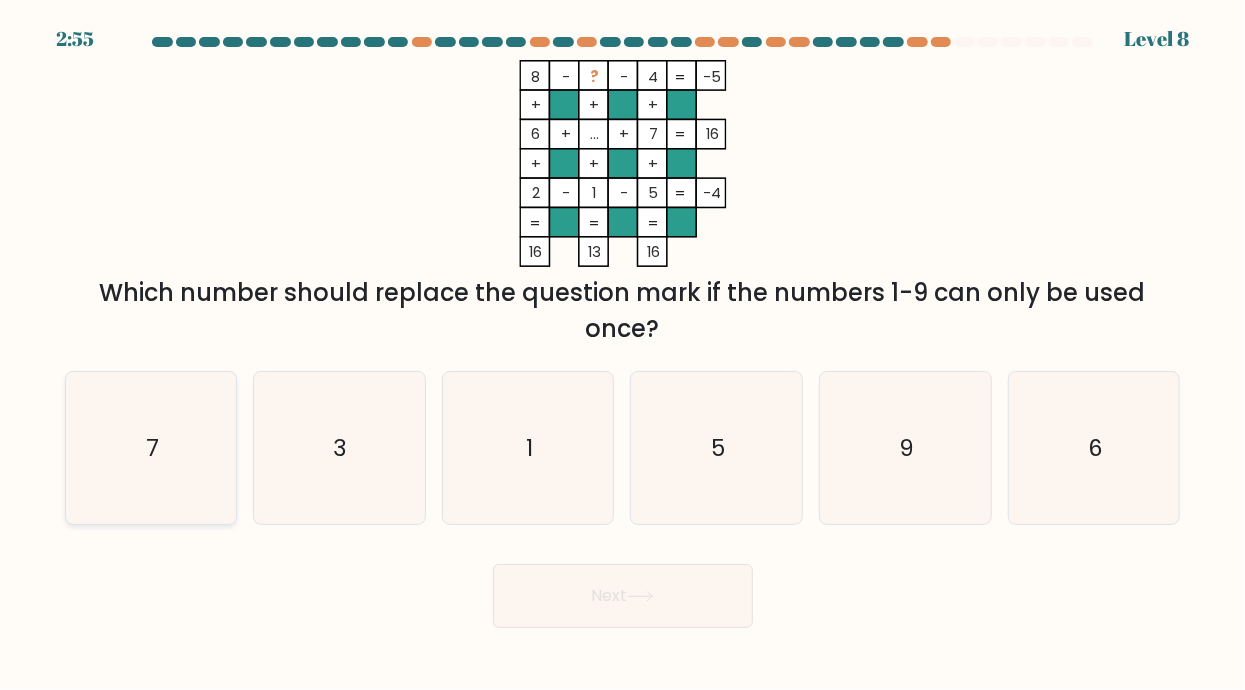 click on "7" 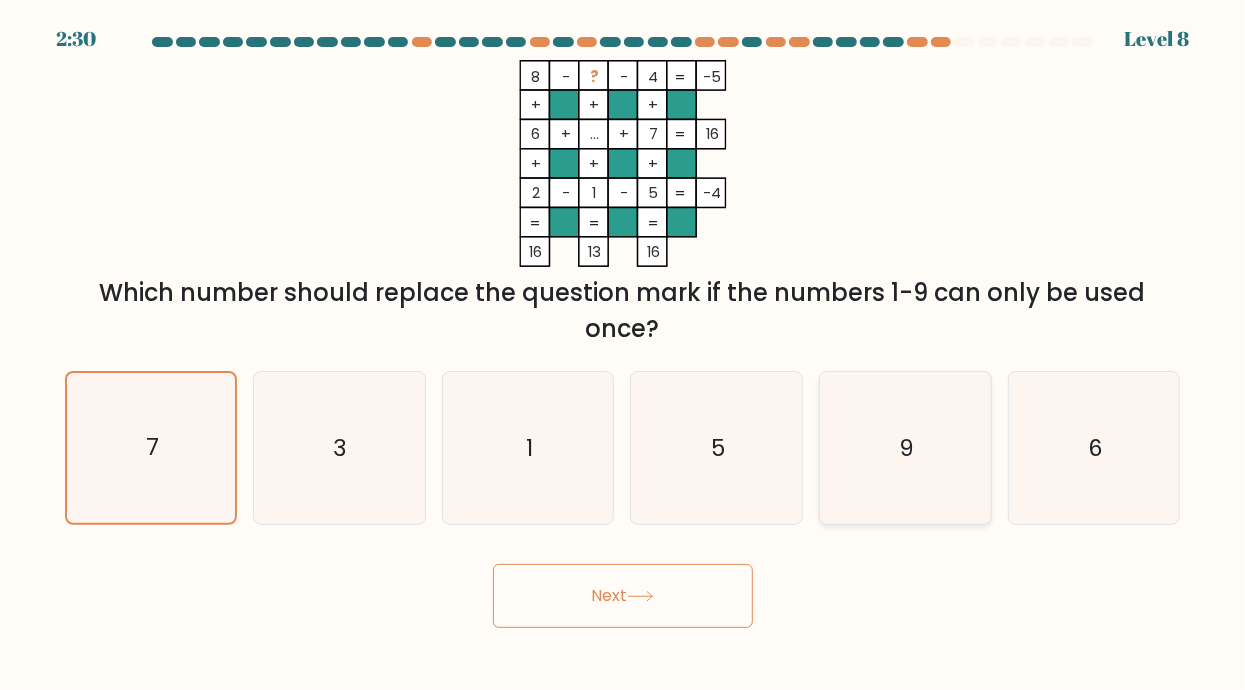 click on "9" 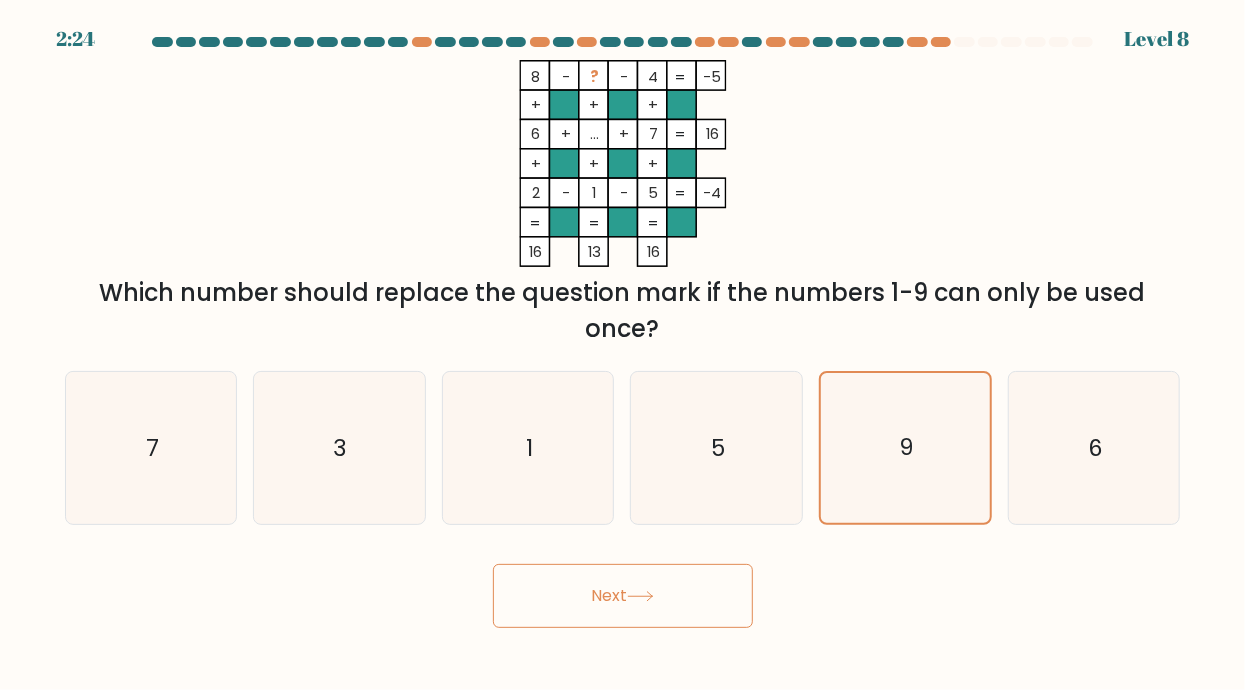 click on "Next" at bounding box center [623, 596] 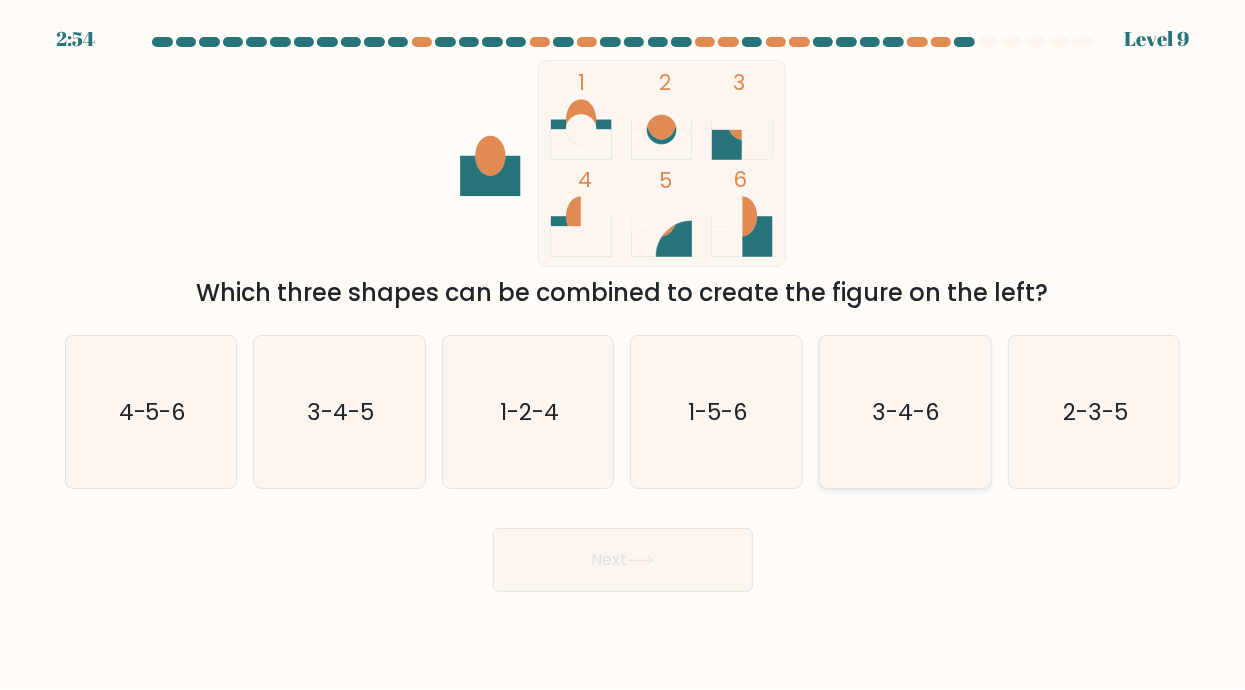 click on "3-4-6" 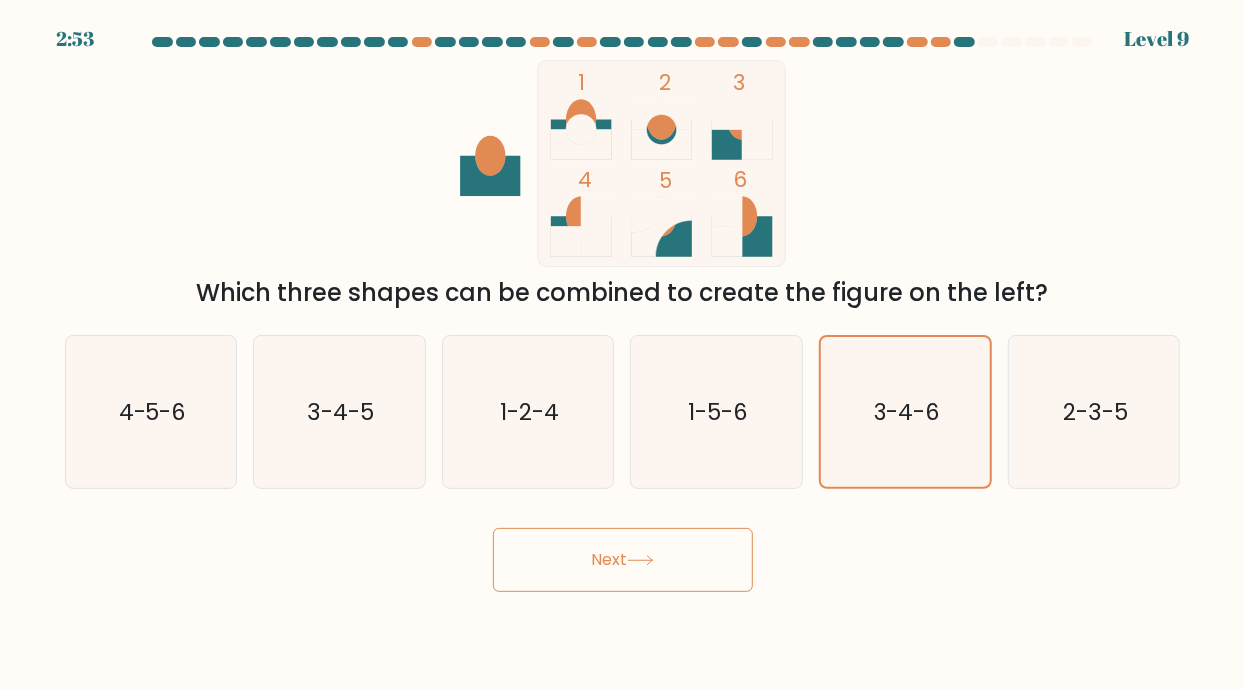 click on "Next" at bounding box center [623, 560] 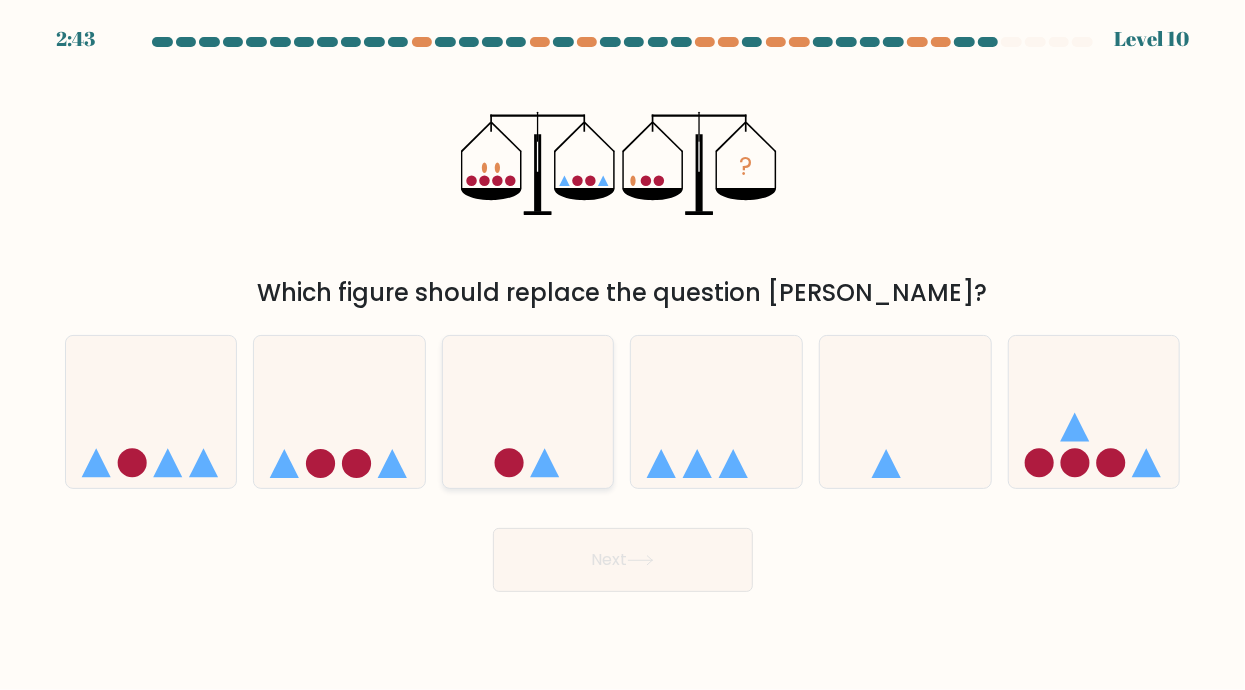 click 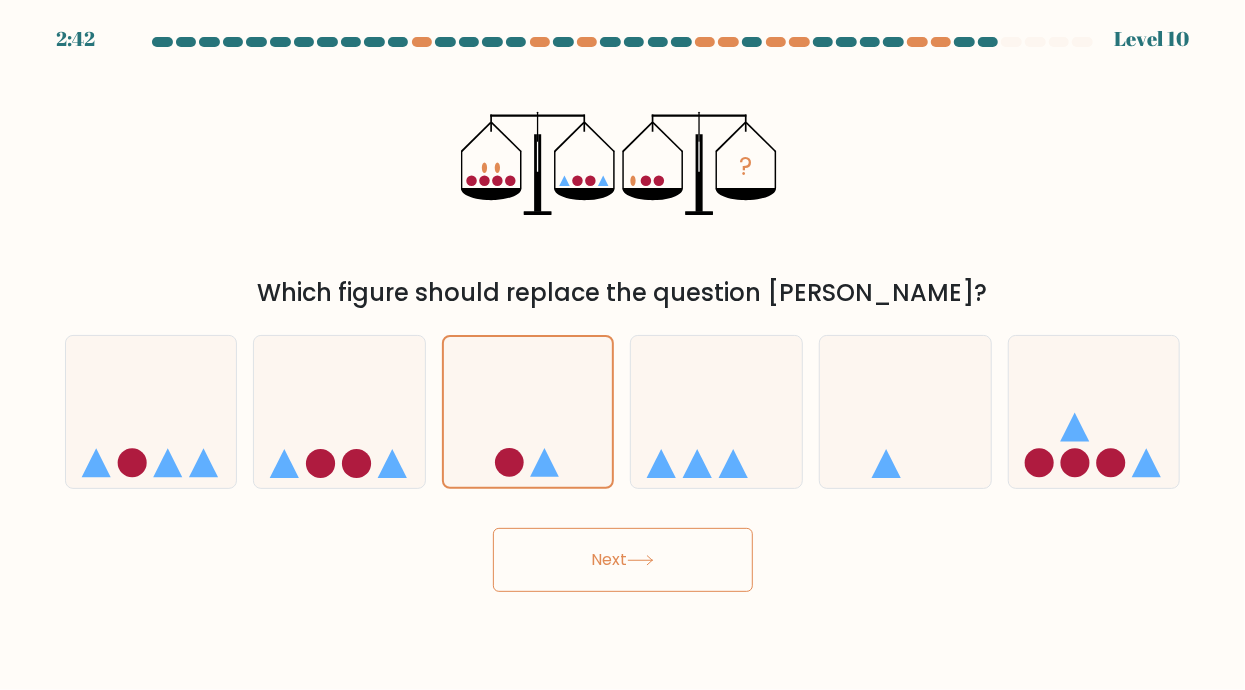 click on "Next" at bounding box center [623, 560] 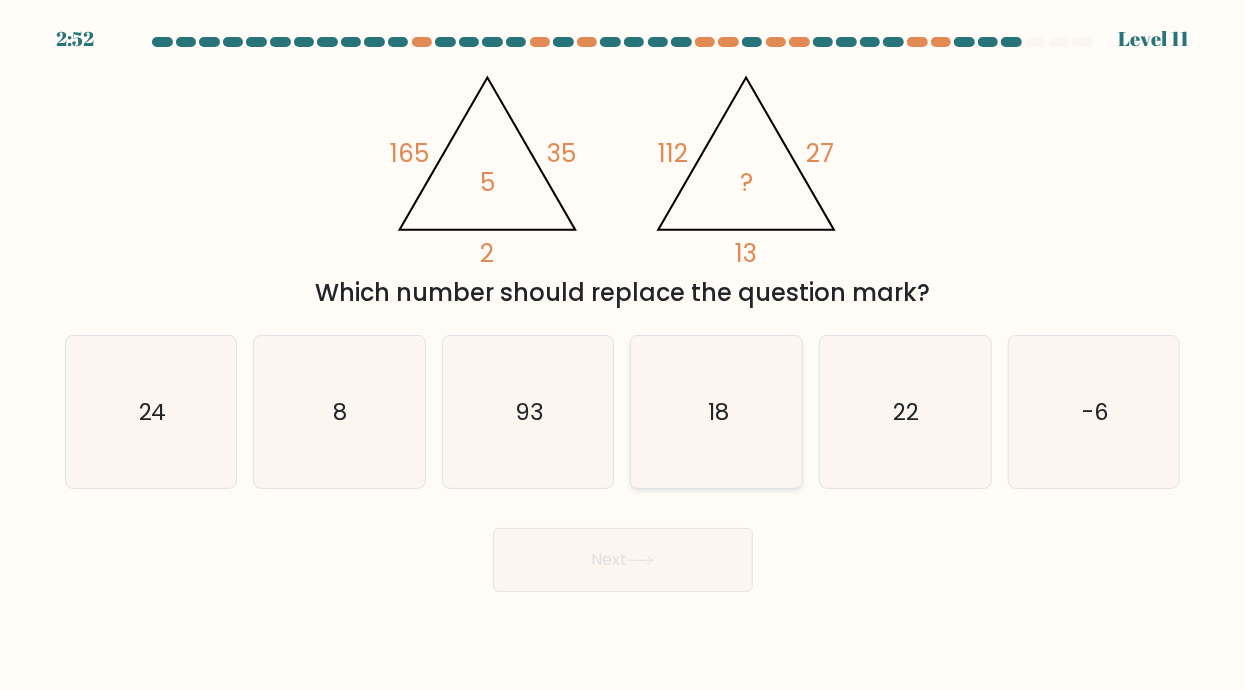 click on "18" 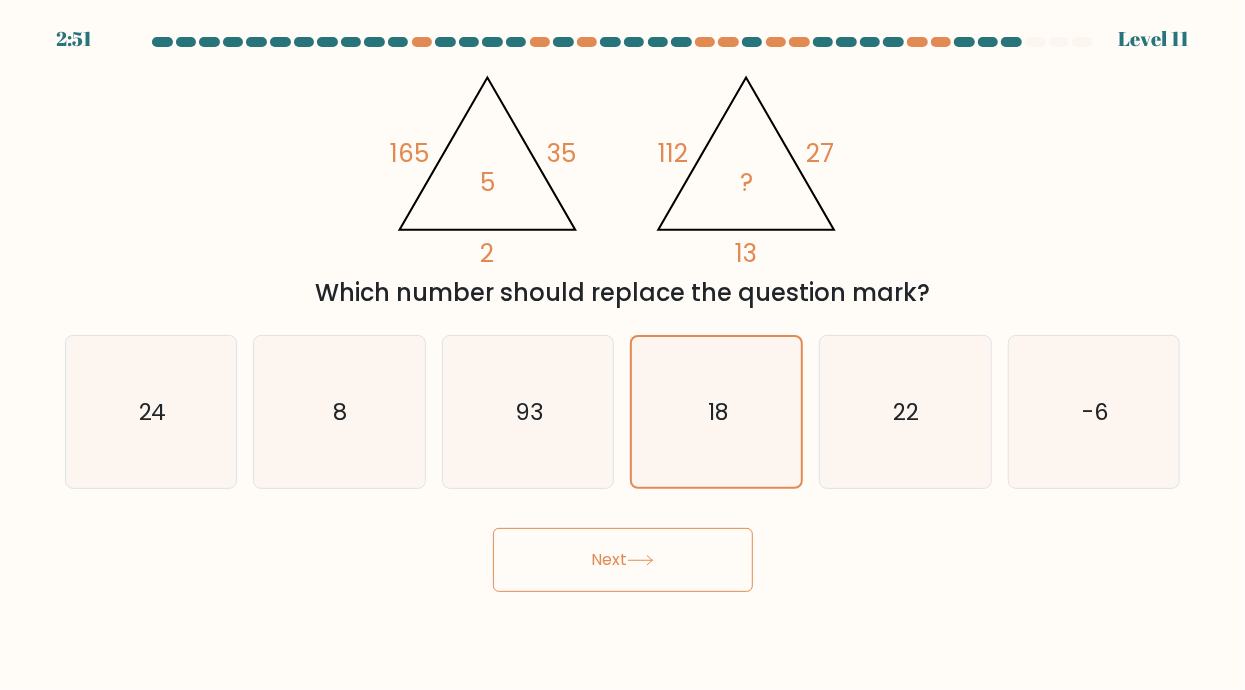 click on "Next" at bounding box center (623, 560) 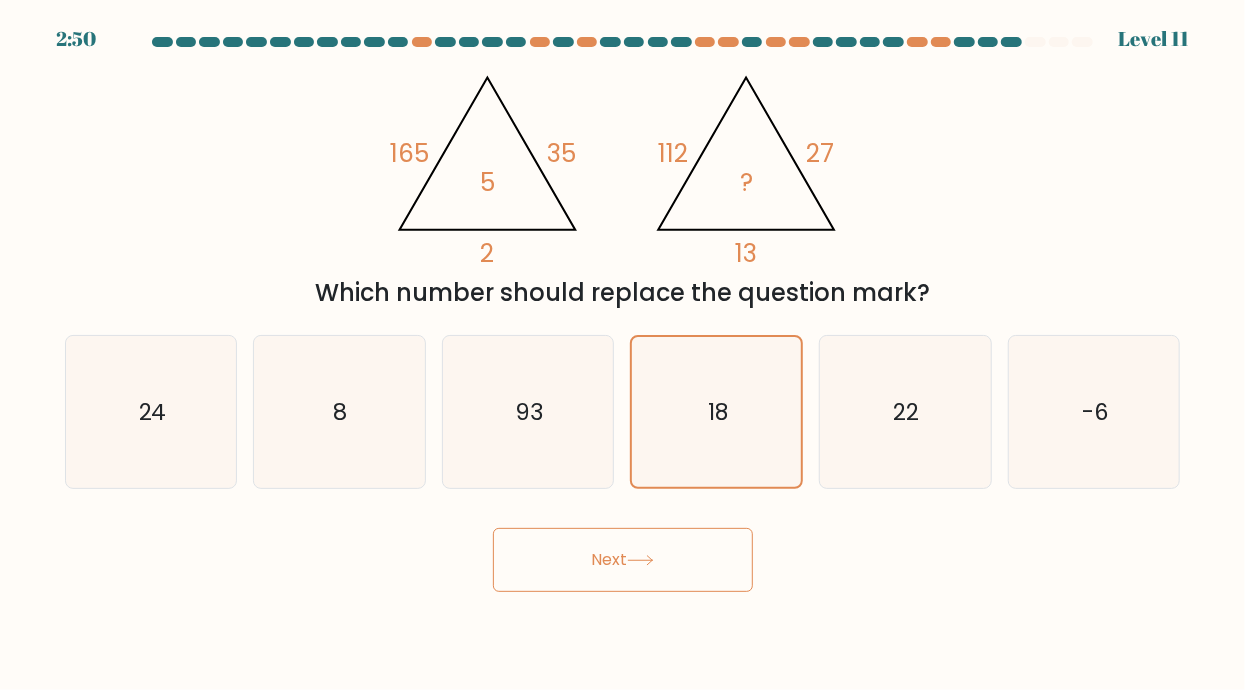 click on "Next" at bounding box center [623, 560] 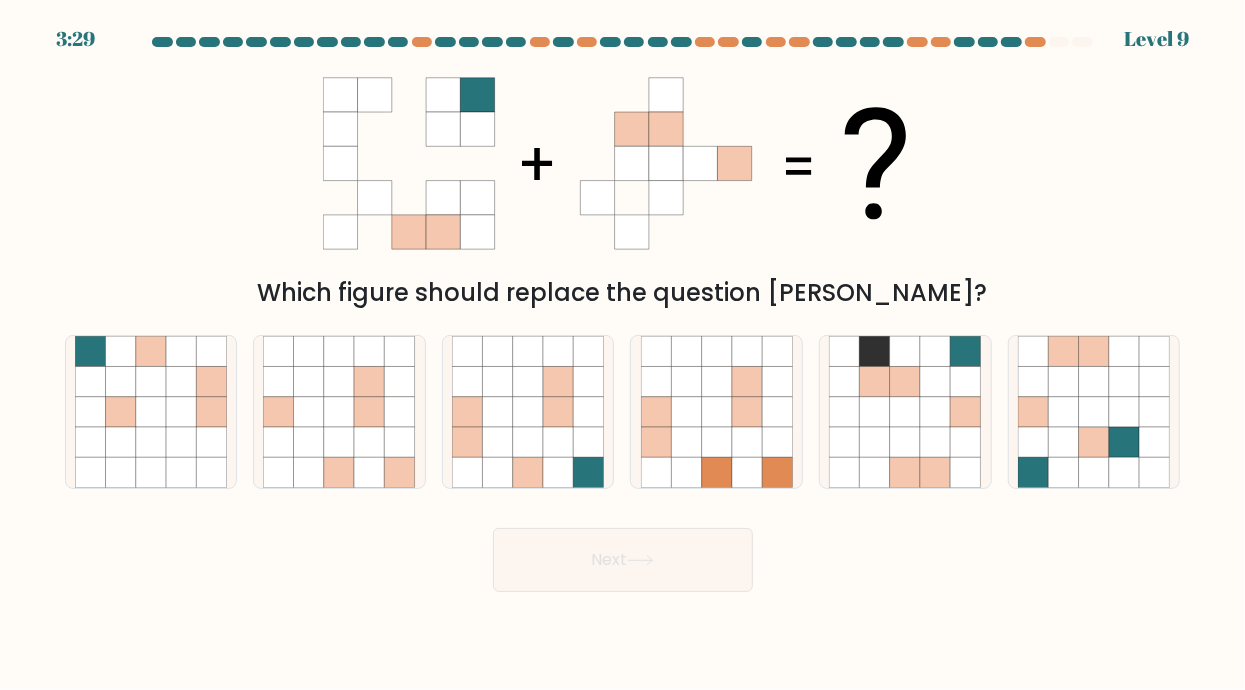 click 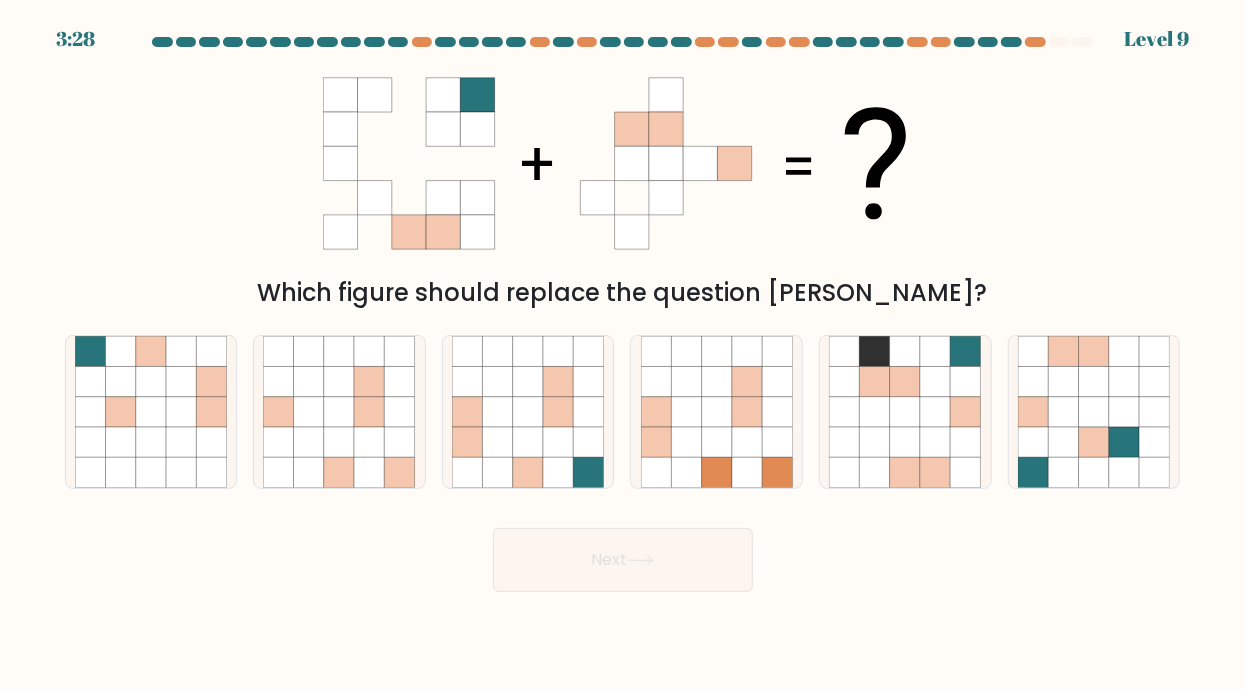 click 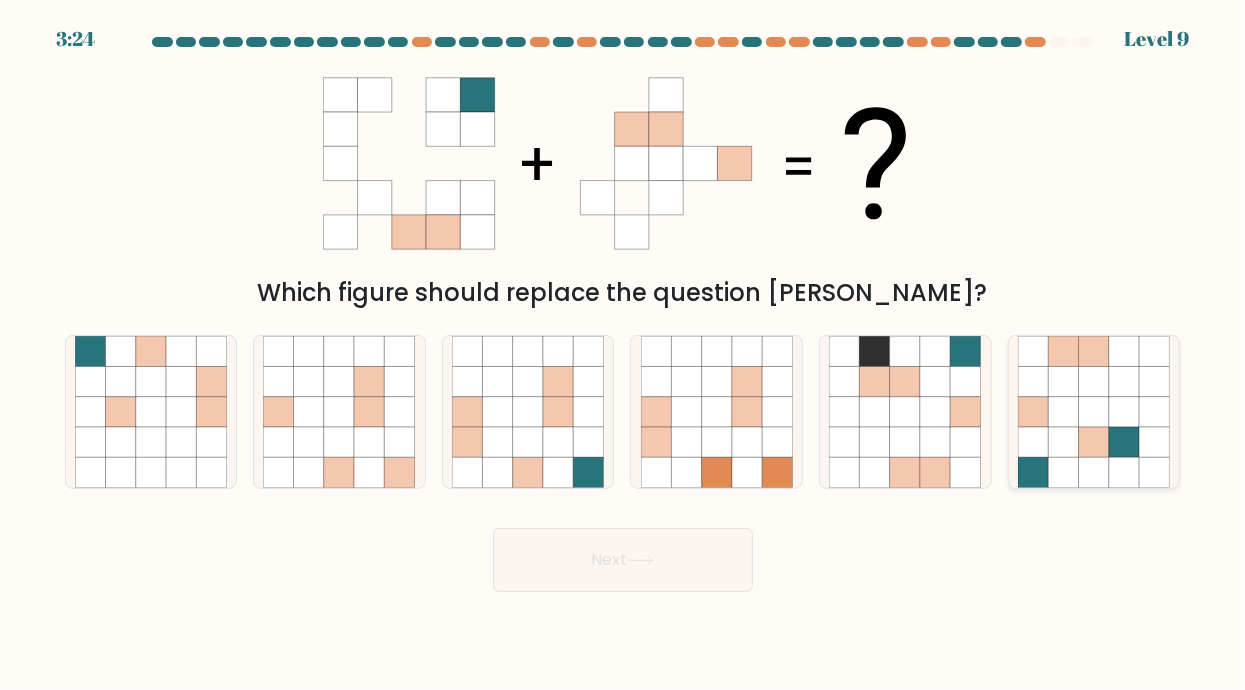 click 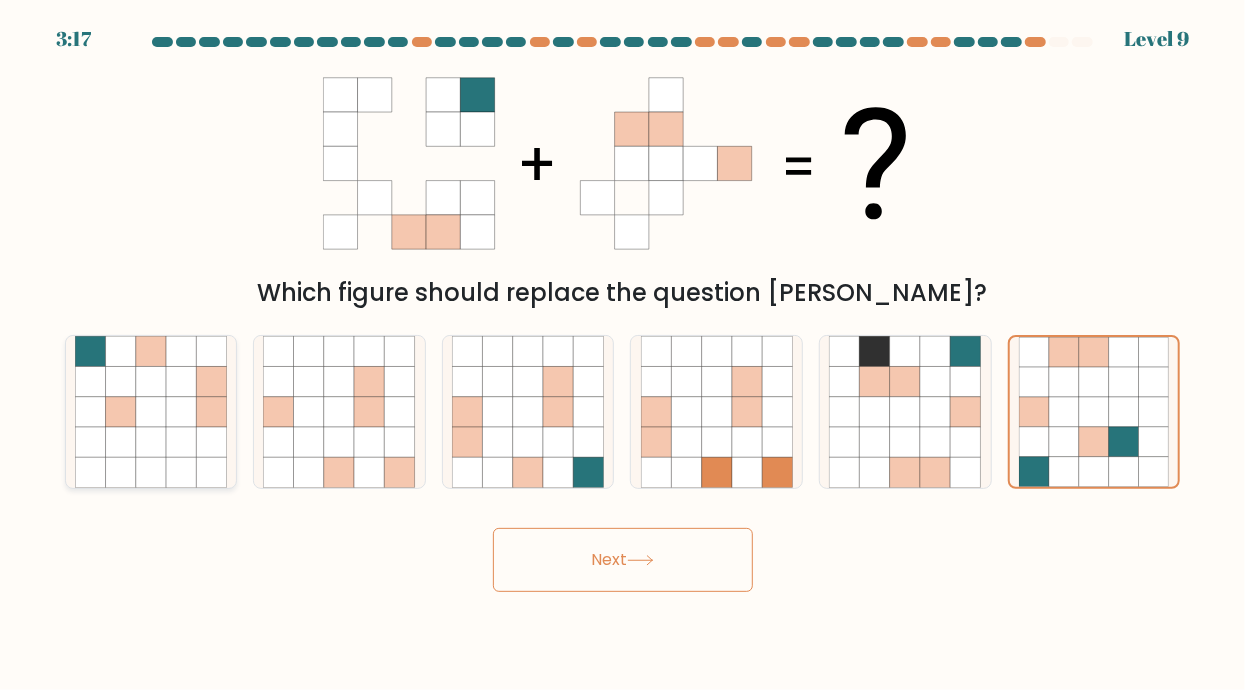 click 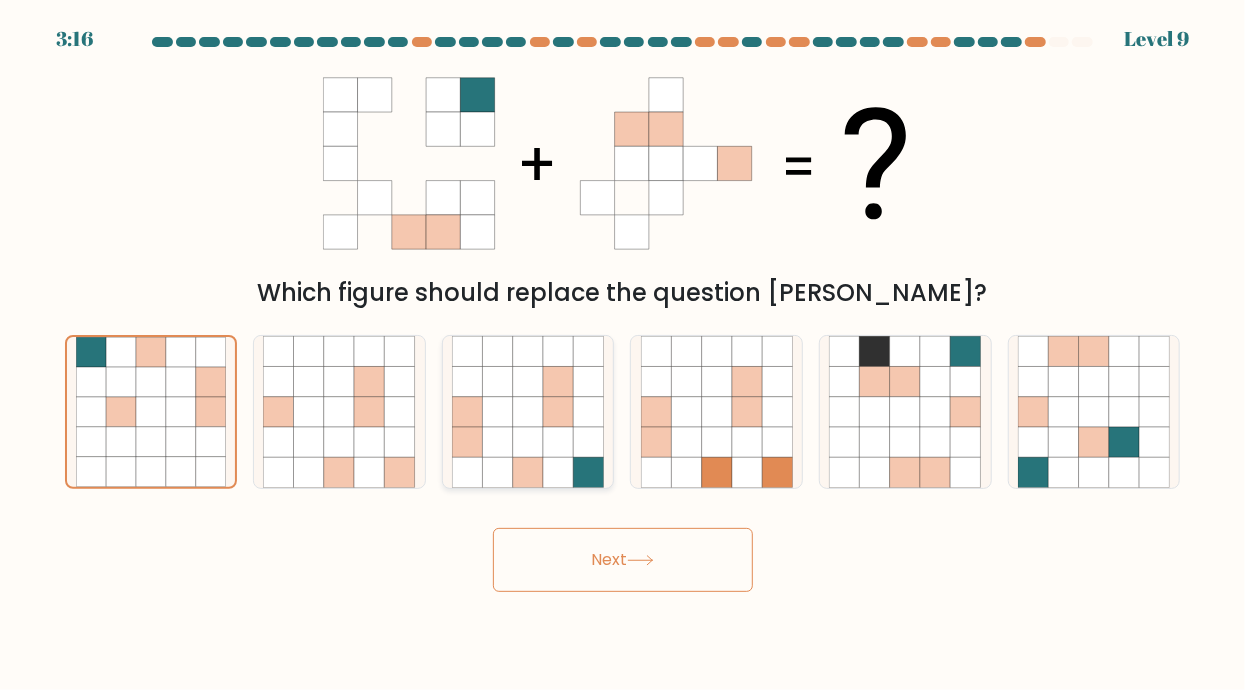 click 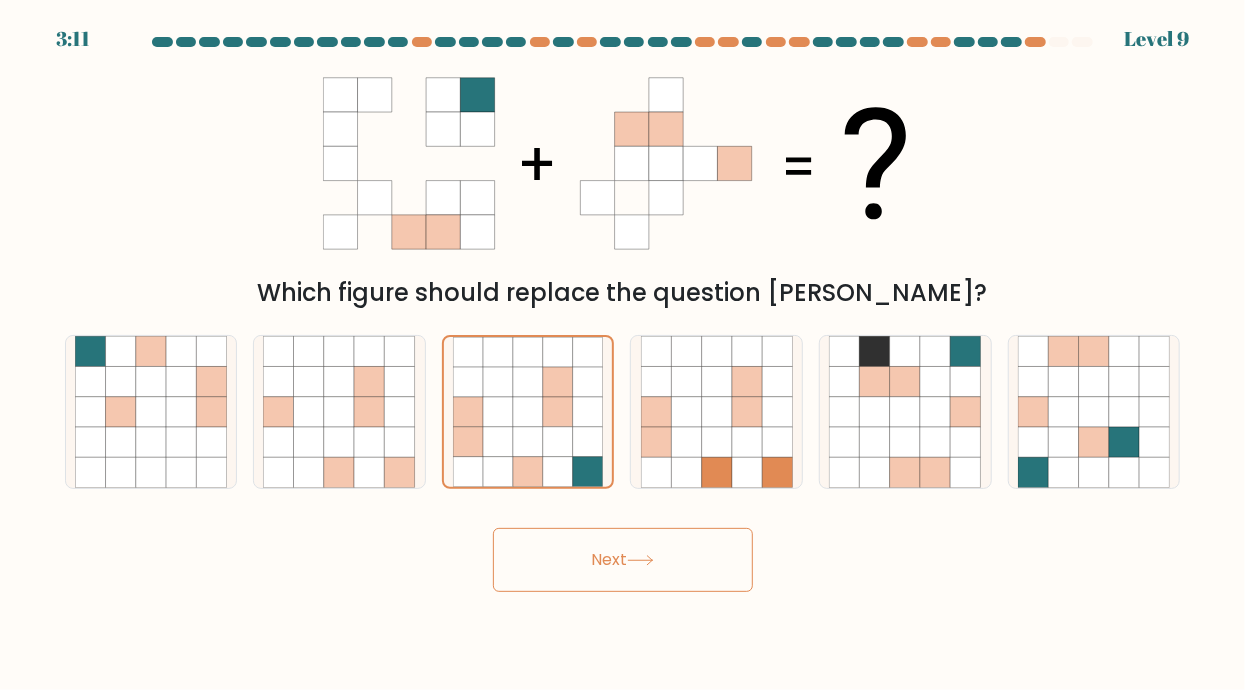 click 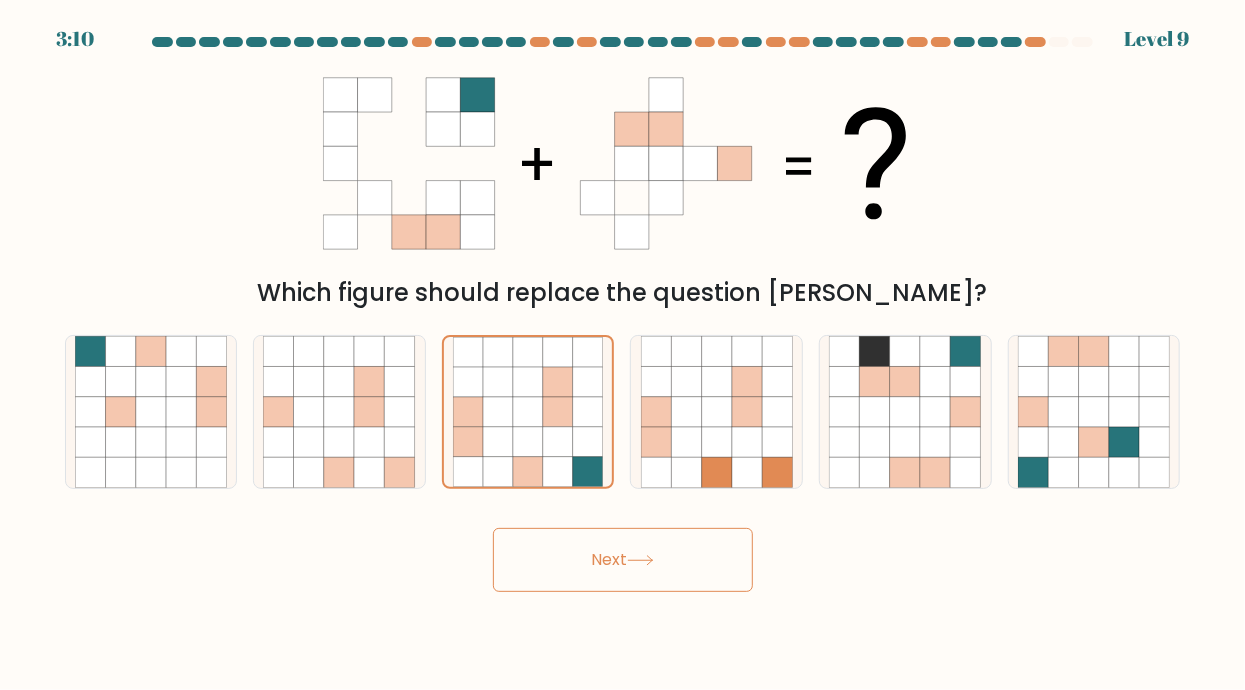 click 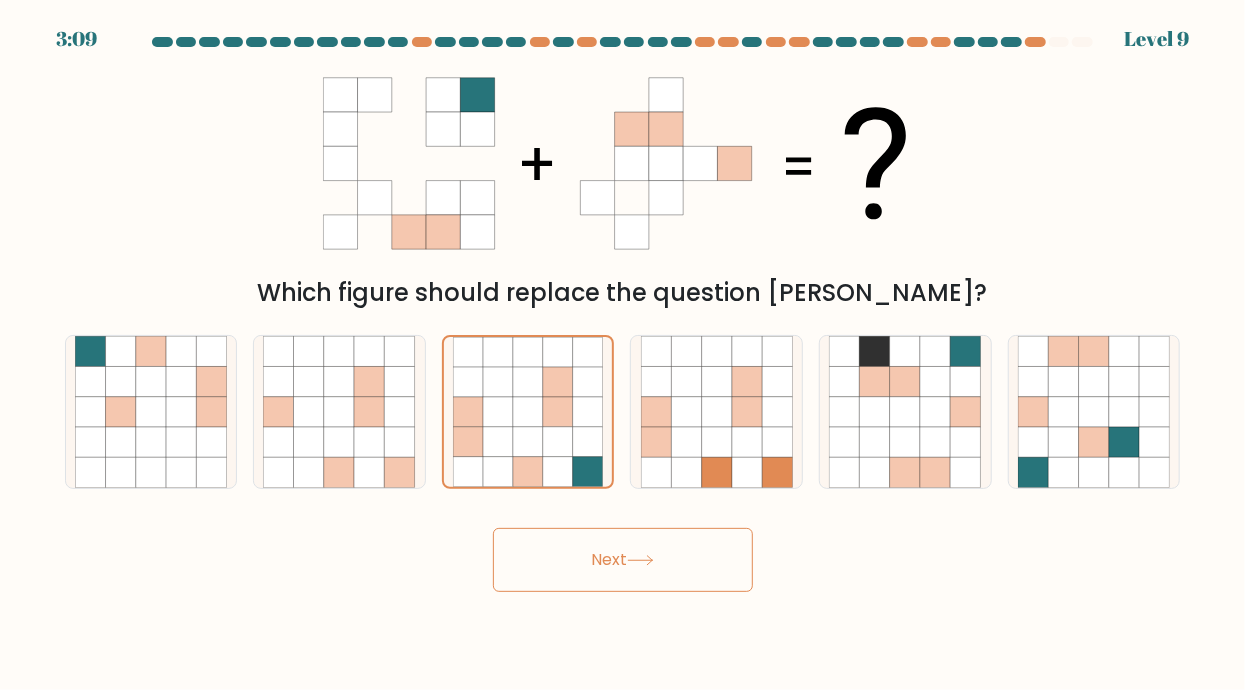 click 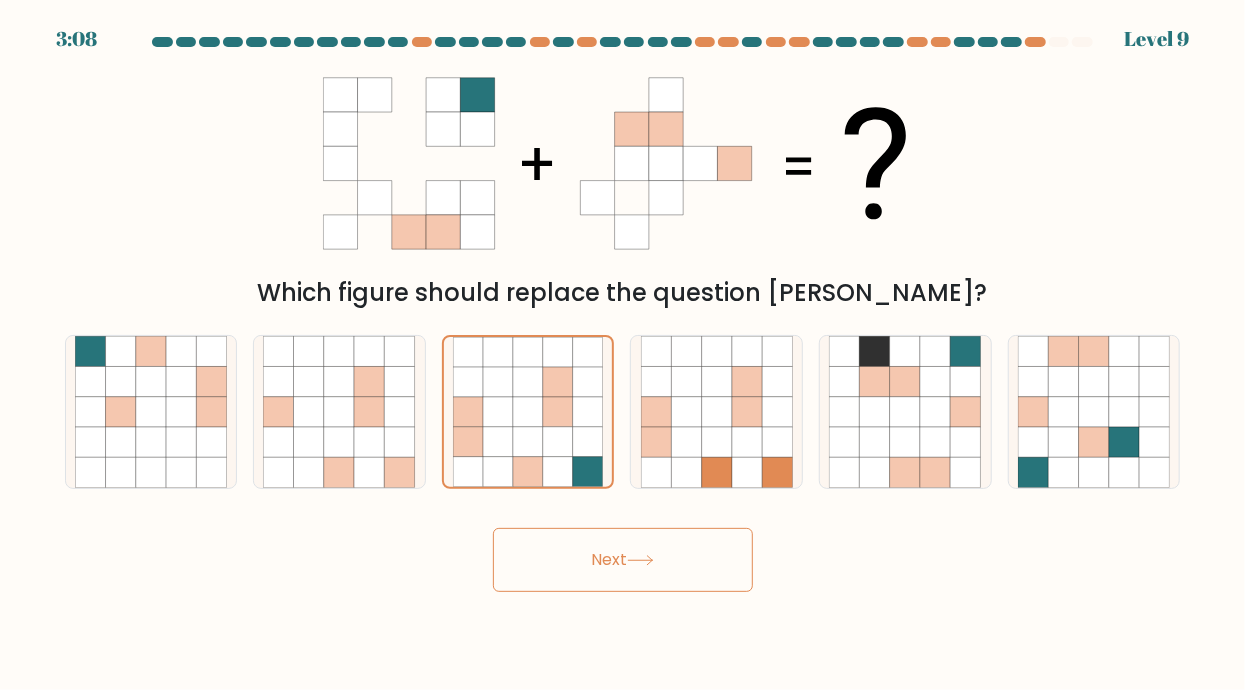 click 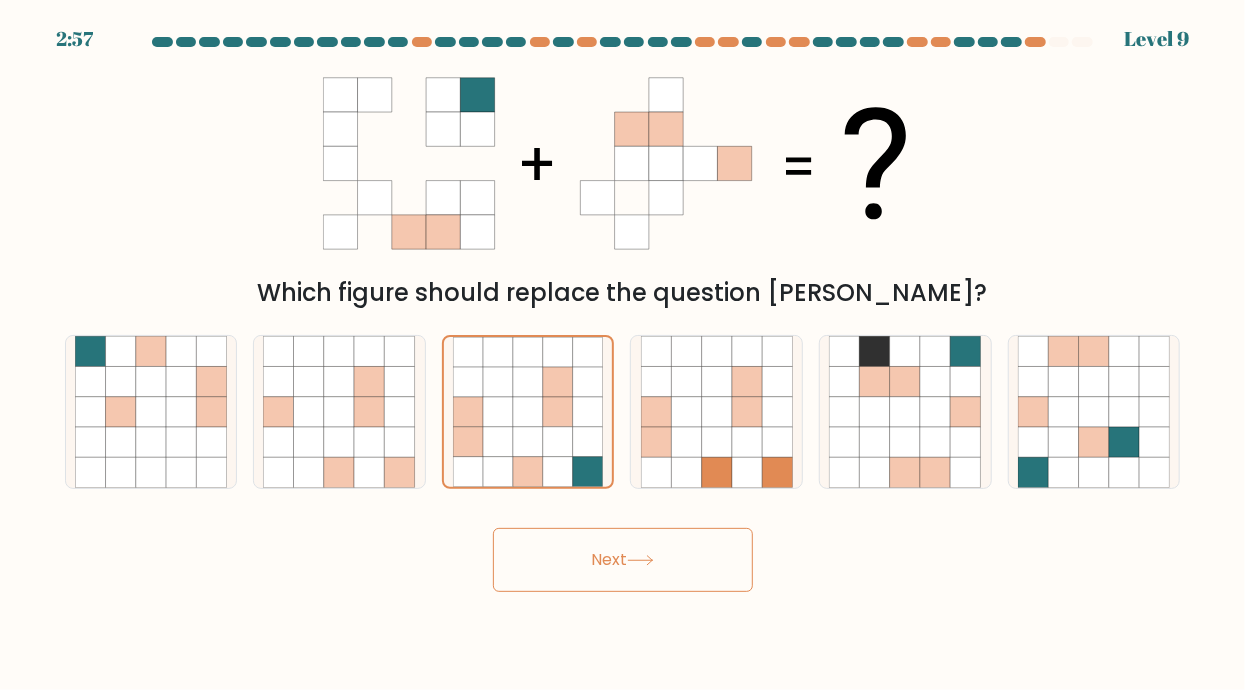 click 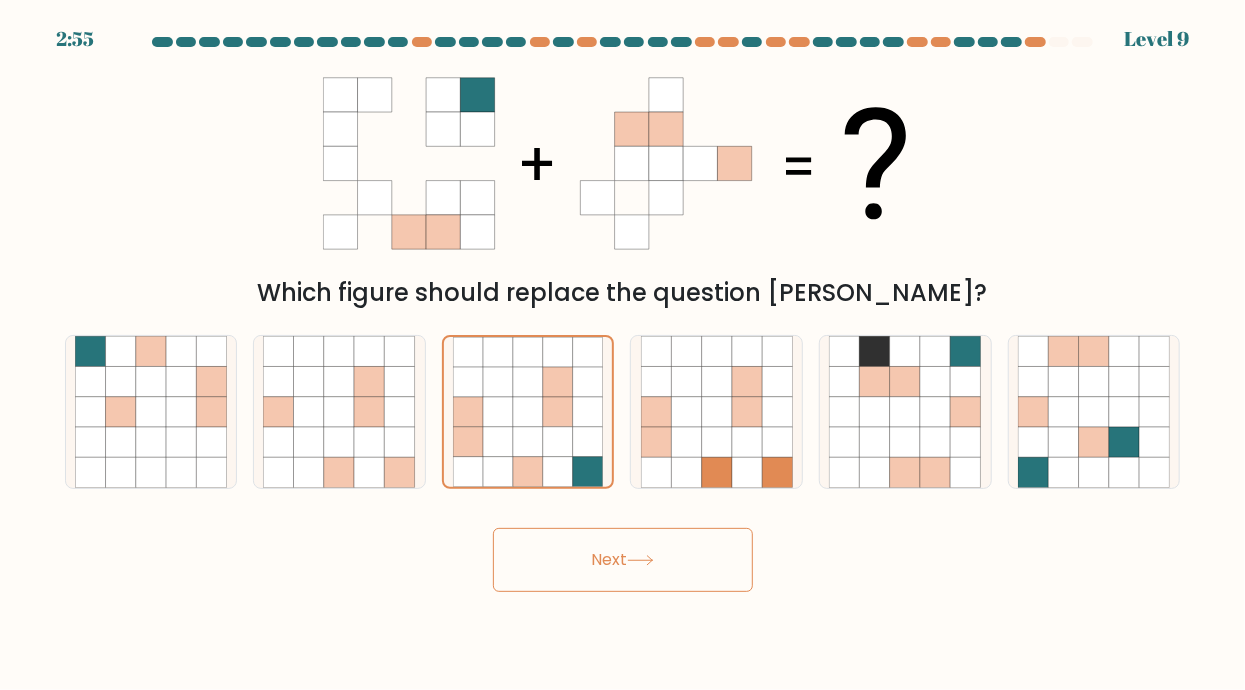 click 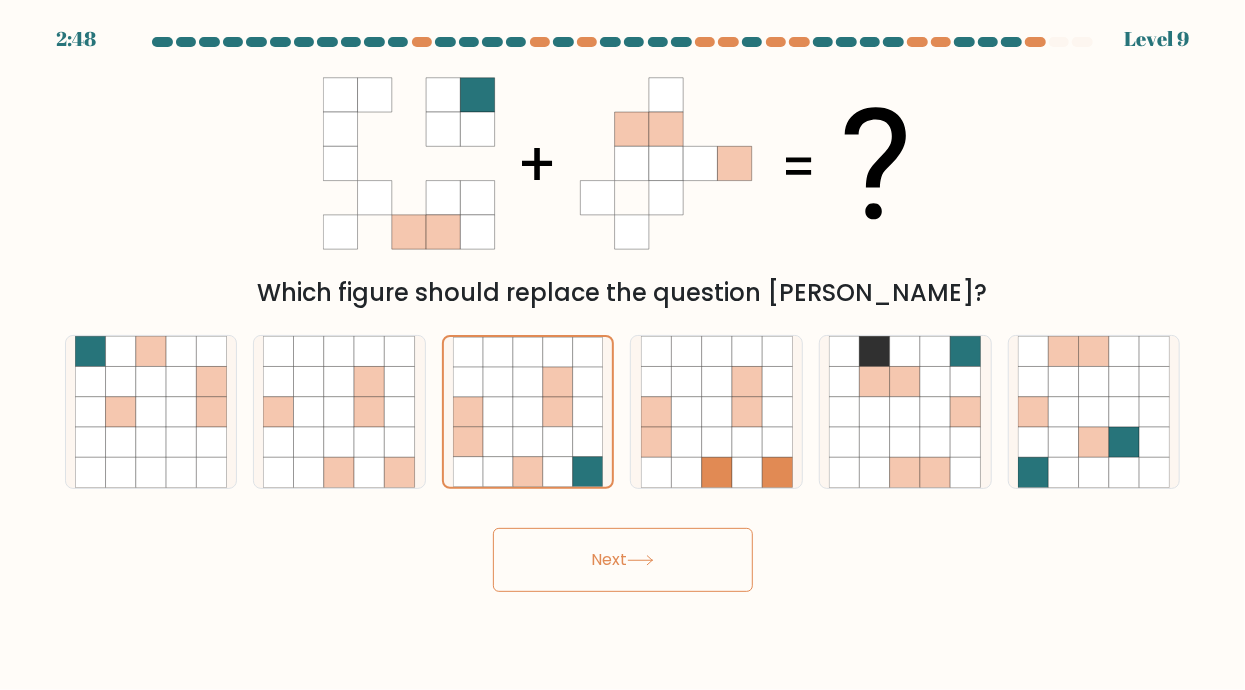 click on "Next" at bounding box center (623, 560) 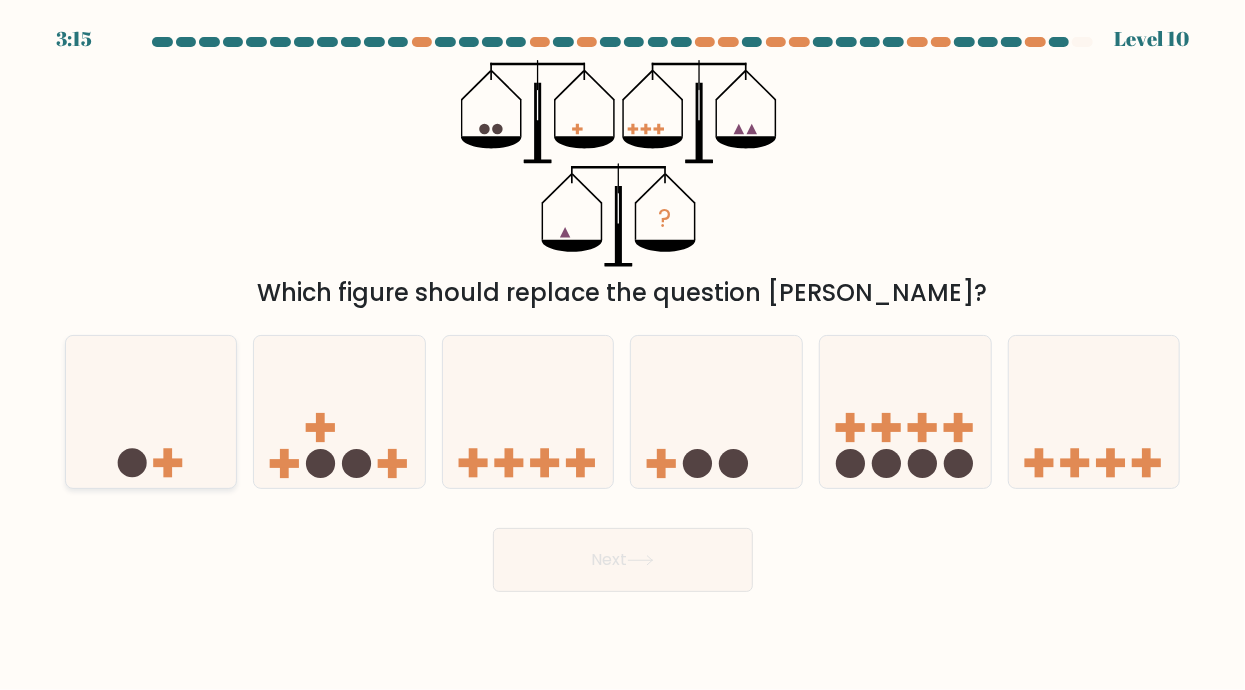 click 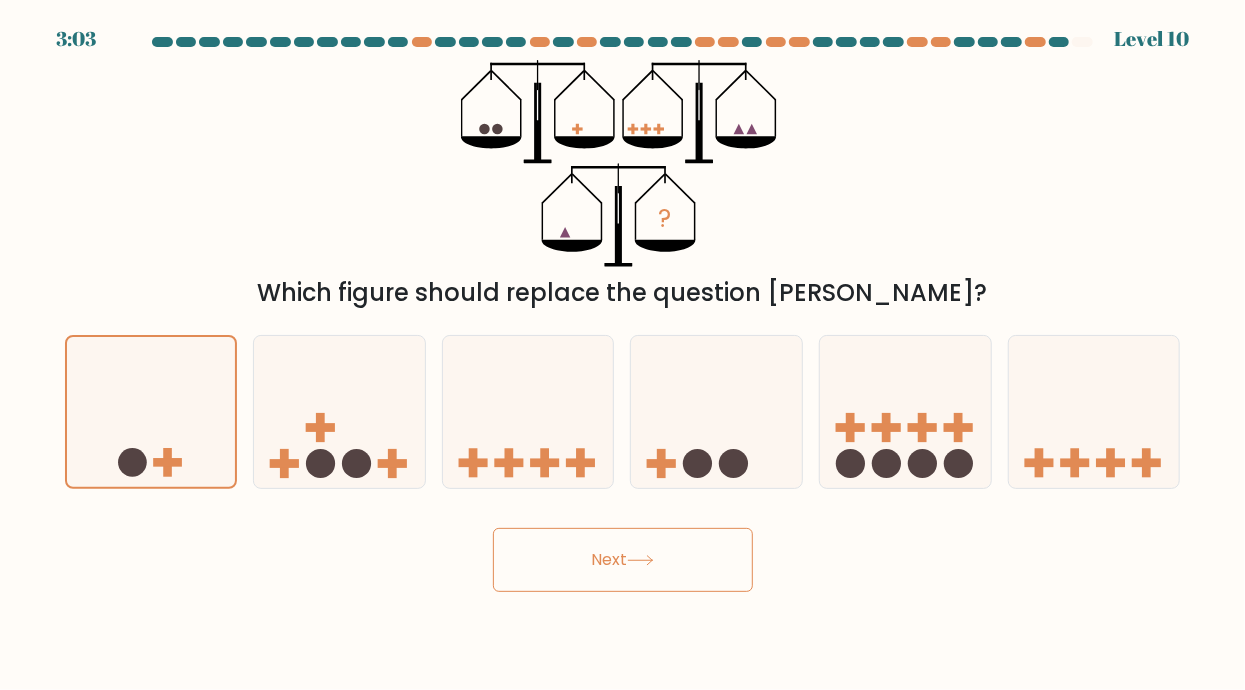 click on "Next" at bounding box center [623, 560] 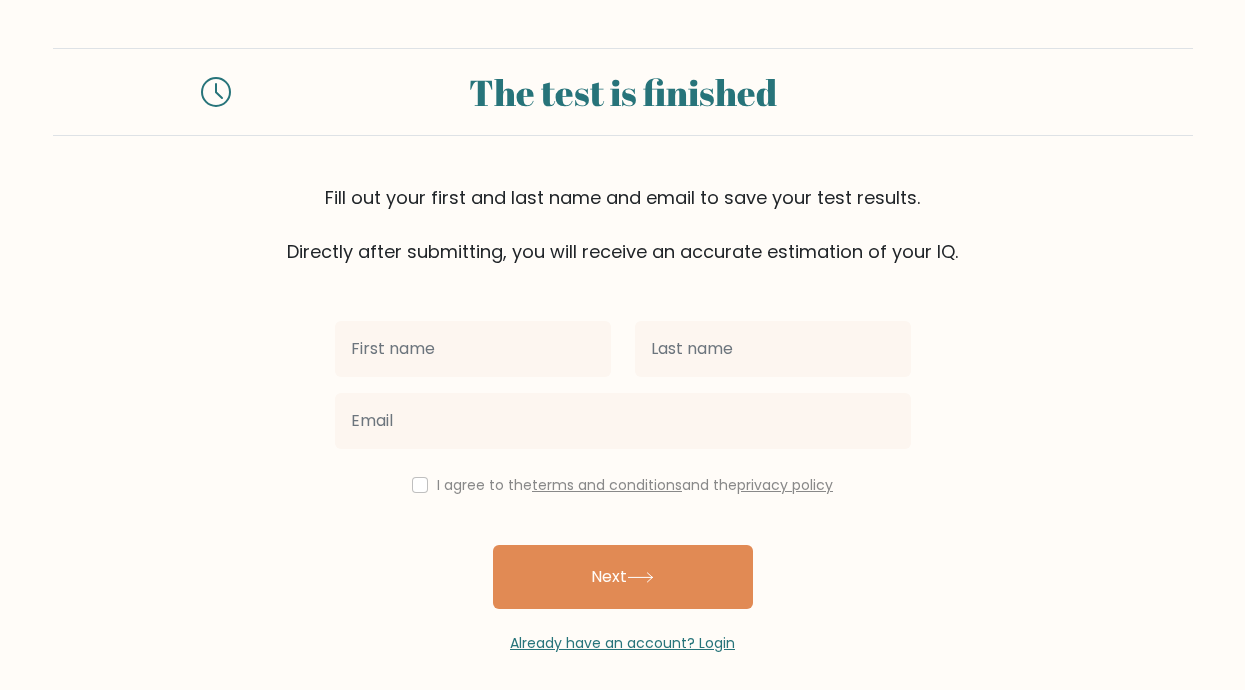 scroll, scrollTop: 0, scrollLeft: 0, axis: both 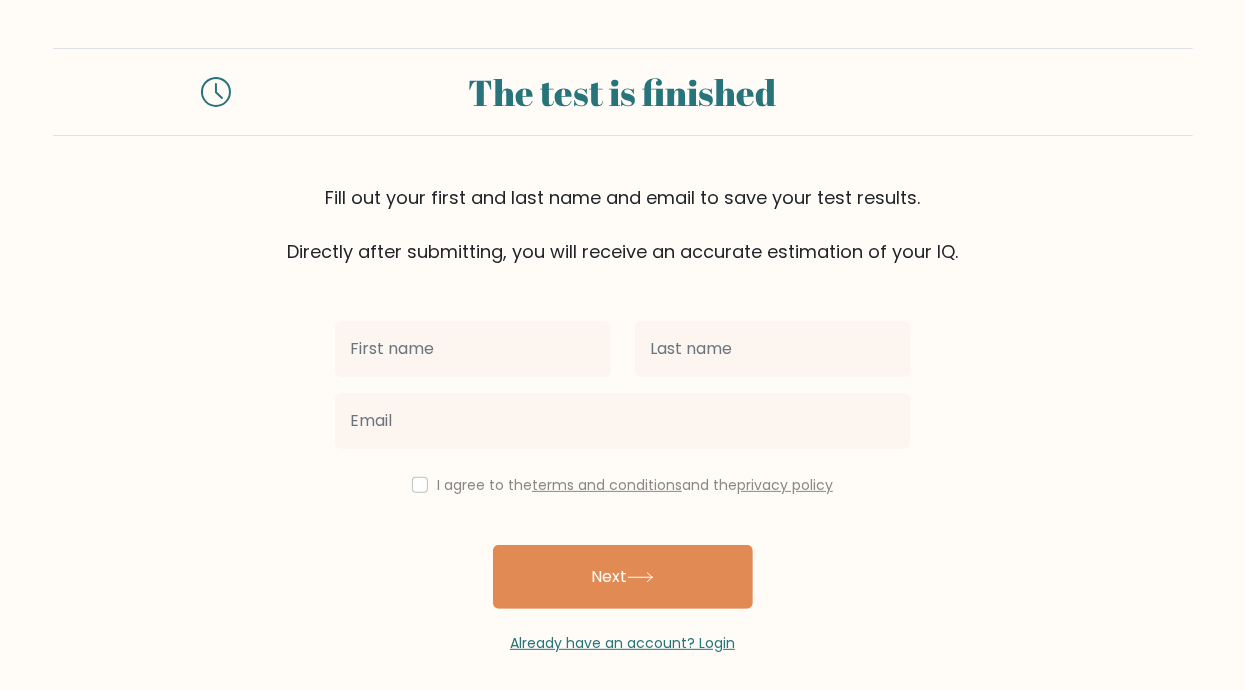 click at bounding box center [473, 349] 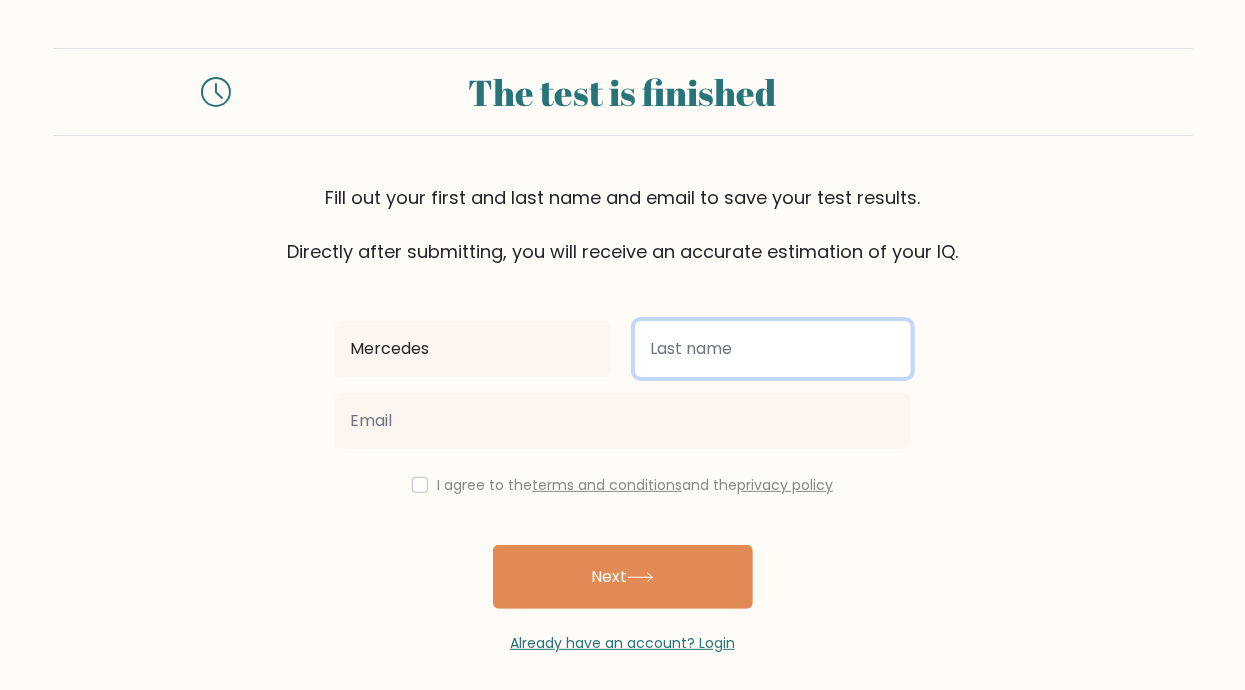 click at bounding box center (773, 349) 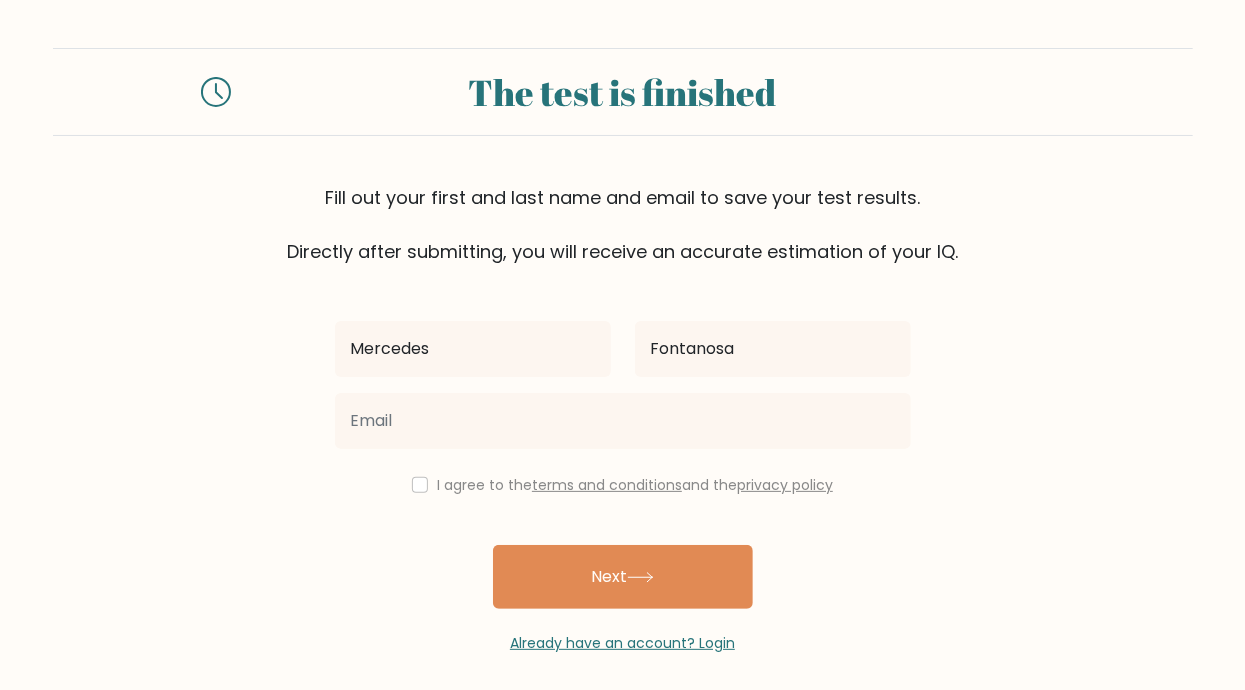 click at bounding box center [623, 421] 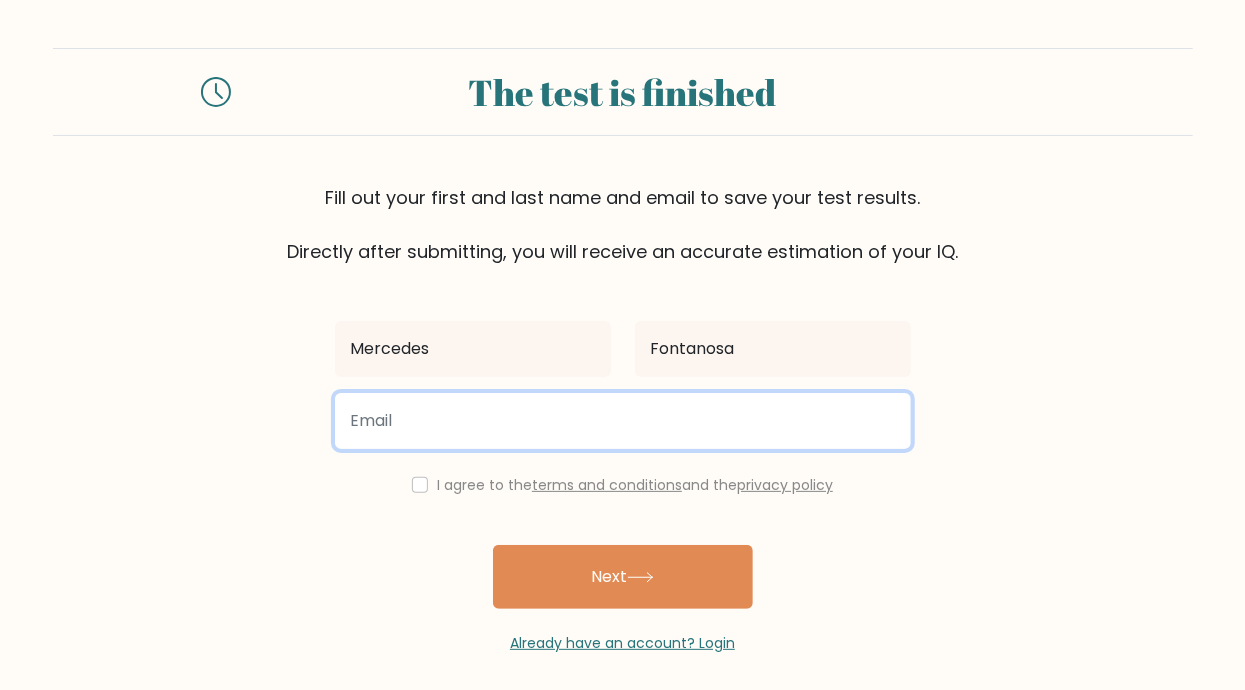 click at bounding box center (623, 421) 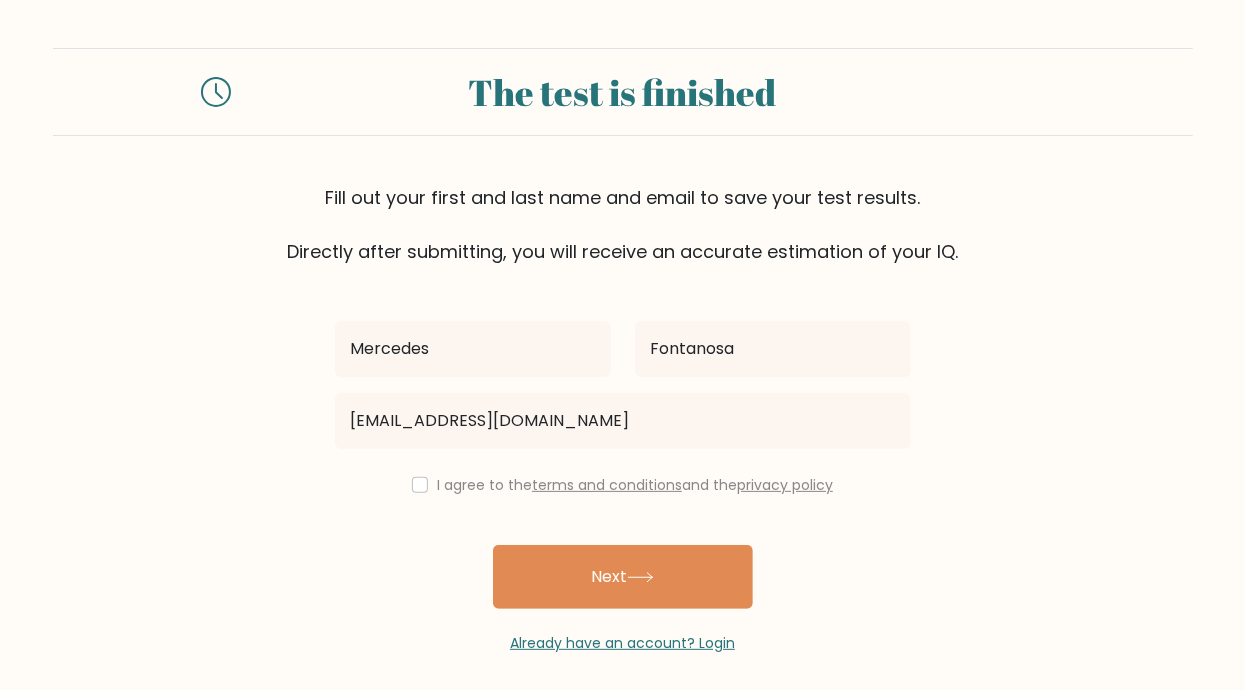 click on "I agree to the  terms and conditions  and the  privacy policy" at bounding box center [623, 485] 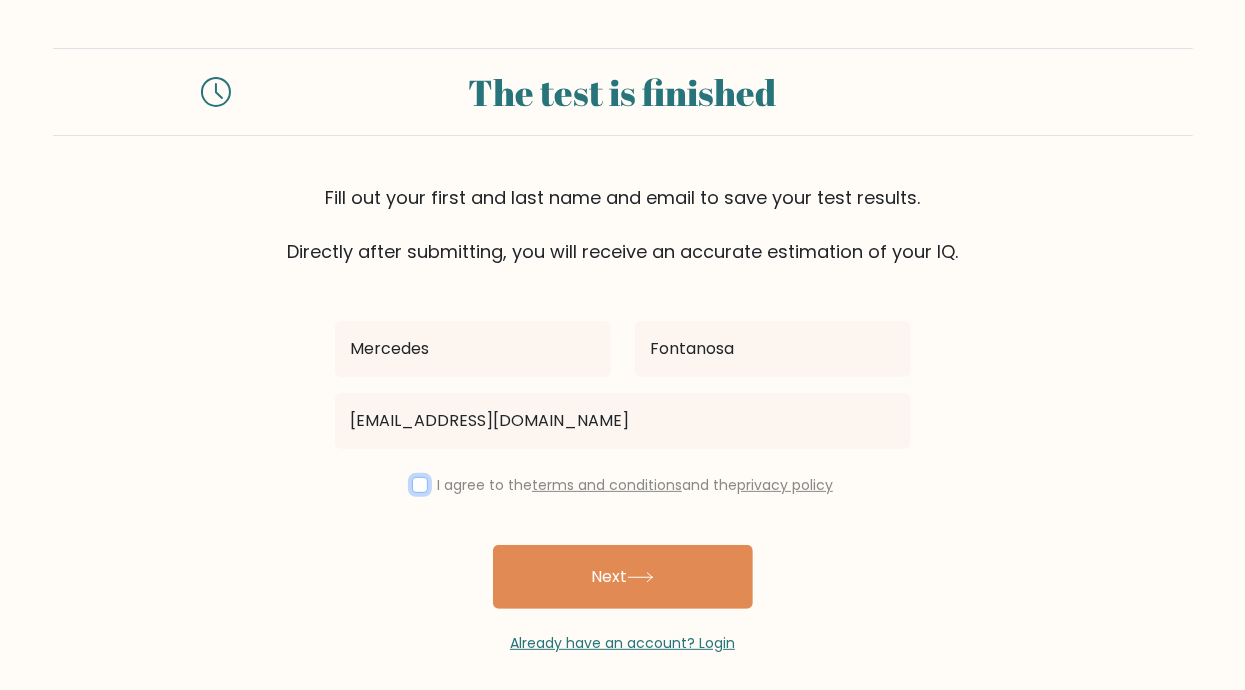 click at bounding box center [420, 485] 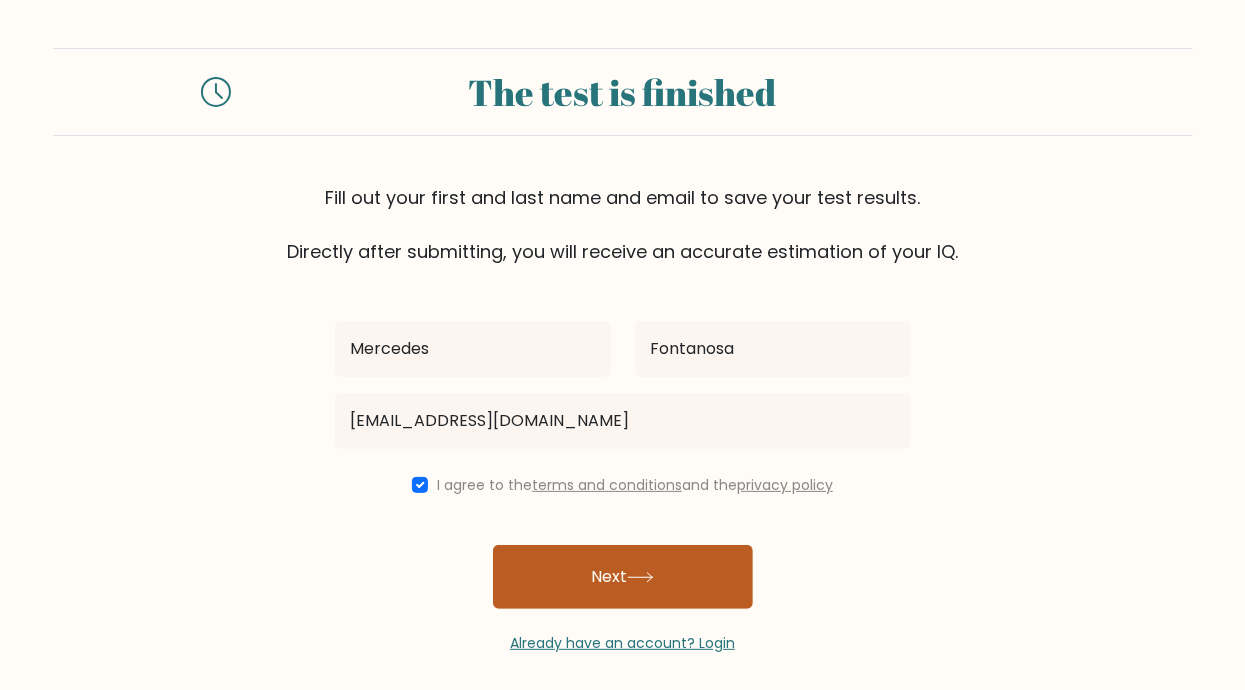 click on "Next" at bounding box center (623, 577) 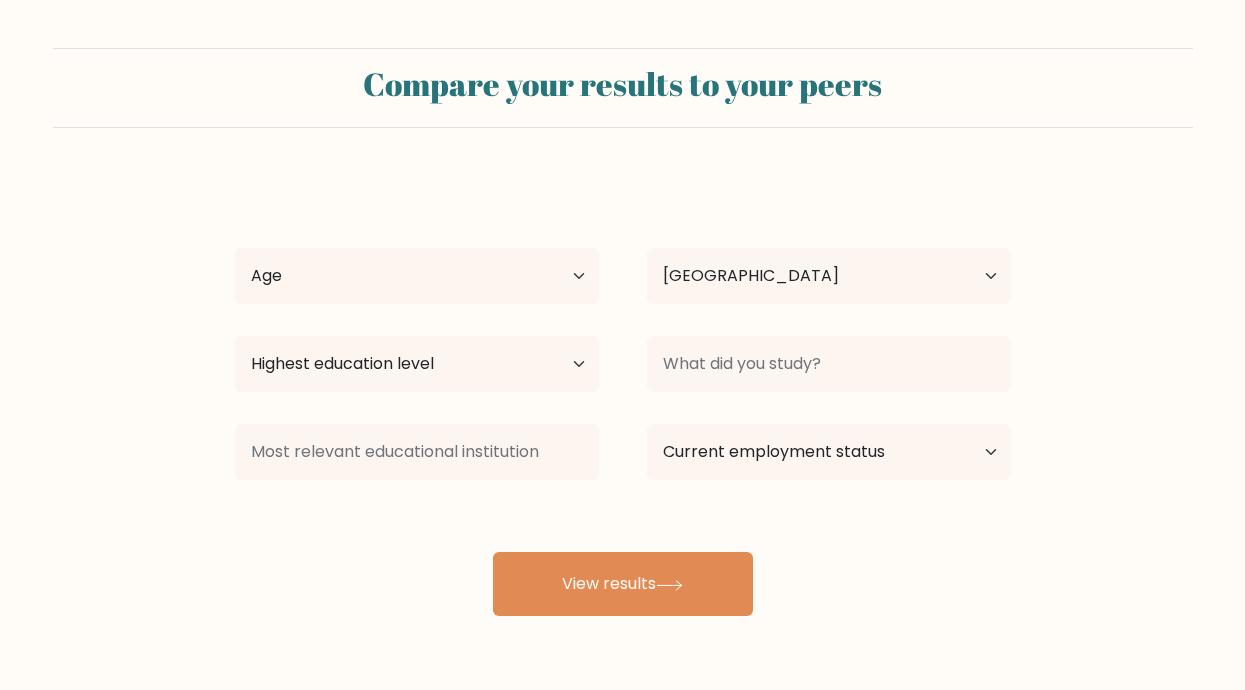 select on "PH" 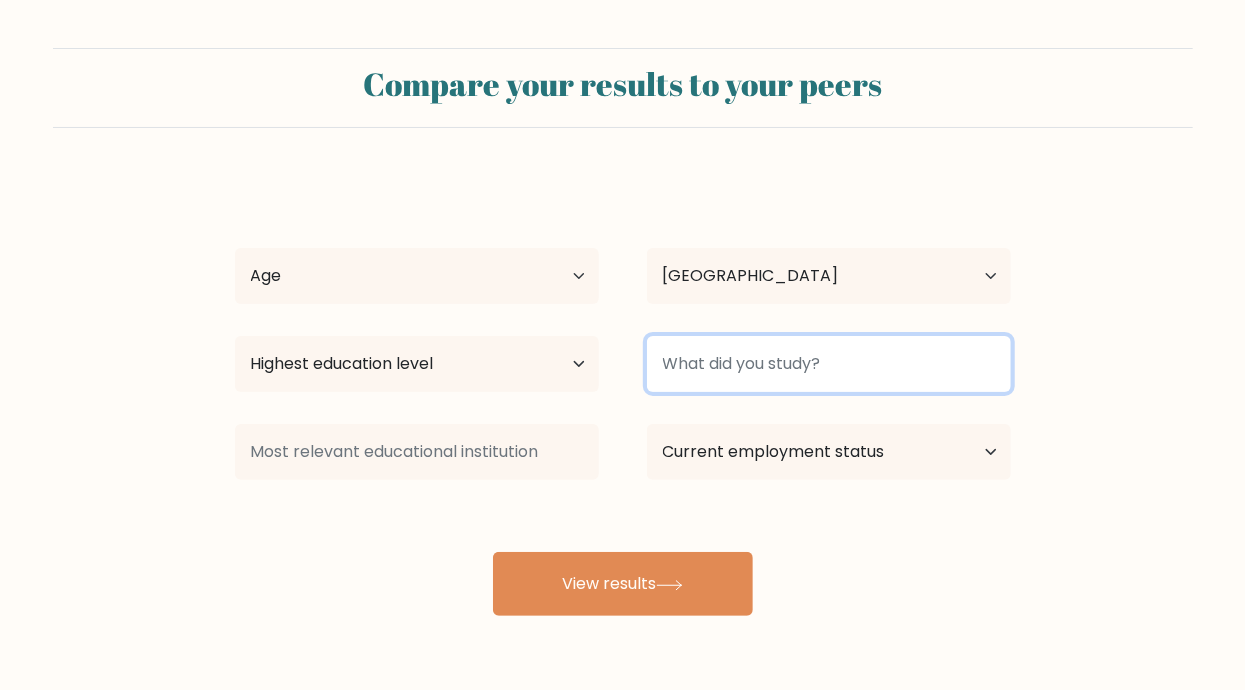 click at bounding box center [829, 364] 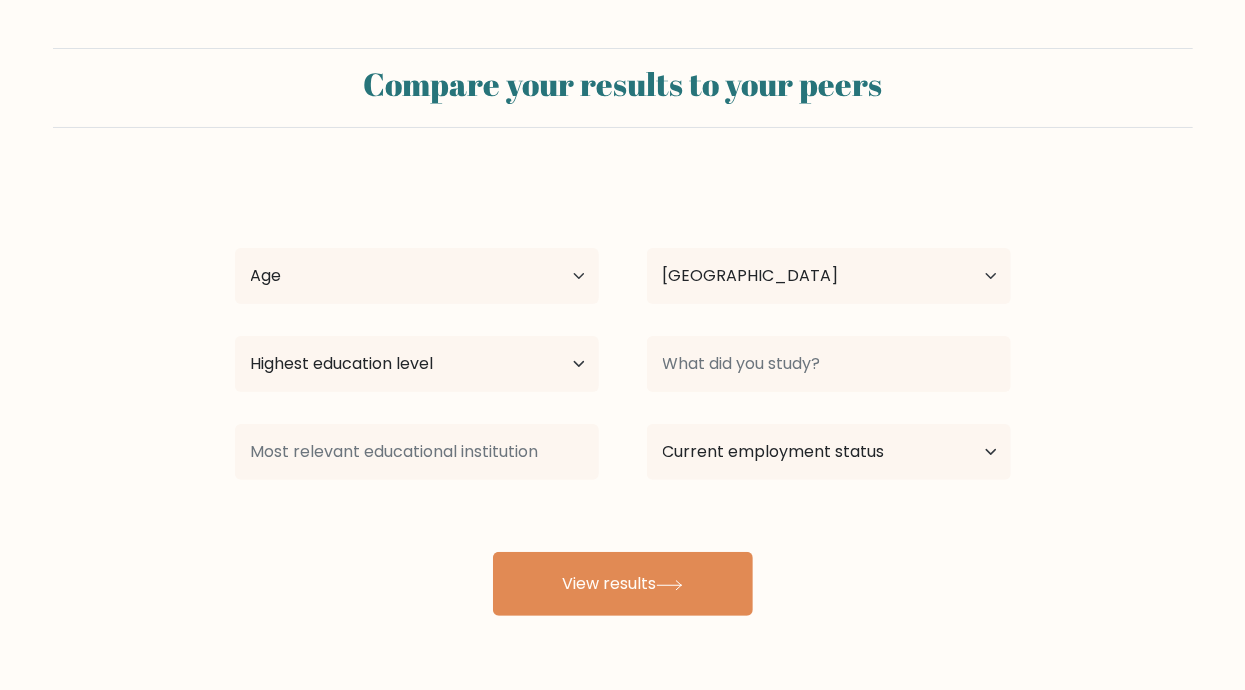 click on "[PERSON_NAME]
Age
Under [DEMOGRAPHIC_DATA]
[DEMOGRAPHIC_DATA]
[DEMOGRAPHIC_DATA]
[DEMOGRAPHIC_DATA]
[DEMOGRAPHIC_DATA]
[DEMOGRAPHIC_DATA]
[DEMOGRAPHIC_DATA] and above
Country
[GEOGRAPHIC_DATA]
[GEOGRAPHIC_DATA]
[GEOGRAPHIC_DATA]
[US_STATE]
[GEOGRAPHIC_DATA]
[GEOGRAPHIC_DATA]
[GEOGRAPHIC_DATA]
[GEOGRAPHIC_DATA]
[GEOGRAPHIC_DATA]
[GEOGRAPHIC_DATA]
[GEOGRAPHIC_DATA]
[GEOGRAPHIC_DATA]
[GEOGRAPHIC_DATA]
[GEOGRAPHIC_DATA]
[GEOGRAPHIC_DATA]
[GEOGRAPHIC_DATA]
[GEOGRAPHIC_DATA]
[GEOGRAPHIC_DATA]
[GEOGRAPHIC_DATA]
[GEOGRAPHIC_DATA]
[GEOGRAPHIC_DATA]
[GEOGRAPHIC_DATA]
[GEOGRAPHIC_DATA]
[GEOGRAPHIC_DATA]
[GEOGRAPHIC_DATA]
[GEOGRAPHIC_DATA]
[GEOGRAPHIC_DATA]
[GEOGRAPHIC_DATA]
[GEOGRAPHIC_DATA]
[GEOGRAPHIC_DATA]
[GEOGRAPHIC_DATA]" at bounding box center [623, 396] 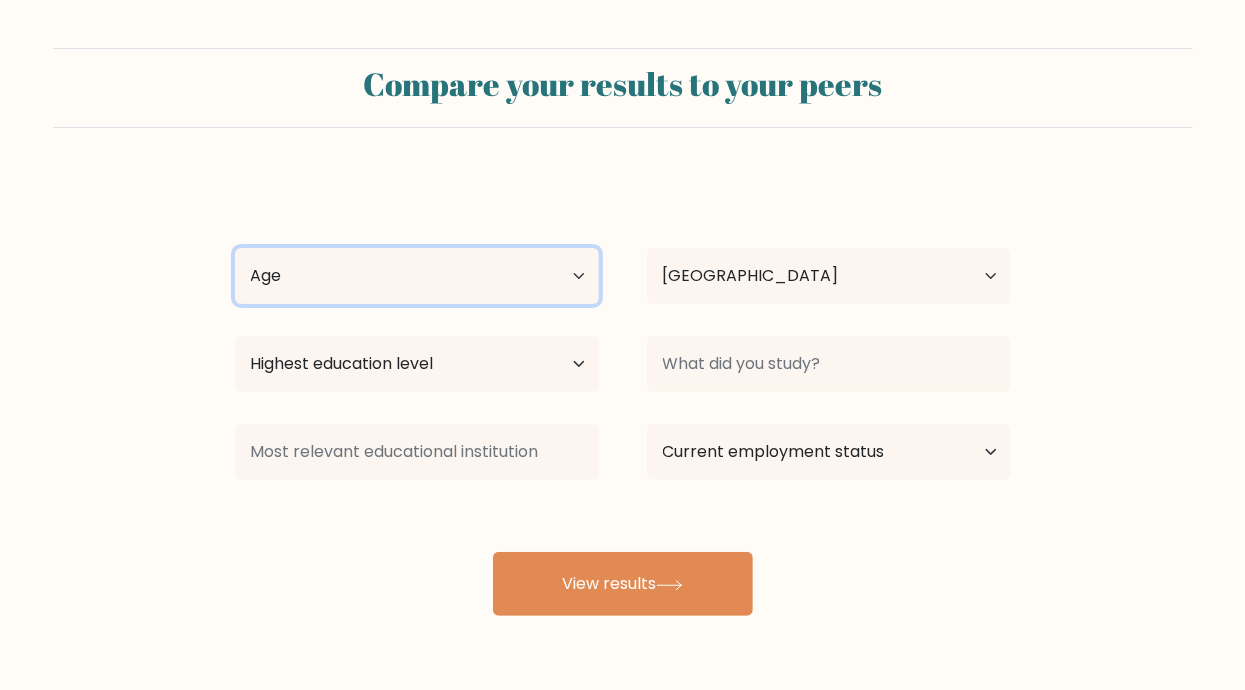 click on "Age
Under [DEMOGRAPHIC_DATA]
[DEMOGRAPHIC_DATA]
[DEMOGRAPHIC_DATA]
[DEMOGRAPHIC_DATA]
[DEMOGRAPHIC_DATA]
[DEMOGRAPHIC_DATA]
[DEMOGRAPHIC_DATA] and above" at bounding box center [417, 276] 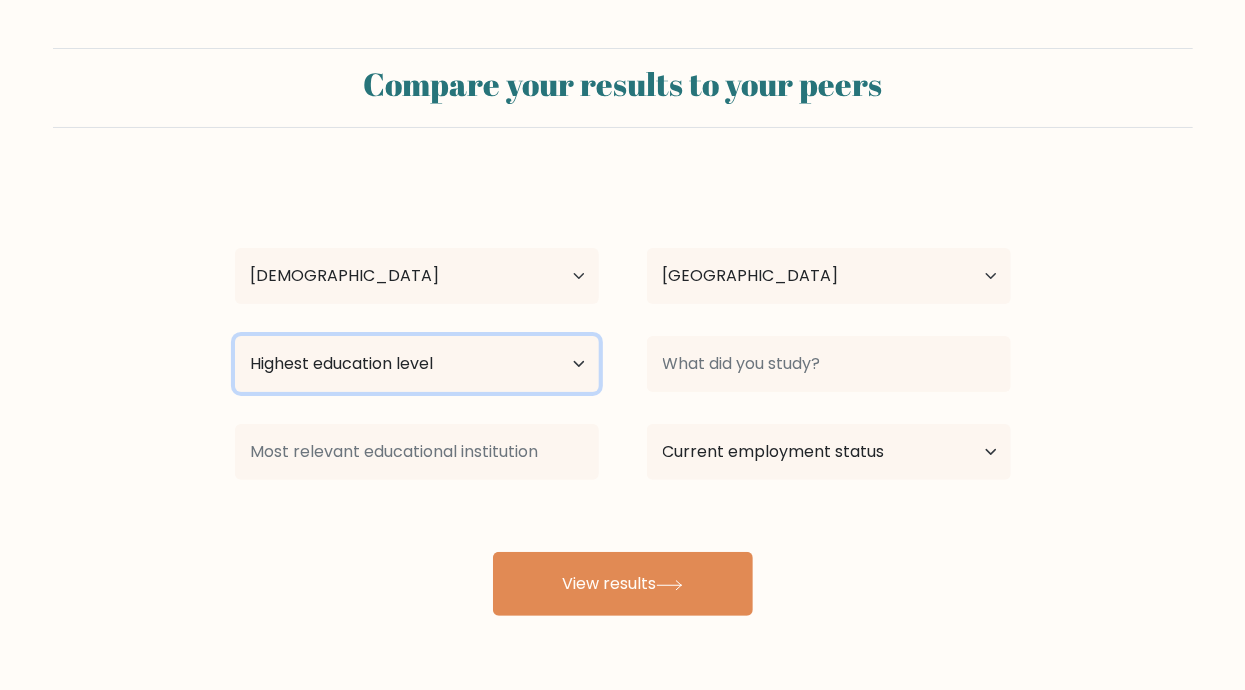 click on "Highest education level
No schooling
Primary
Lower Secondary
Upper Secondary
Occupation Specific
Bachelor's degree
Master's degree
Doctoral degree" at bounding box center [417, 364] 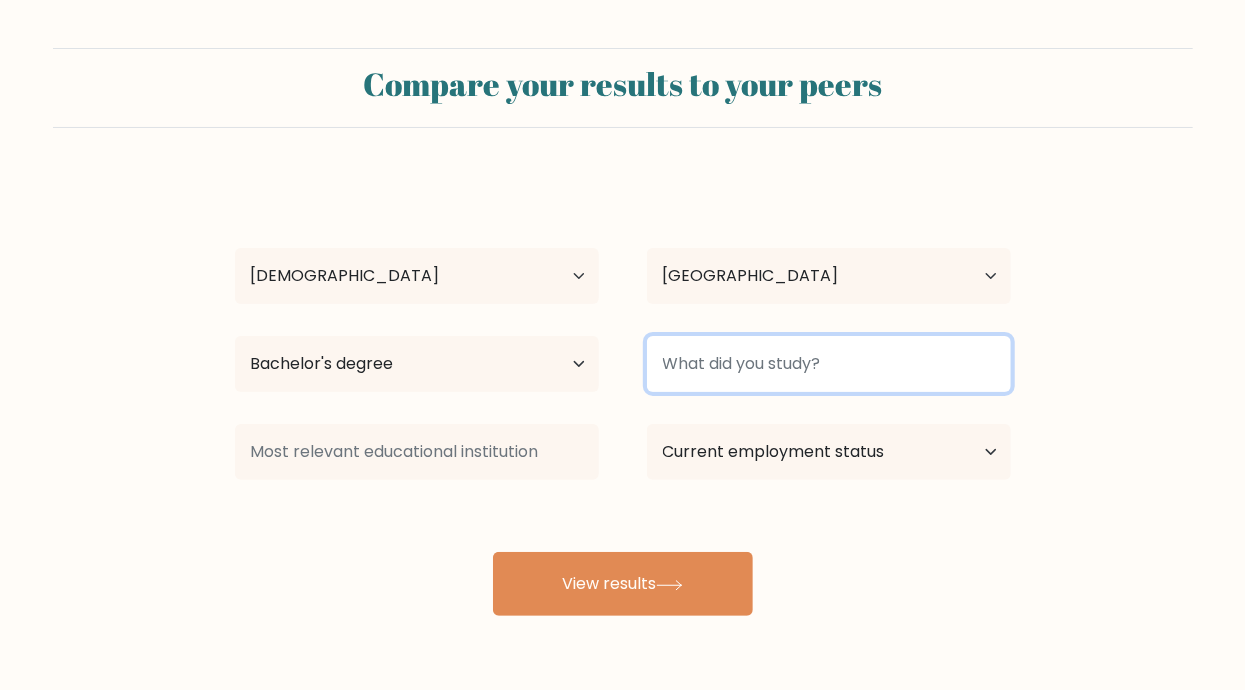 click at bounding box center [829, 364] 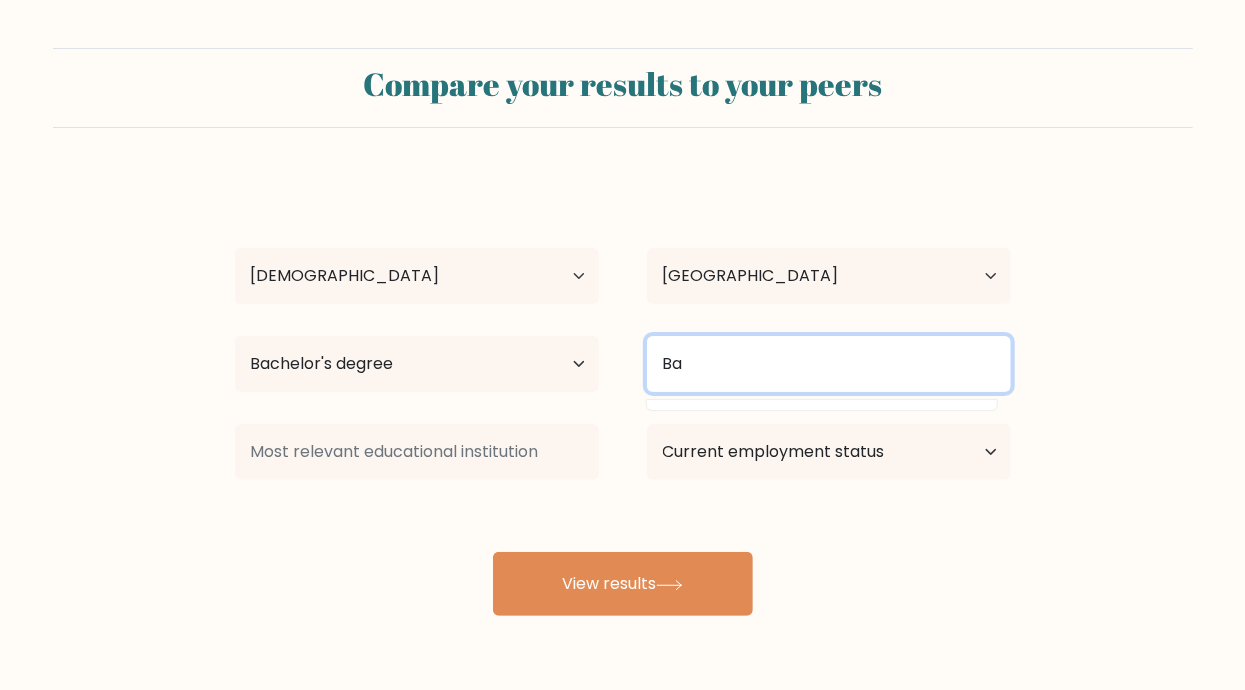 type on "B" 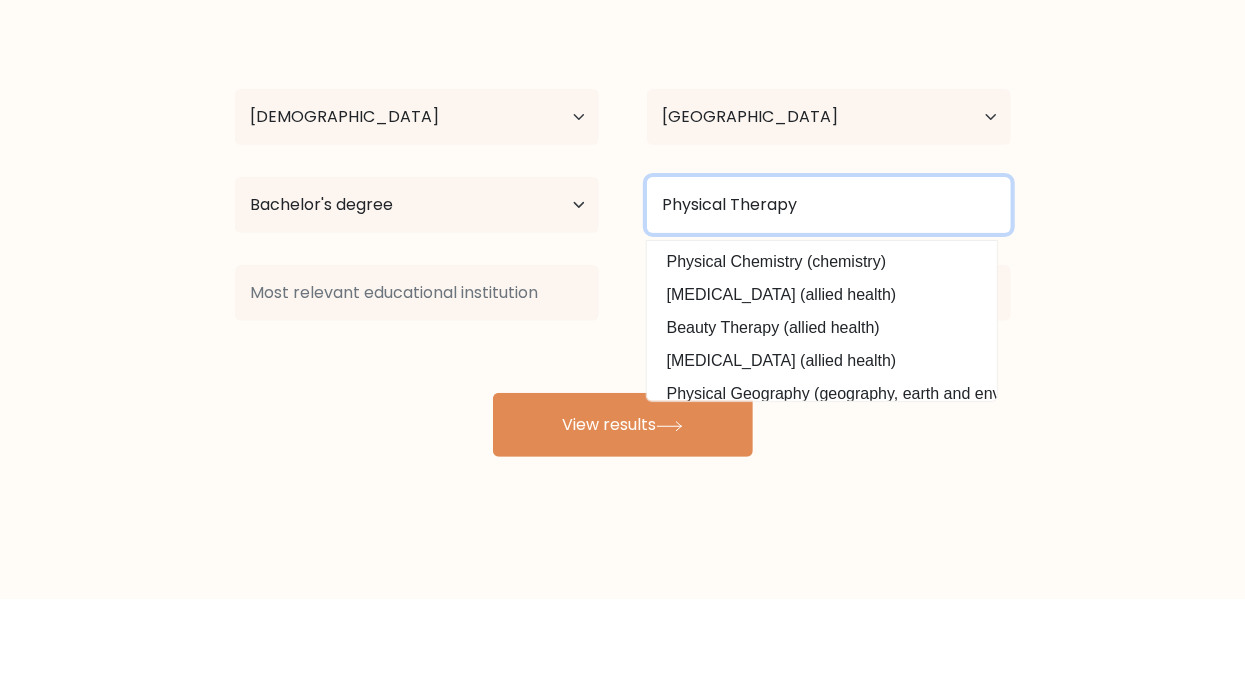 scroll, scrollTop: 96, scrollLeft: 0, axis: vertical 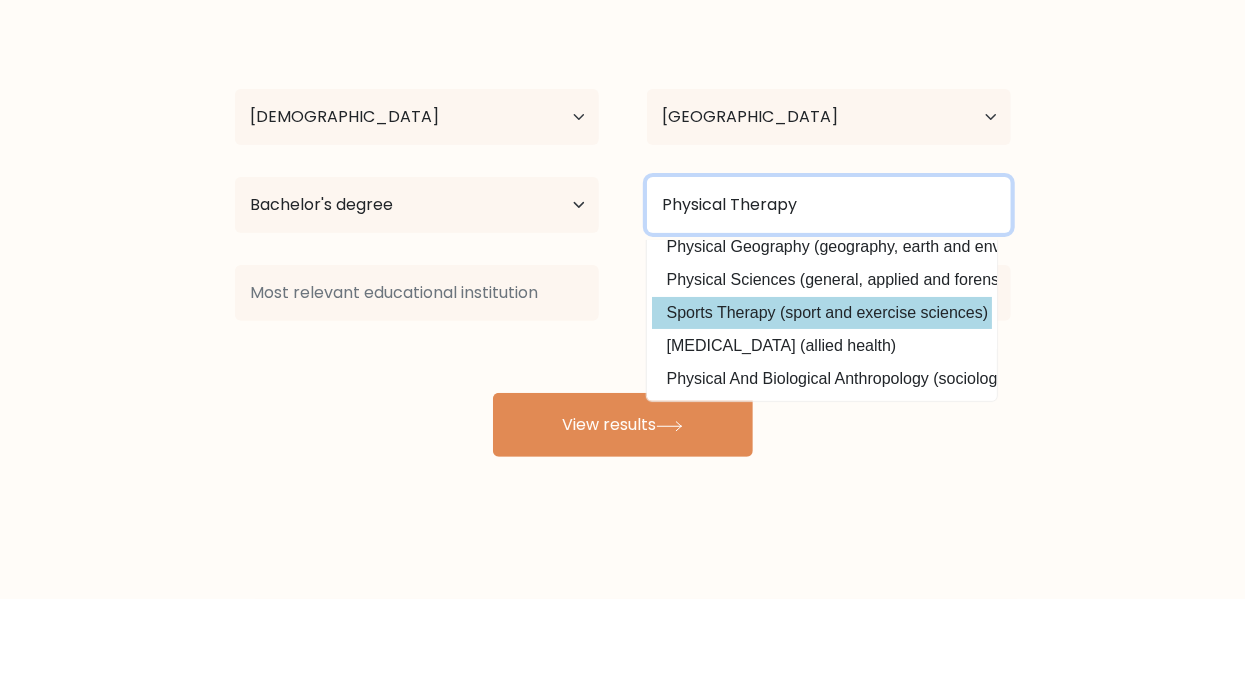 type on "Physical Therapy" 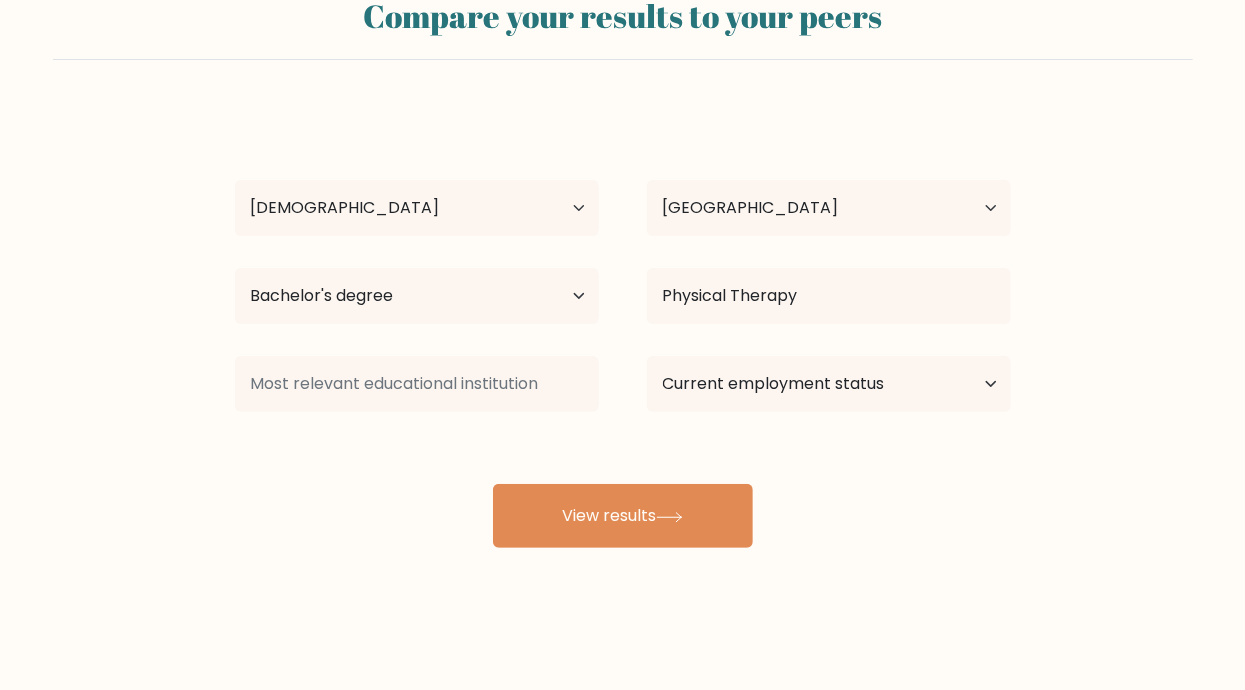 click on "Physical Therapy
Physical Chemistry (chemistry)
[MEDICAL_DATA] (allied health)
Beauty Therapy (allied health)
[MEDICAL_DATA] (allied health)
Physical Geography (geography, earth and environmental studies)
Physical Sciences (general, applied and forensic sciences)
Sports Therapy (sport and exercise sciences)
[MEDICAL_DATA] (allied health)
Physical And Biological Anthropology (sociology, social policy and anthropology)" at bounding box center [829, 296] 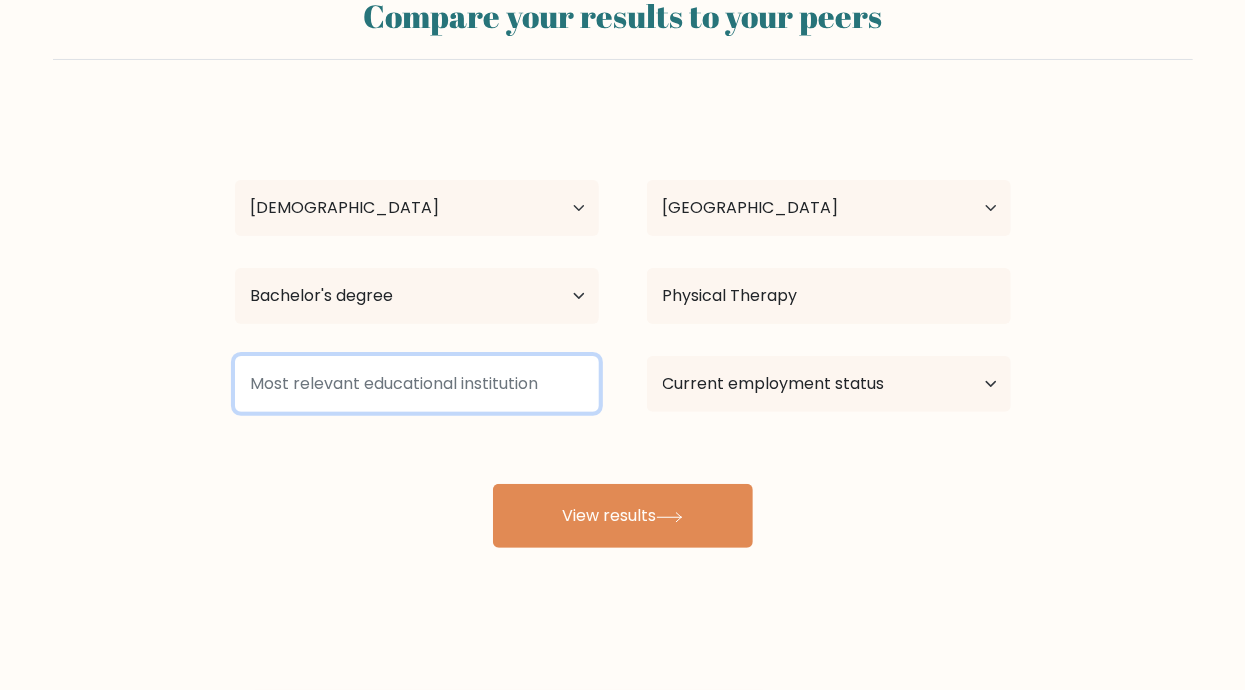 click at bounding box center (417, 384) 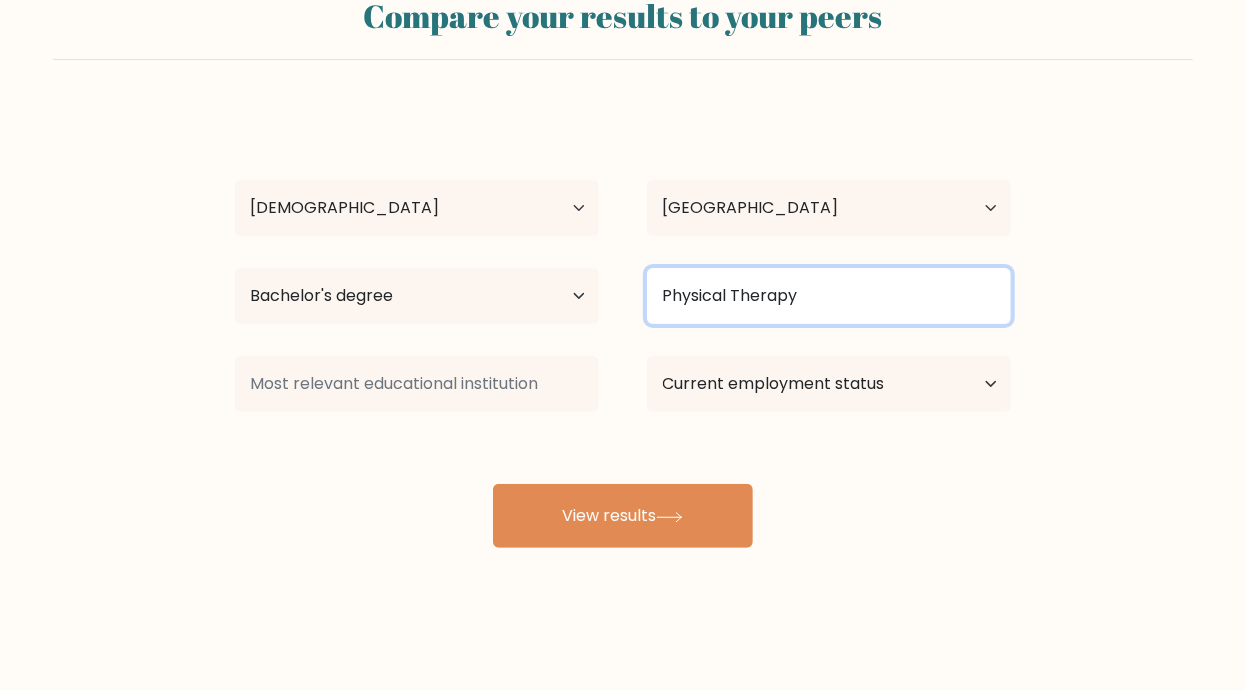 click on "Physical Therapy" at bounding box center (829, 296) 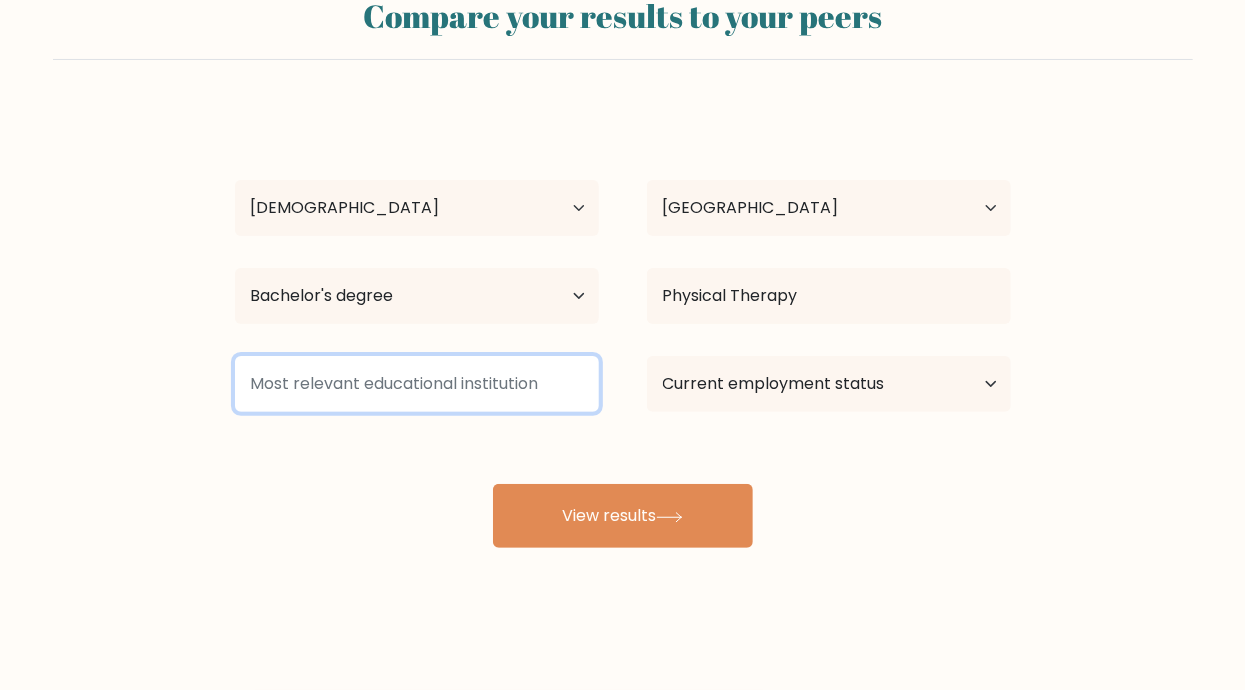 click at bounding box center [417, 384] 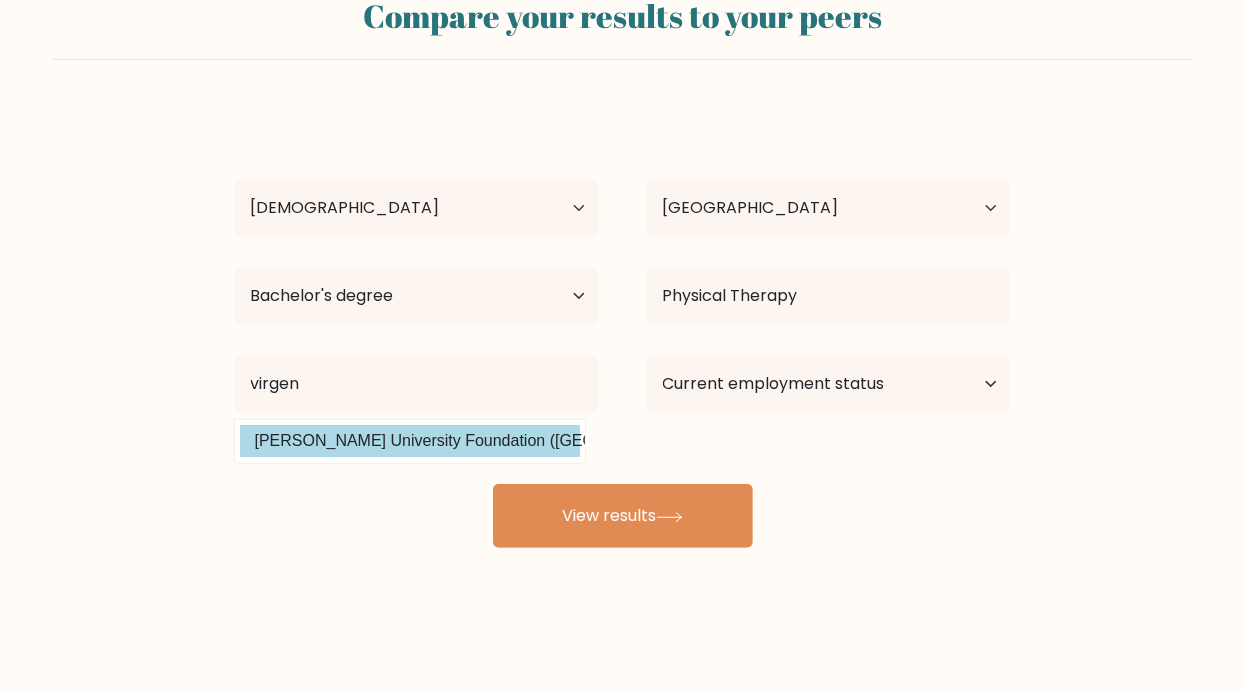 click on "Virgen Milagrosa University Foundation (Philippines)" at bounding box center [410, 441] 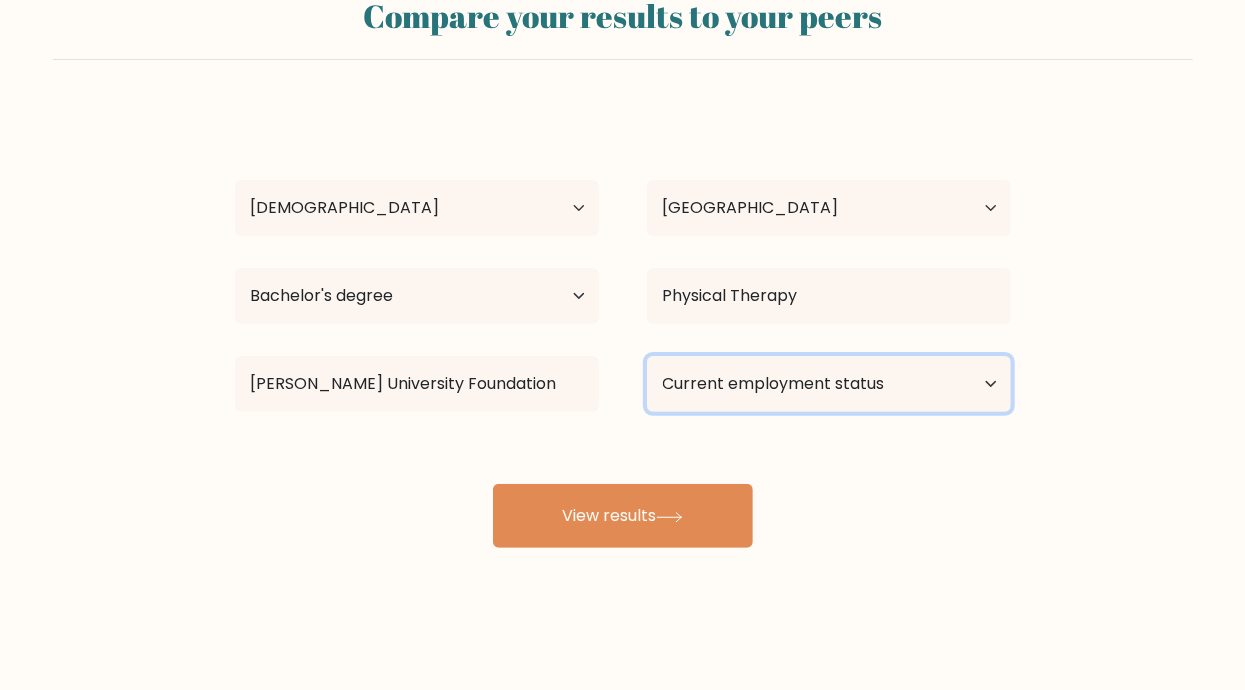 click on "Current employment status
Employed
Student
Retired
Other / prefer not to answer" at bounding box center [829, 384] 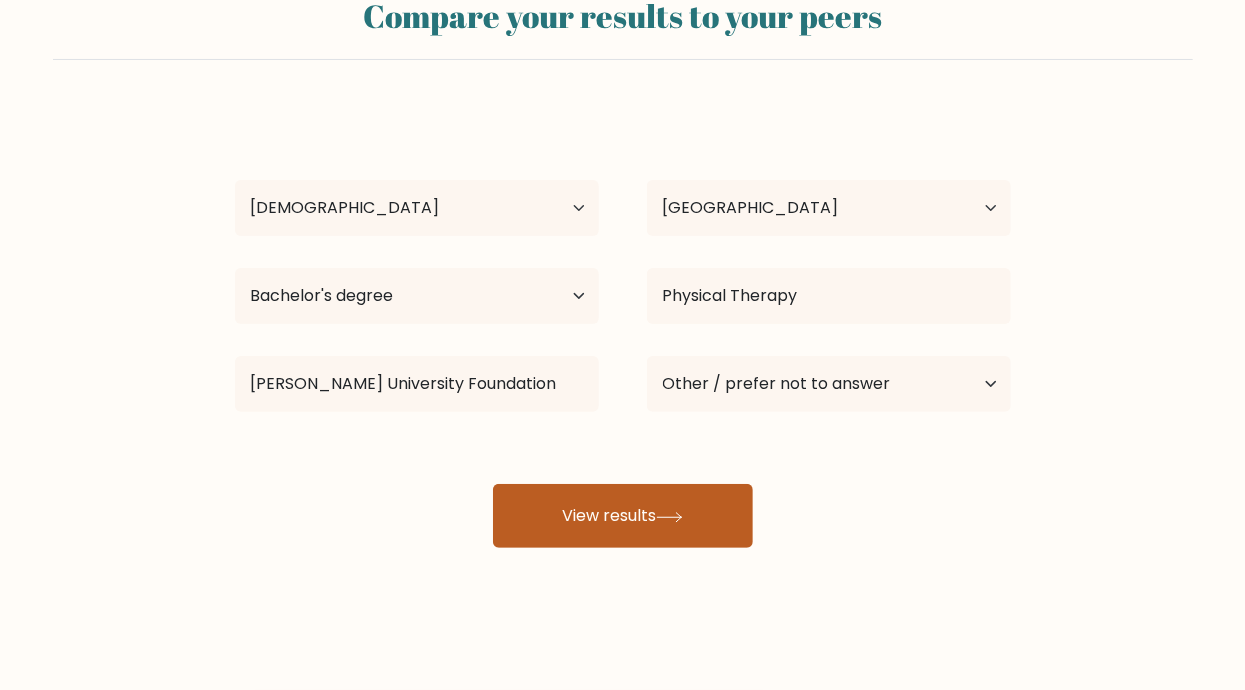 click on "View results" at bounding box center (623, 516) 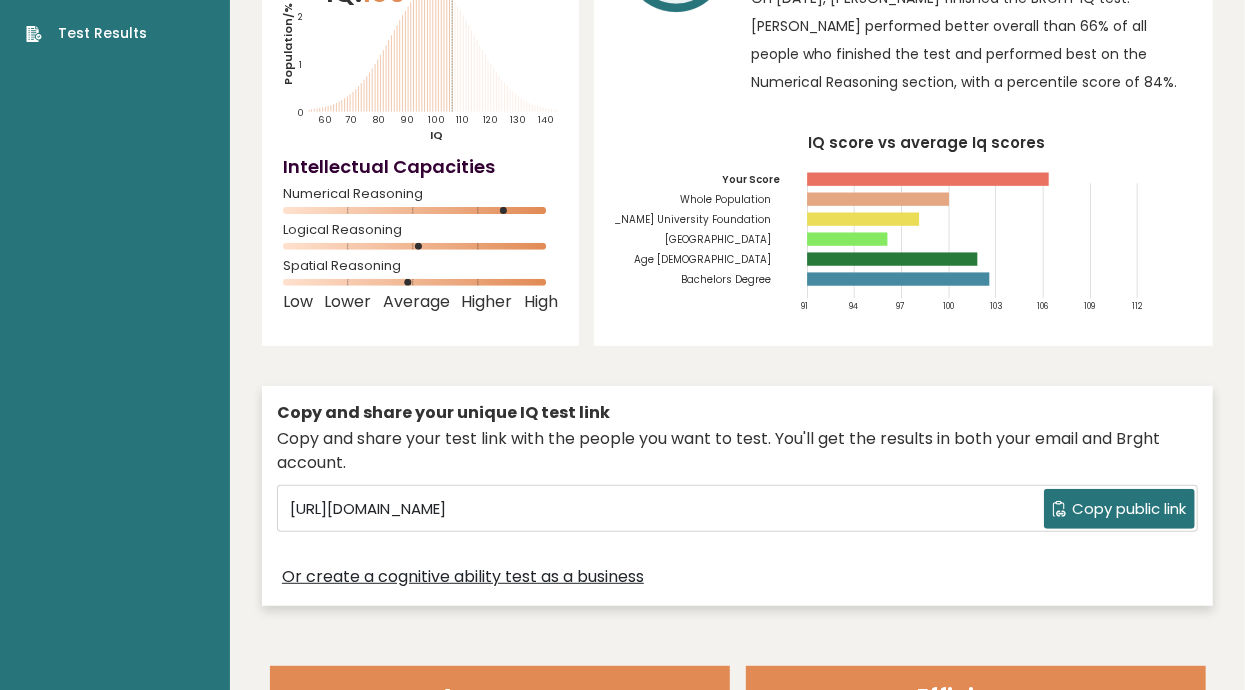 scroll, scrollTop: 0, scrollLeft: 0, axis: both 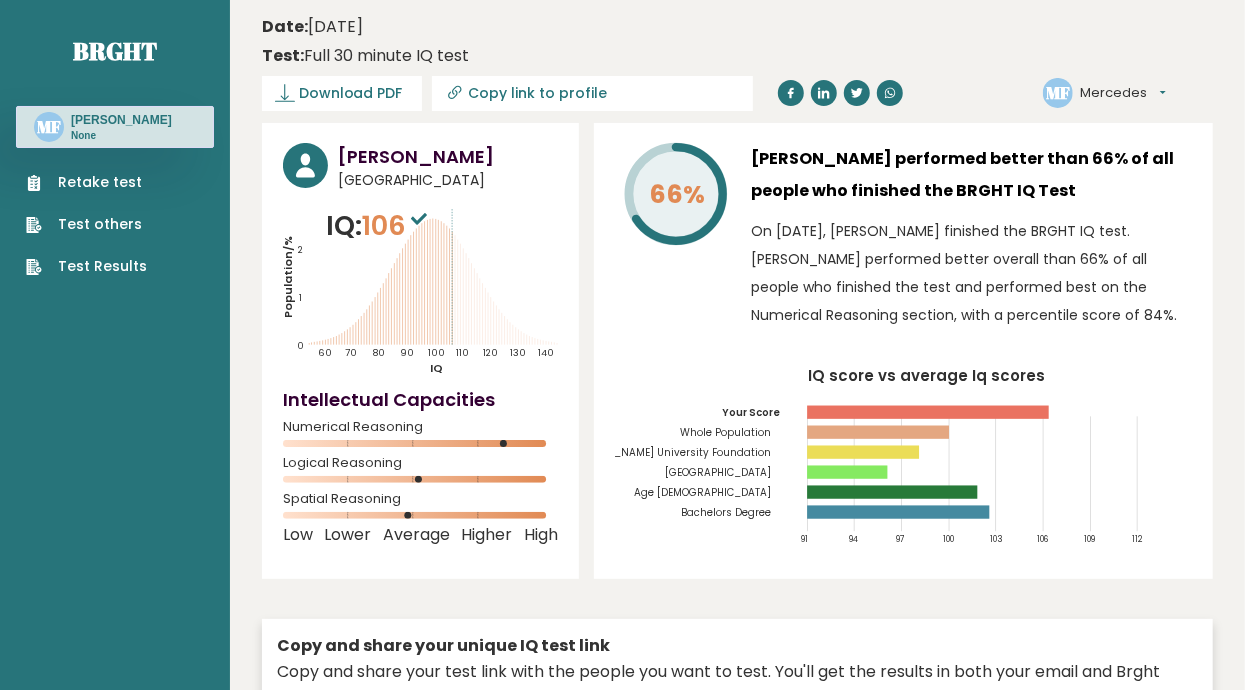click on "Population/%
IQ
0
1
2
60
70
80
90
100
110
120
130
140" 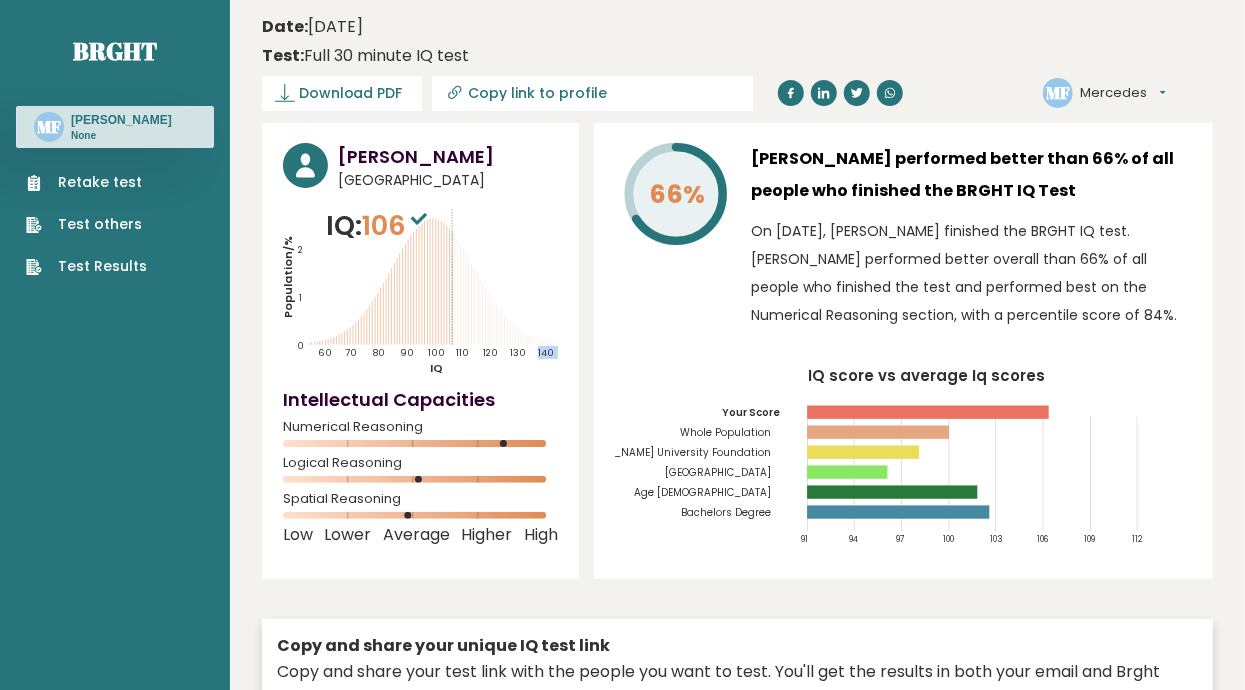 click on "Population/%
IQ
0
1
2
60
70
80
90
100
110
120
130
140" 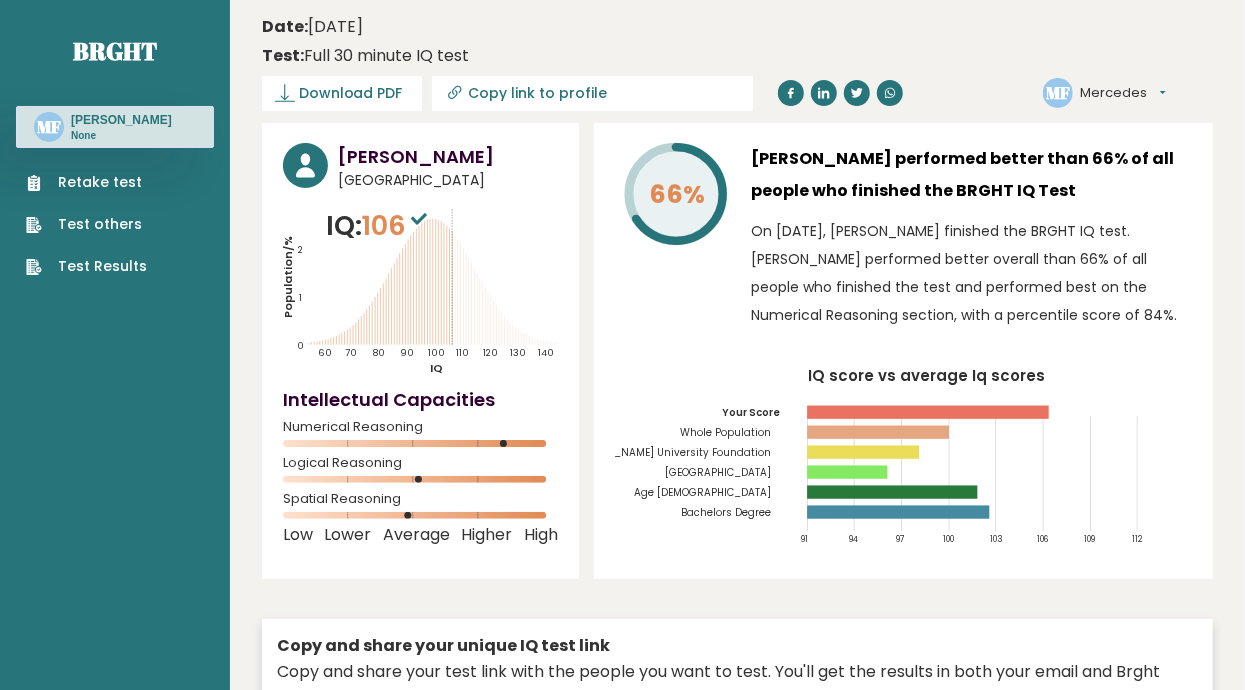 click on "Population/%
IQ
0
1
2
60
70
80
90
100
110
120
130
140" 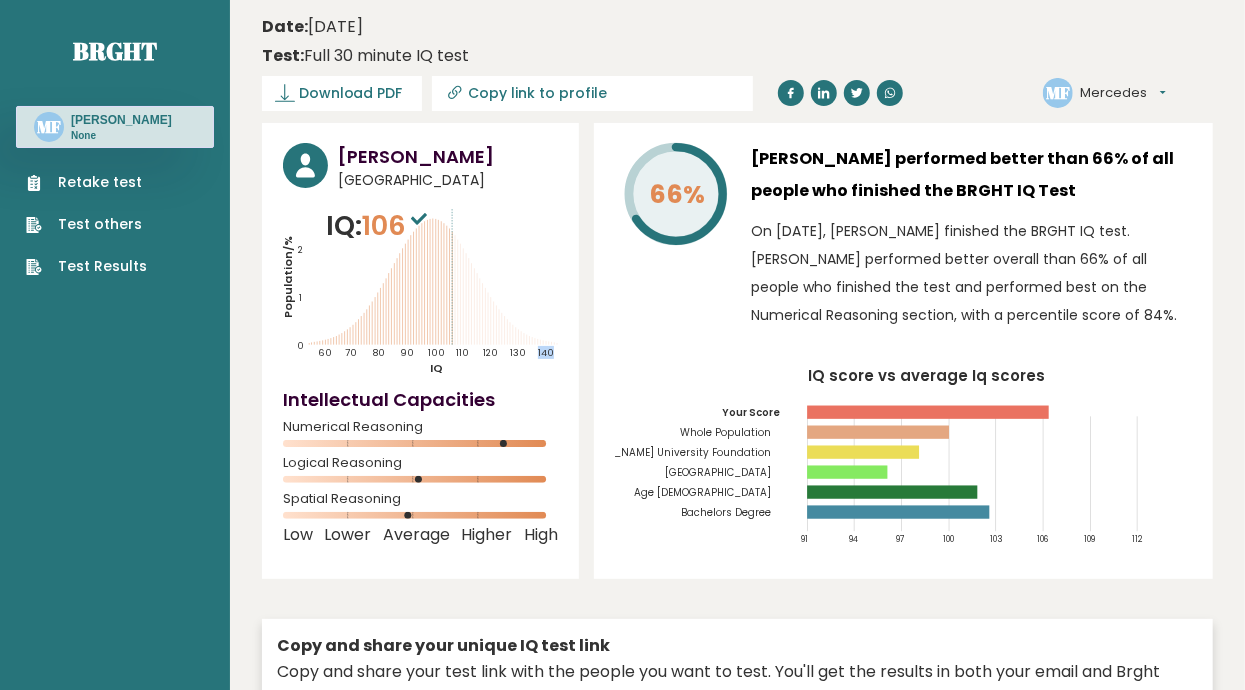 click on "Population/%
IQ
0
1
2
60
70
80
90
100
110
120
130
140" 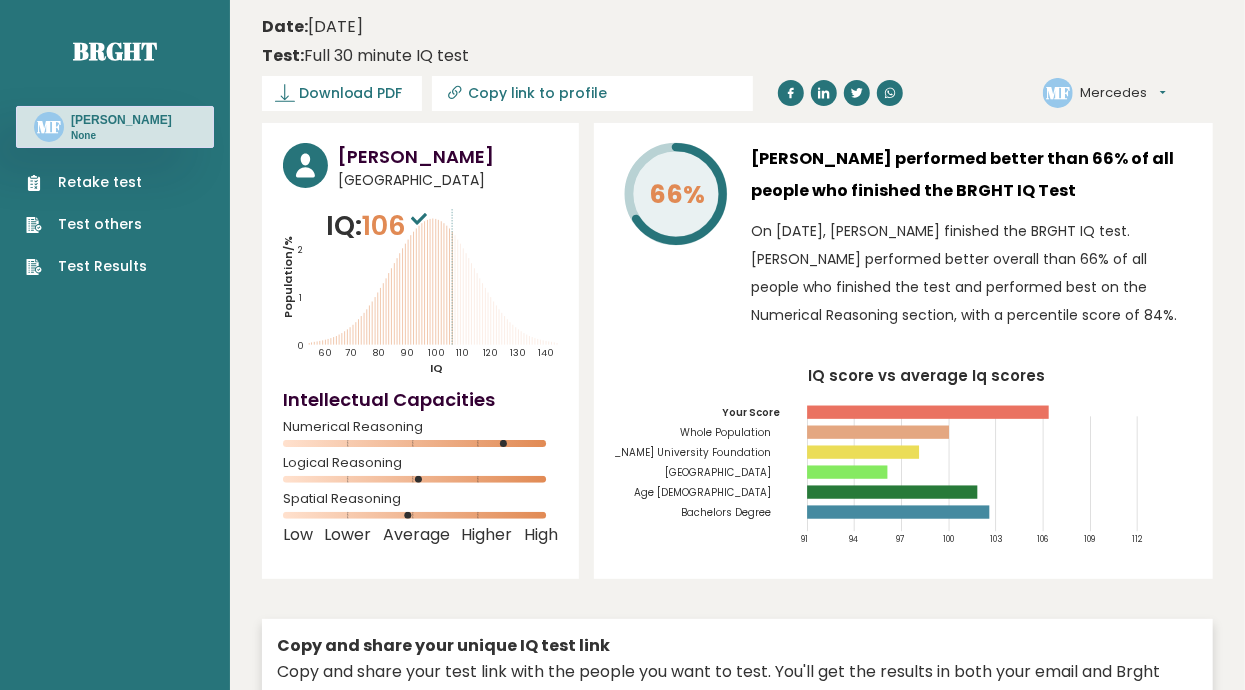 click on "Copy link to profile" at bounding box center [592, 93] 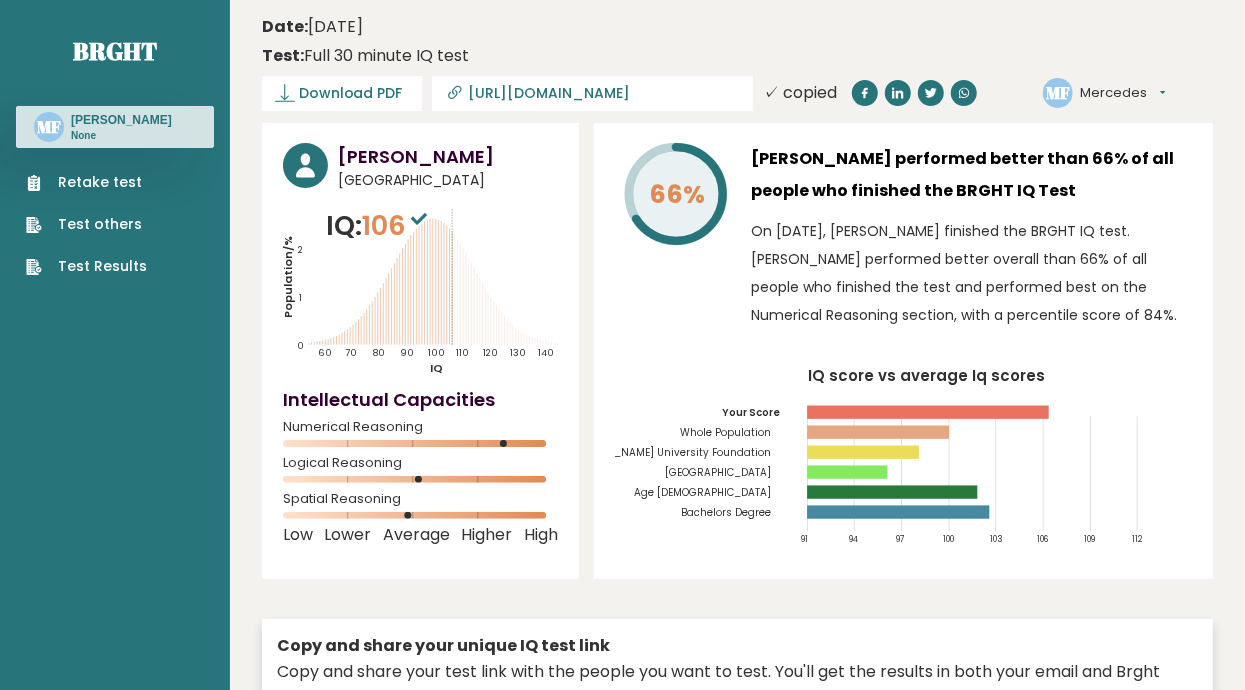 click on "Brght
MF
Mercedes Fontanosa
None
Retake test
Test others
Test Results
Date:  July 05, 2025
Test:   Full 30 minute IQ test
Download PDF
Downloading...
Downloading
✓ Your PDF is downloaded...
0" at bounding box center (622, 2953) 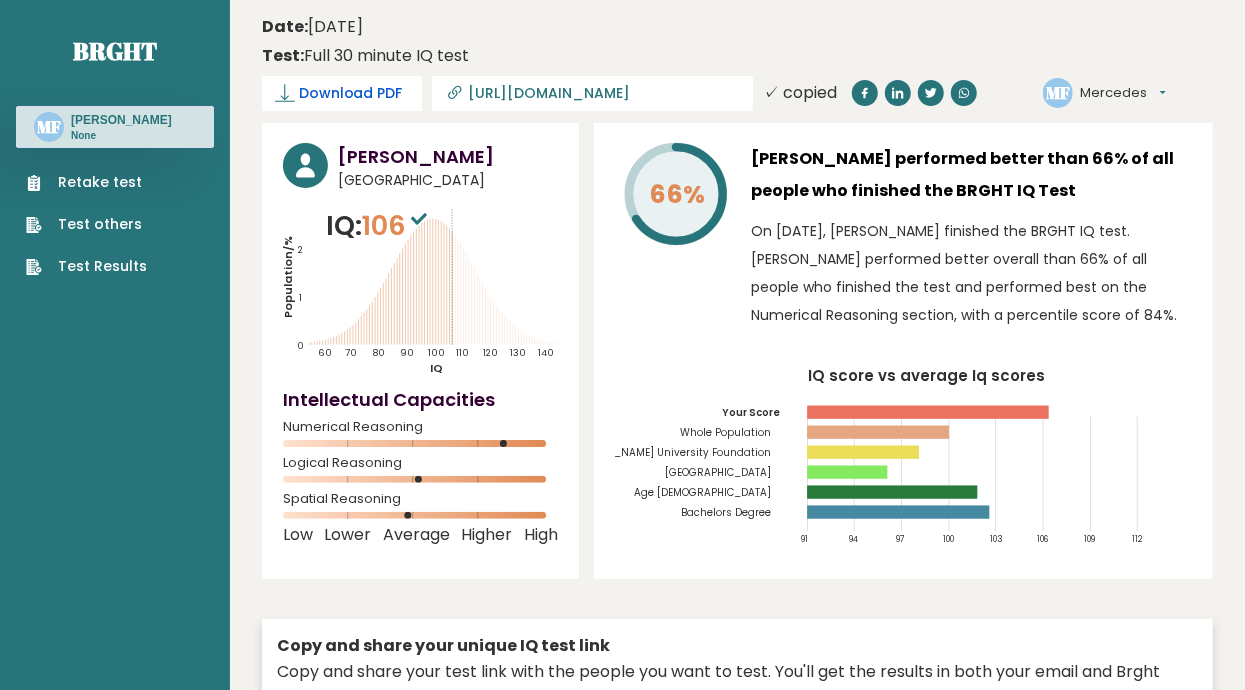 click on "Download PDF" at bounding box center [351, 93] 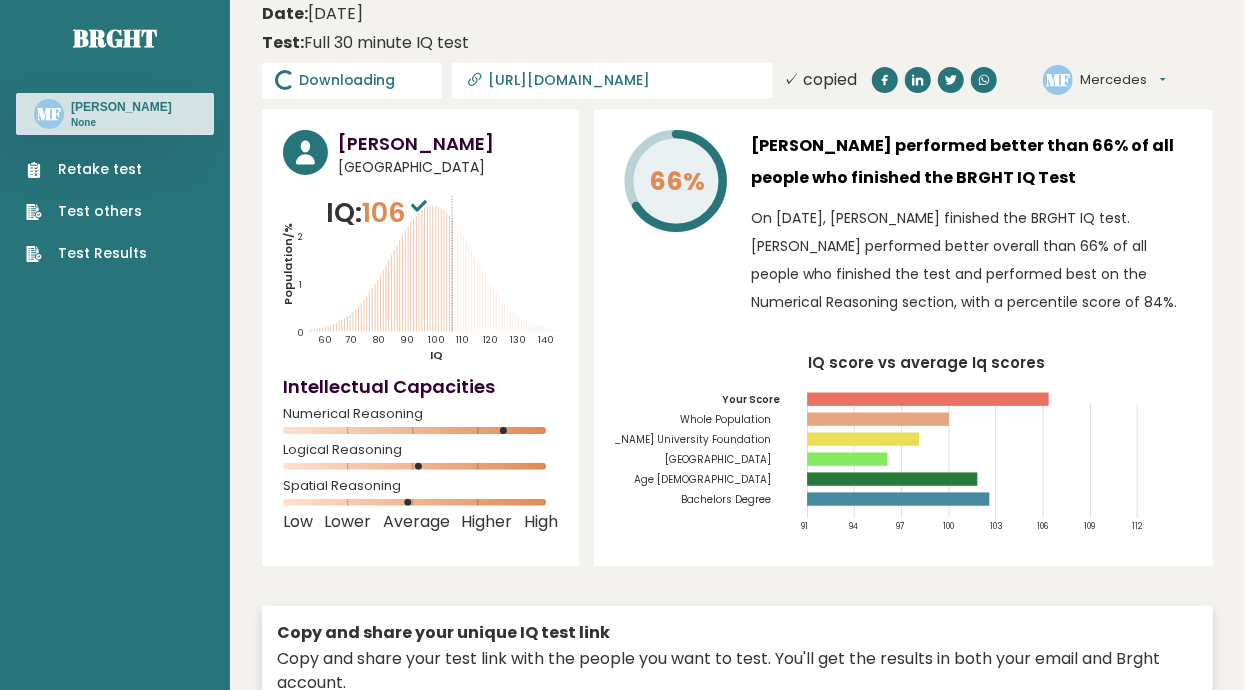scroll, scrollTop: 0, scrollLeft: 0, axis: both 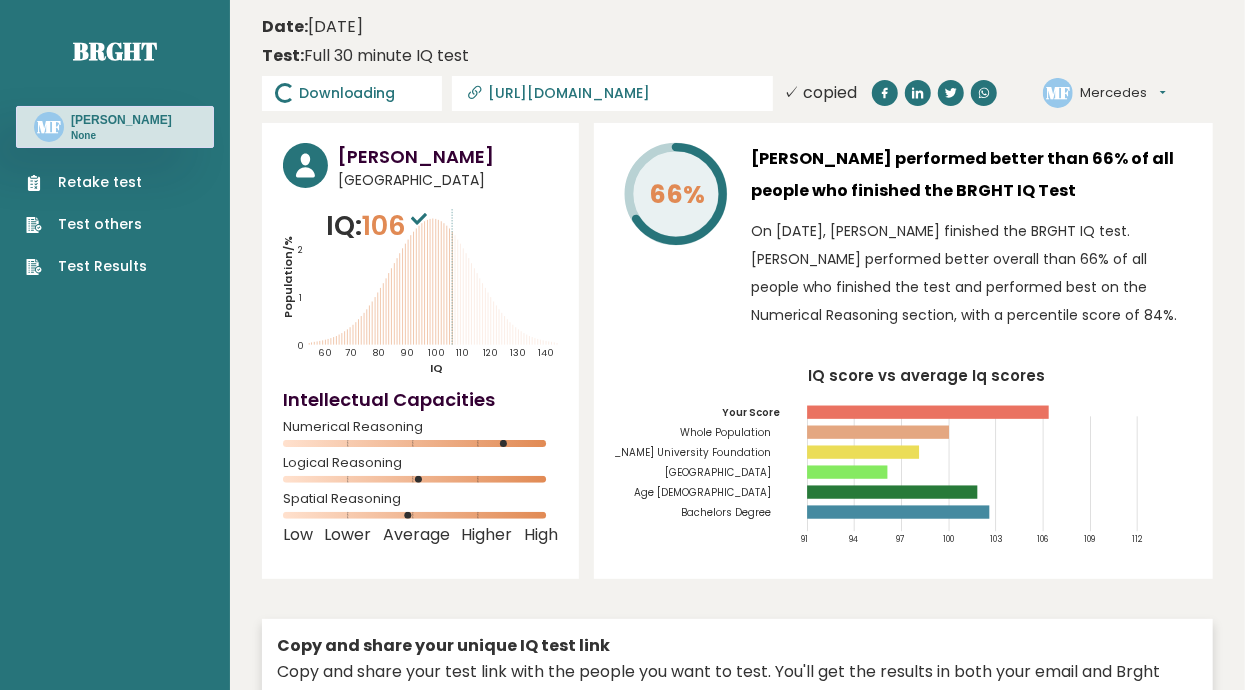 click on "Mercedes Fontanosa
Philippines
IQ:  106
Population/%
IQ
0
1
2
60
70
80
90
100
110
120
130
140" at bounding box center [737, 486] 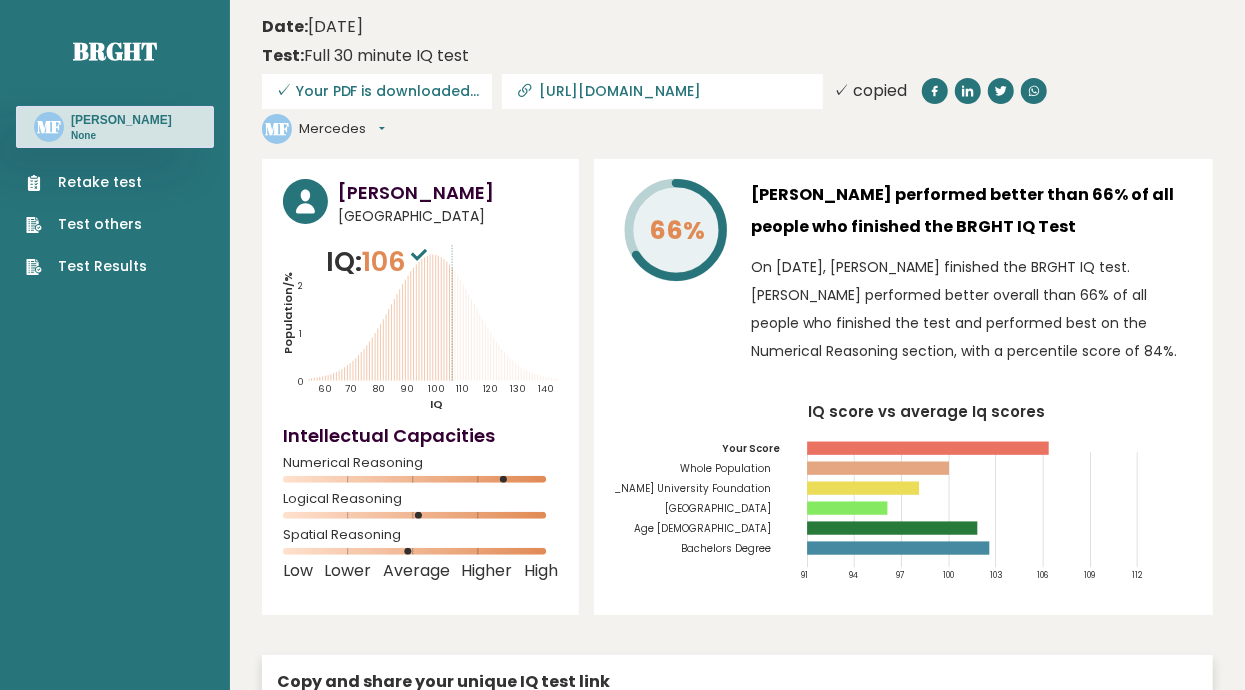 click on "Retake test
Test others
Test Results" at bounding box center (86, 224) 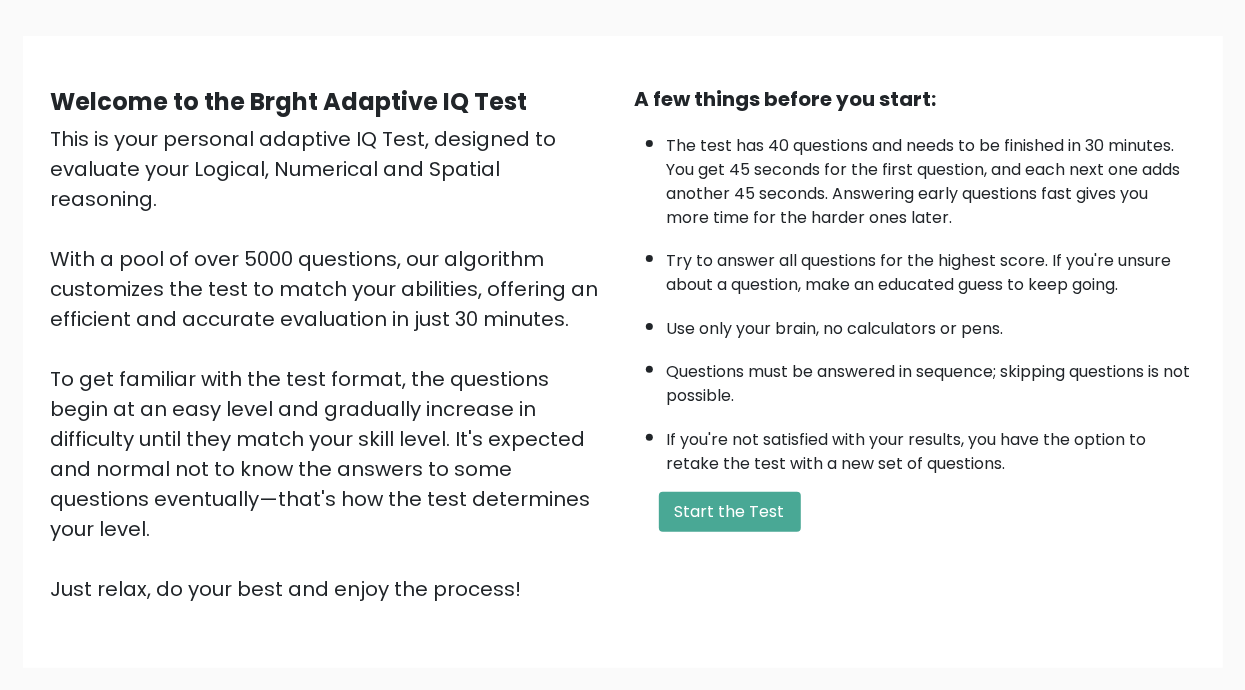 scroll, scrollTop: 128, scrollLeft: 0, axis: vertical 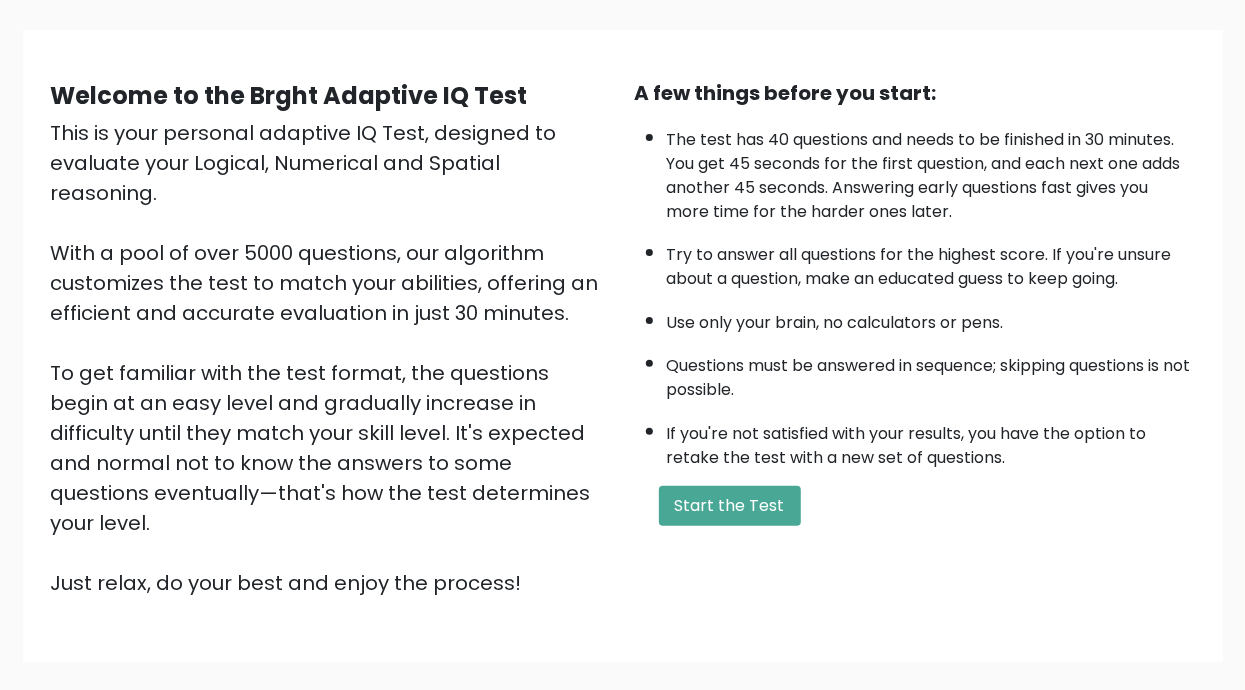 click on "Welcome to the Brght Adaptive IQ Test
This is your personal adaptive IQ Test, designed to evaluate your Logical, Numerical and Spatial reasoning.
With a pool of over 5000 questions, our algorithm customizes the test to match your abilities, offering an efficient and accurate evaluation in just 30 minutes.
To get familiar with the test format, the questions begin at an easy level and gradually increase in difficulty until they match your skill level. It's expected and normal not to know the answers to some questions eventually—that's how the test determines your level.
Just relax, do your best and enjoy the process!
A few things before you start:" at bounding box center [623, 346] 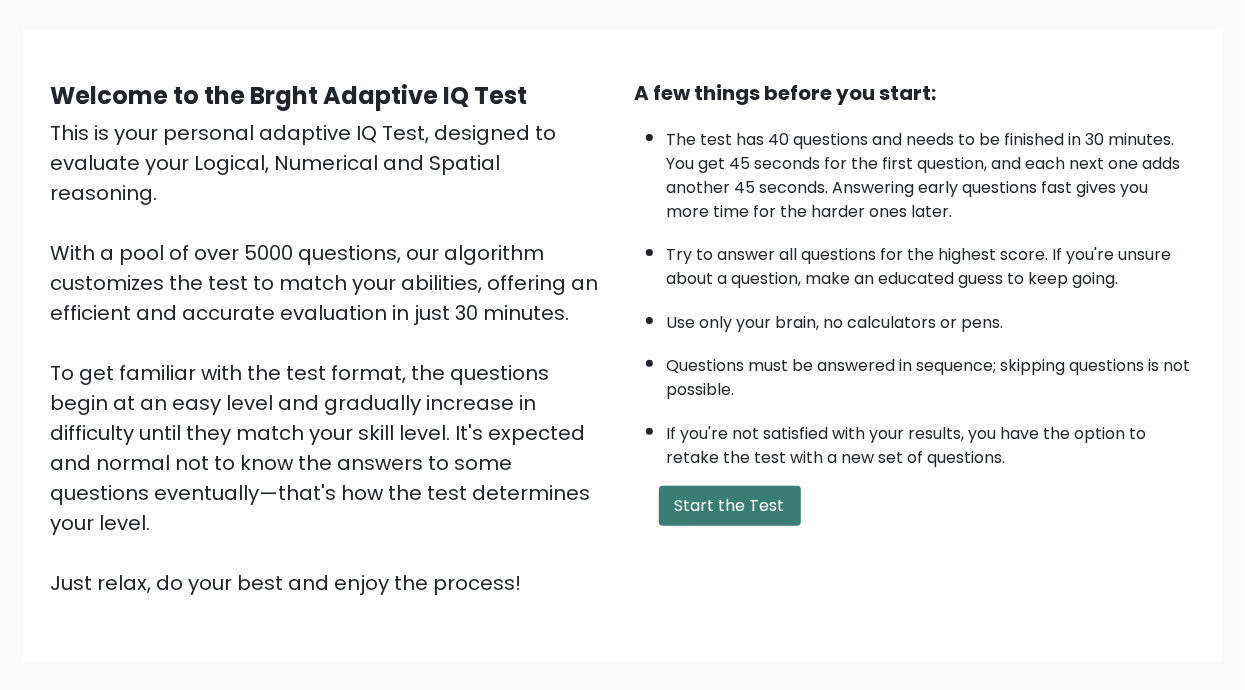 click on "Start the Test" at bounding box center (730, 506) 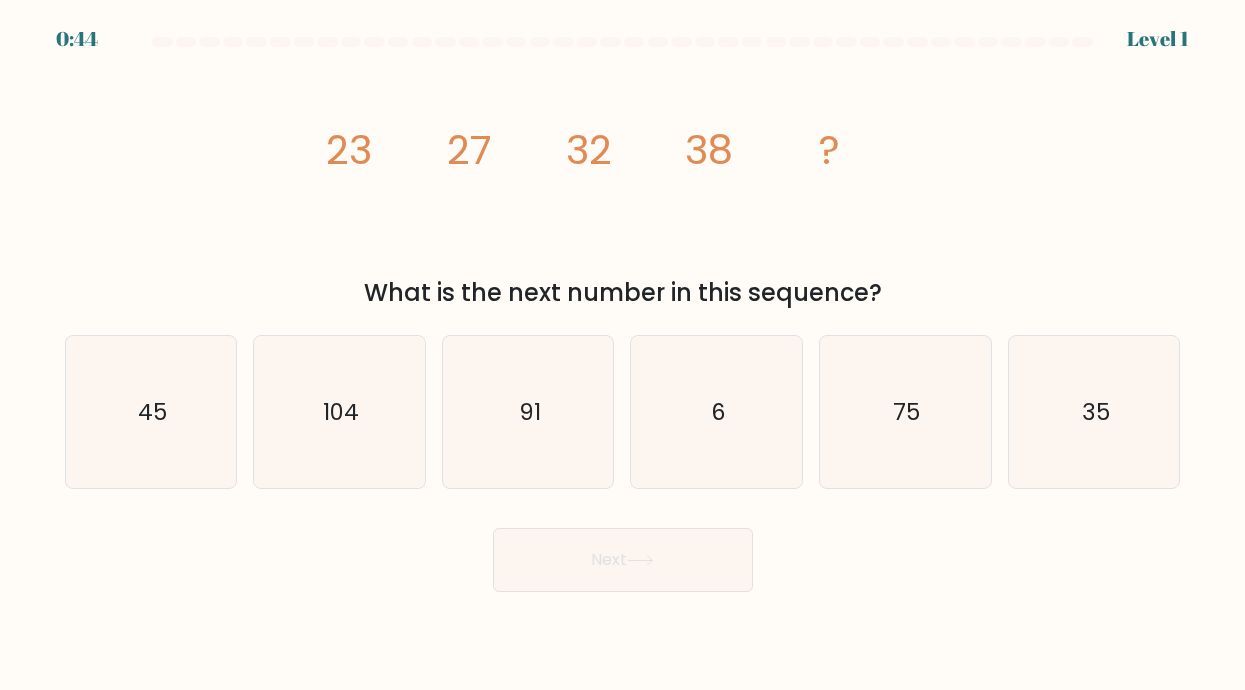 scroll, scrollTop: 0, scrollLeft: 0, axis: both 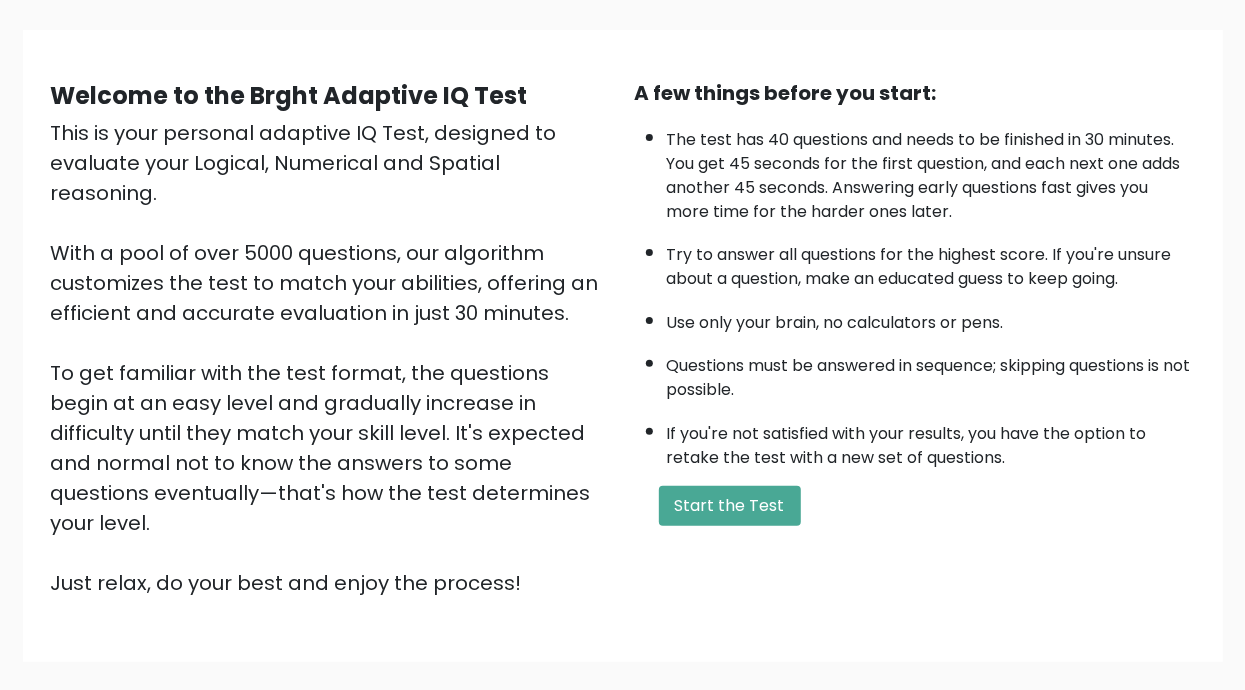 click on "BRGHT
BRGHT
Take the test
MF
Mercedes
Dashboard
Profile
Settings
Logout
Dashboard
Profile
Settings
Logout" at bounding box center (622, 360) 